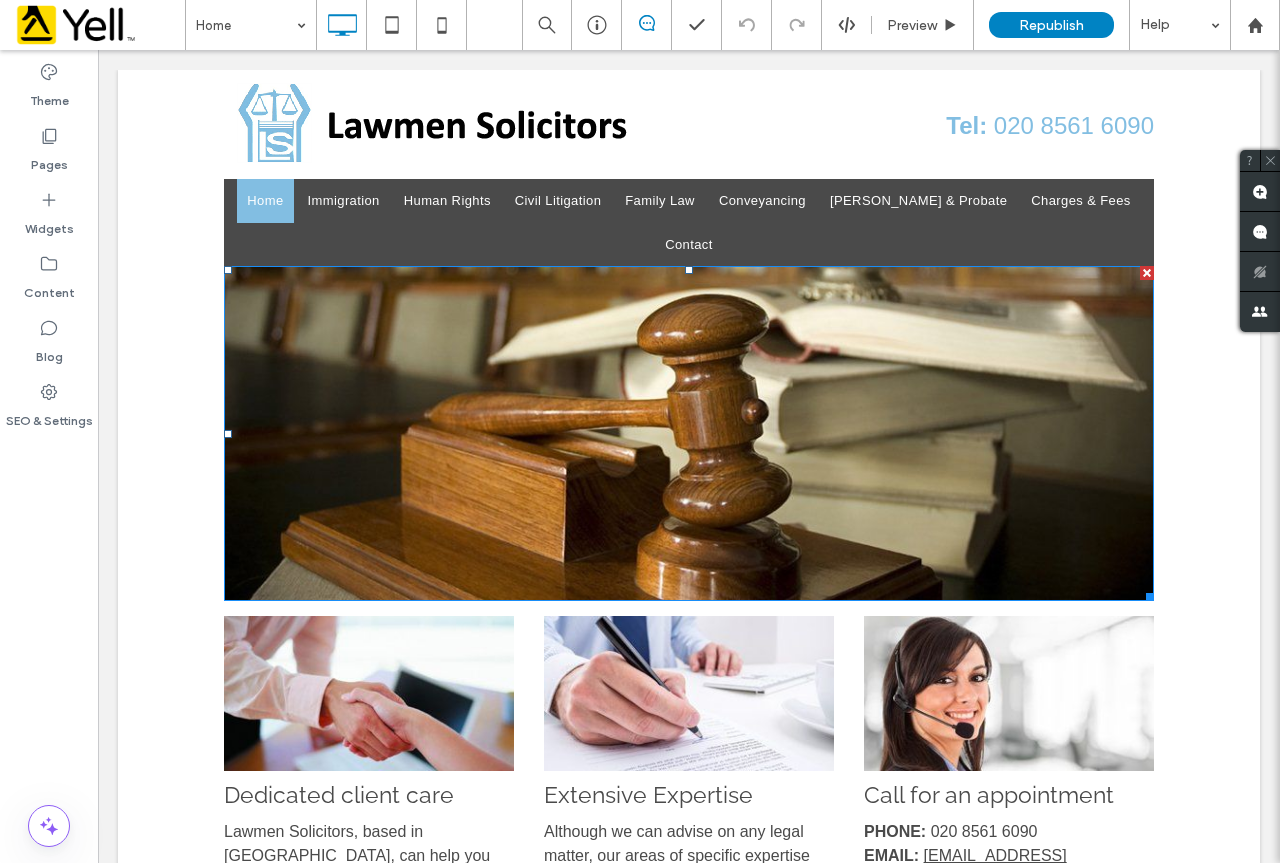 scroll, scrollTop: 0, scrollLeft: 0, axis: both 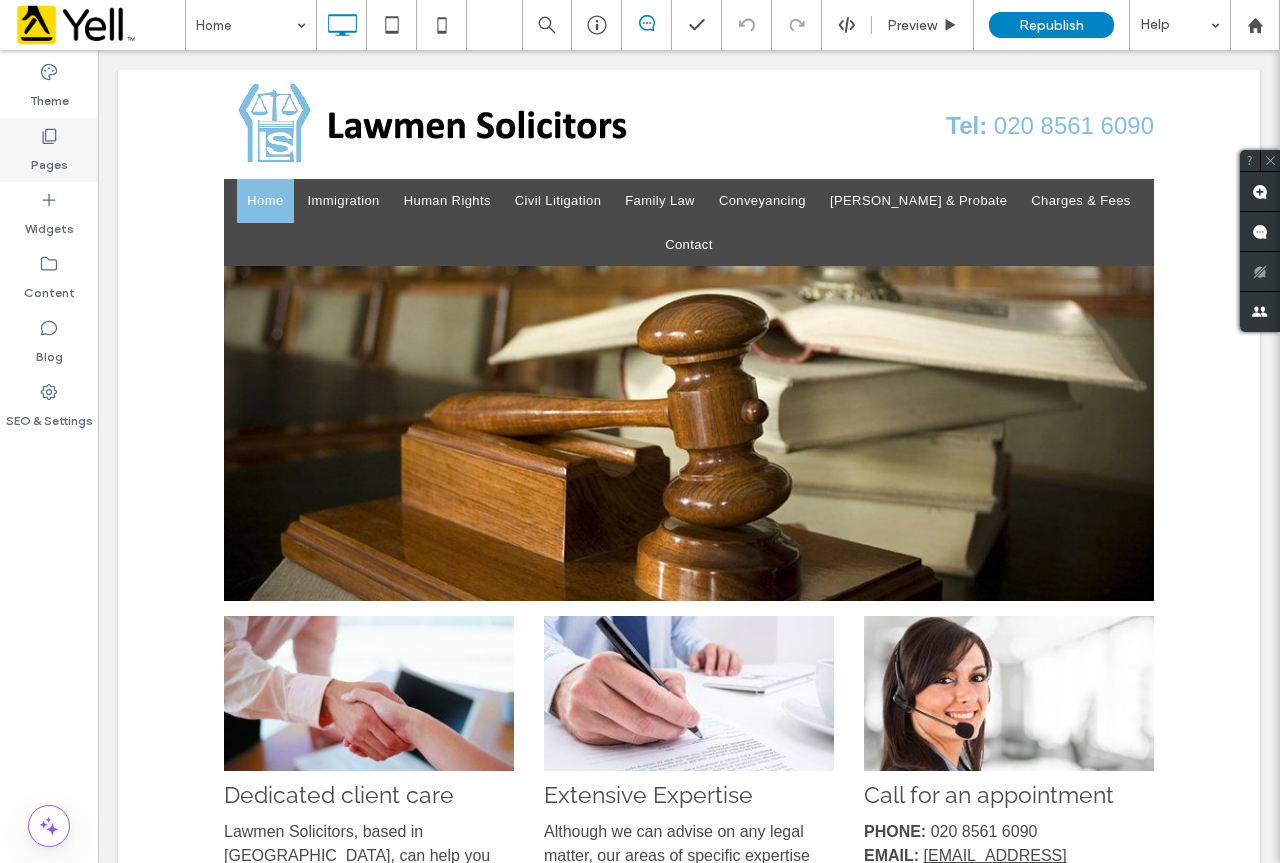 click on "Pages" at bounding box center [49, 160] 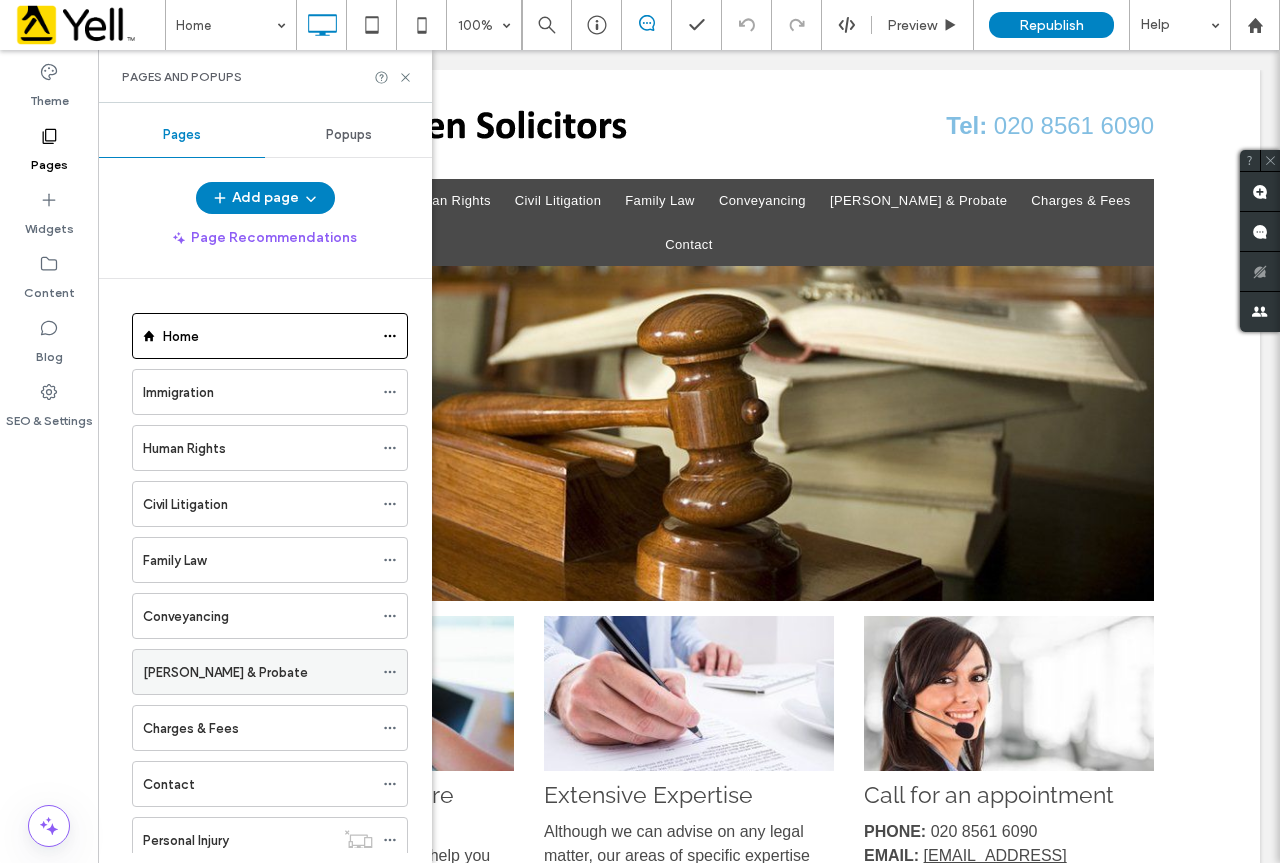 scroll, scrollTop: 116, scrollLeft: 0, axis: vertical 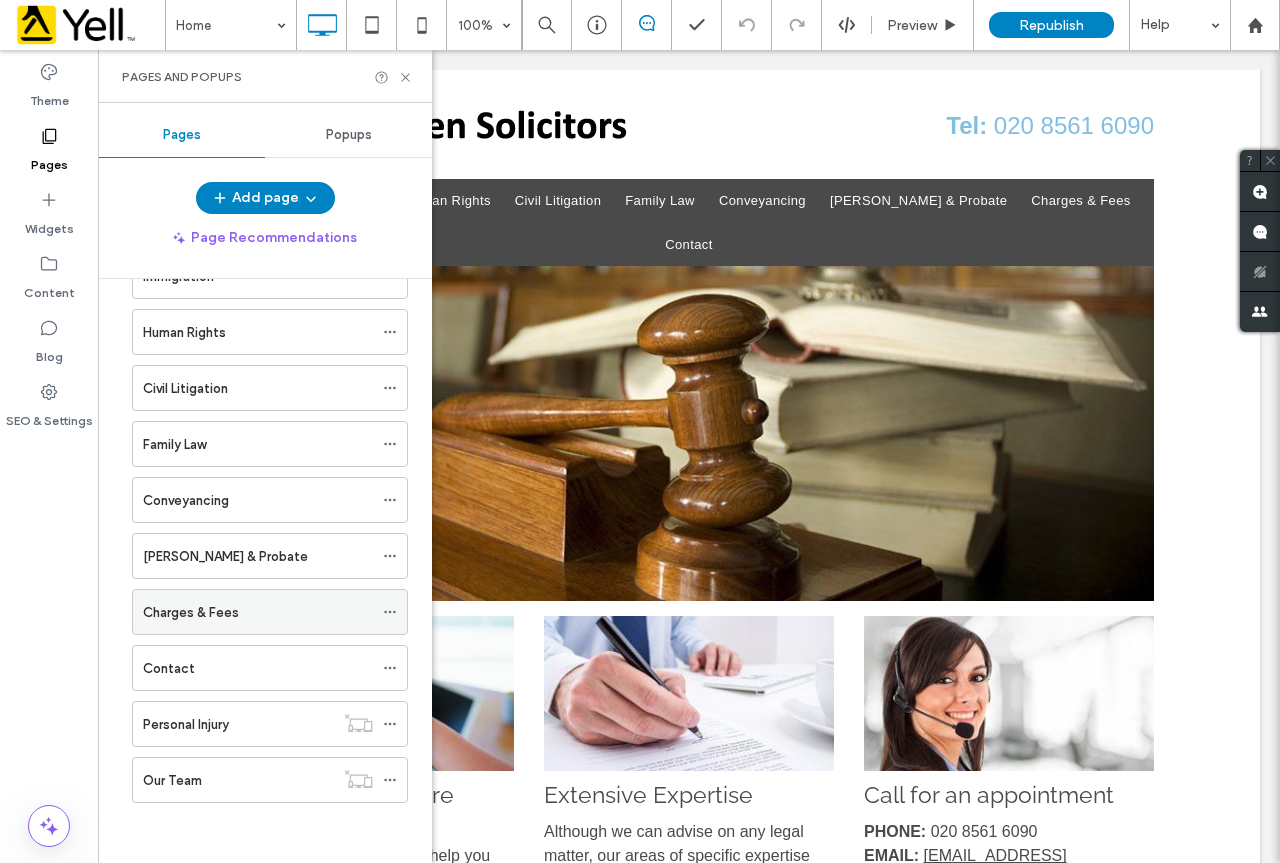 click on "Charges & Fees" at bounding box center [258, 612] 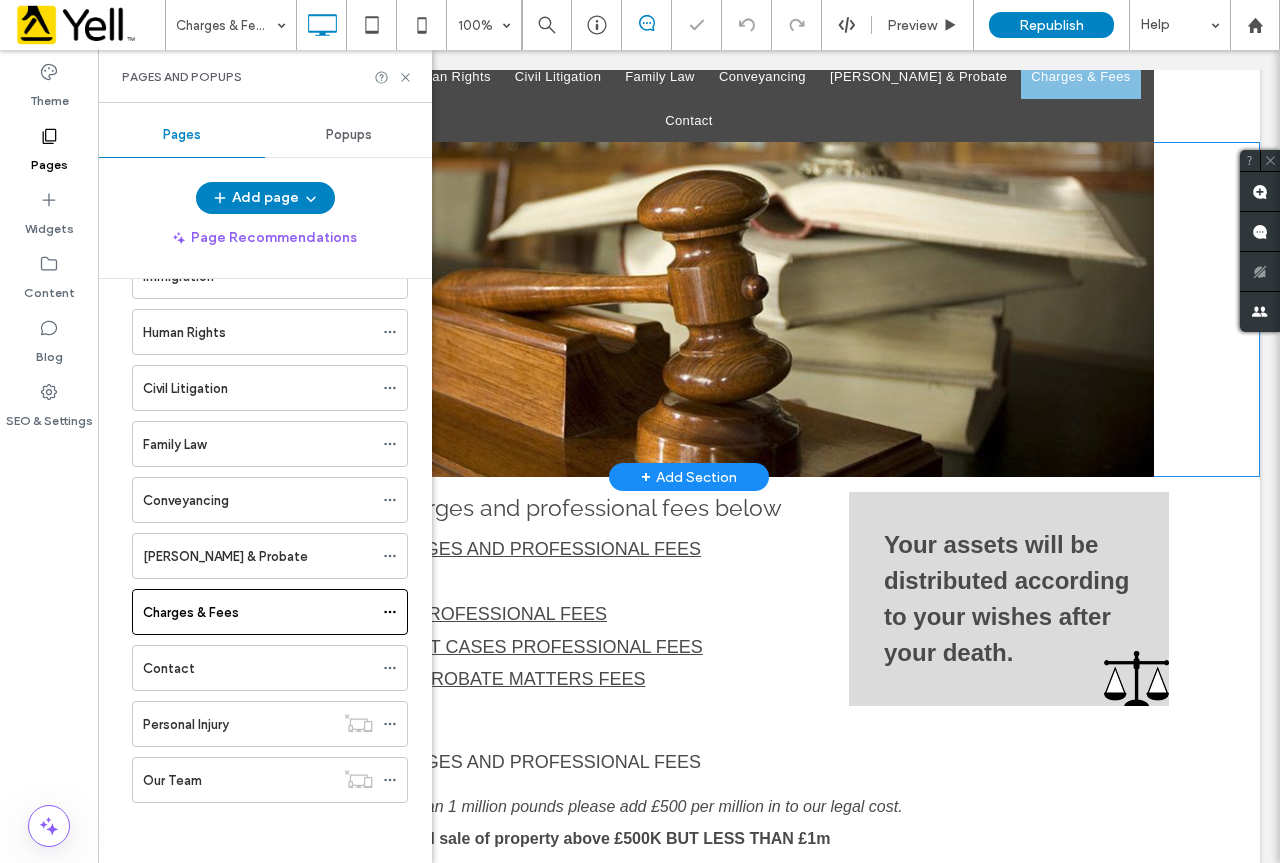 scroll, scrollTop: 133, scrollLeft: 0, axis: vertical 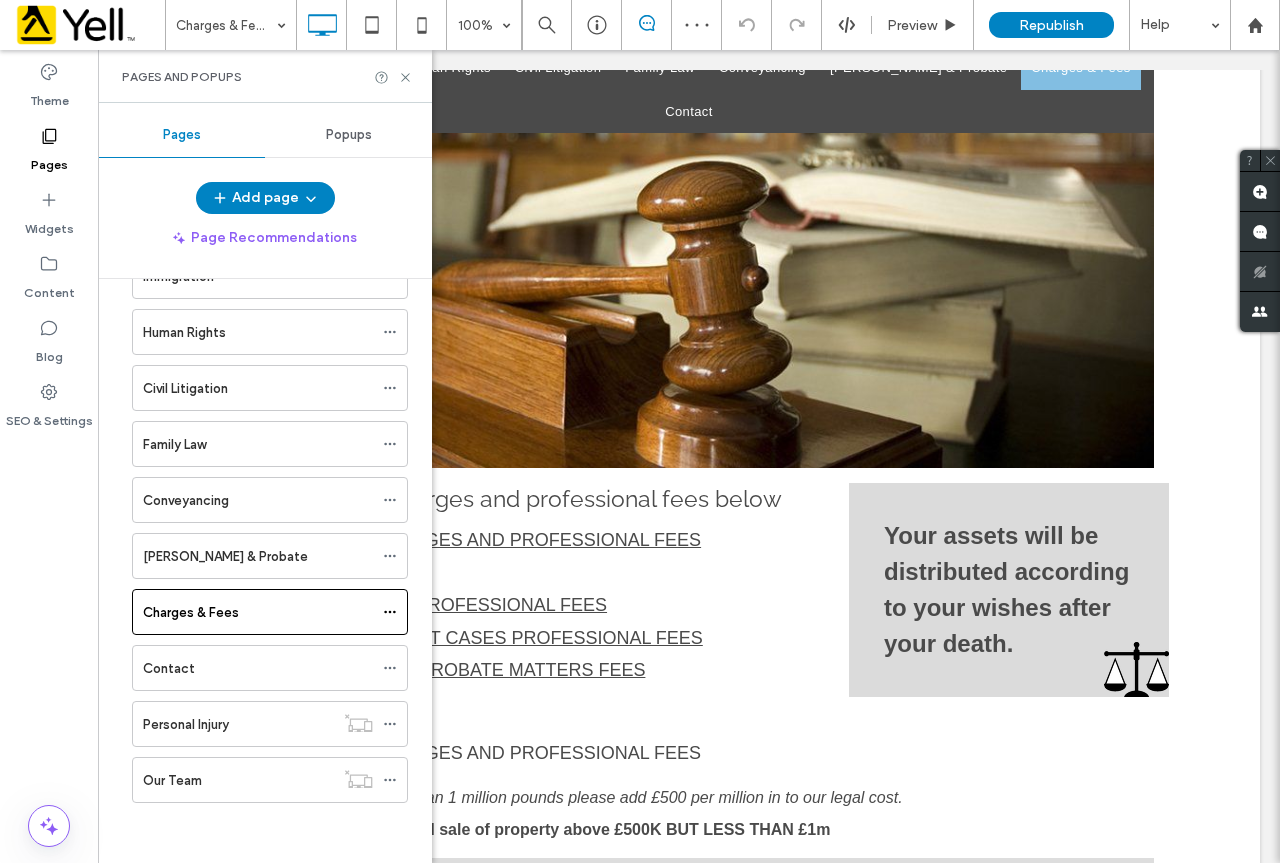 click on "Pages and Popups" at bounding box center (265, 76) 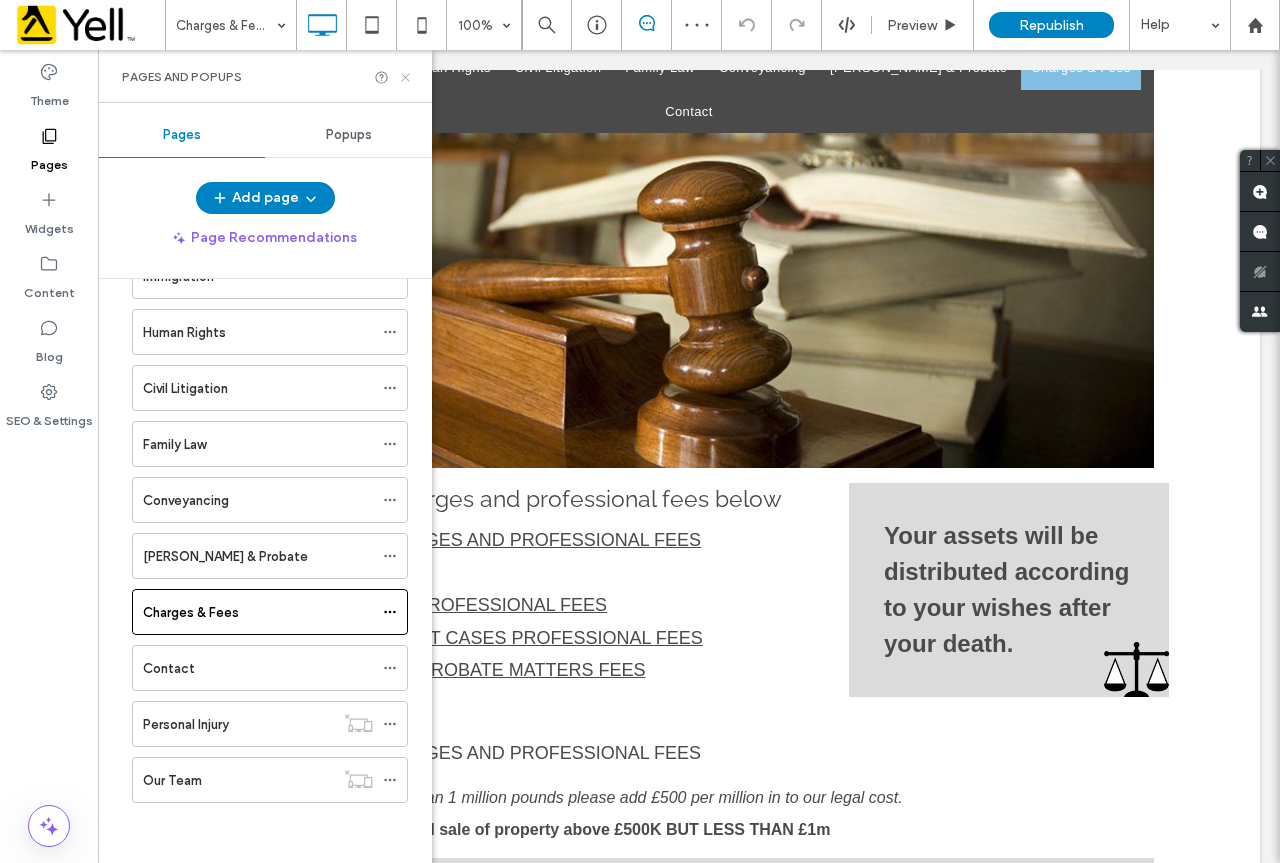 click 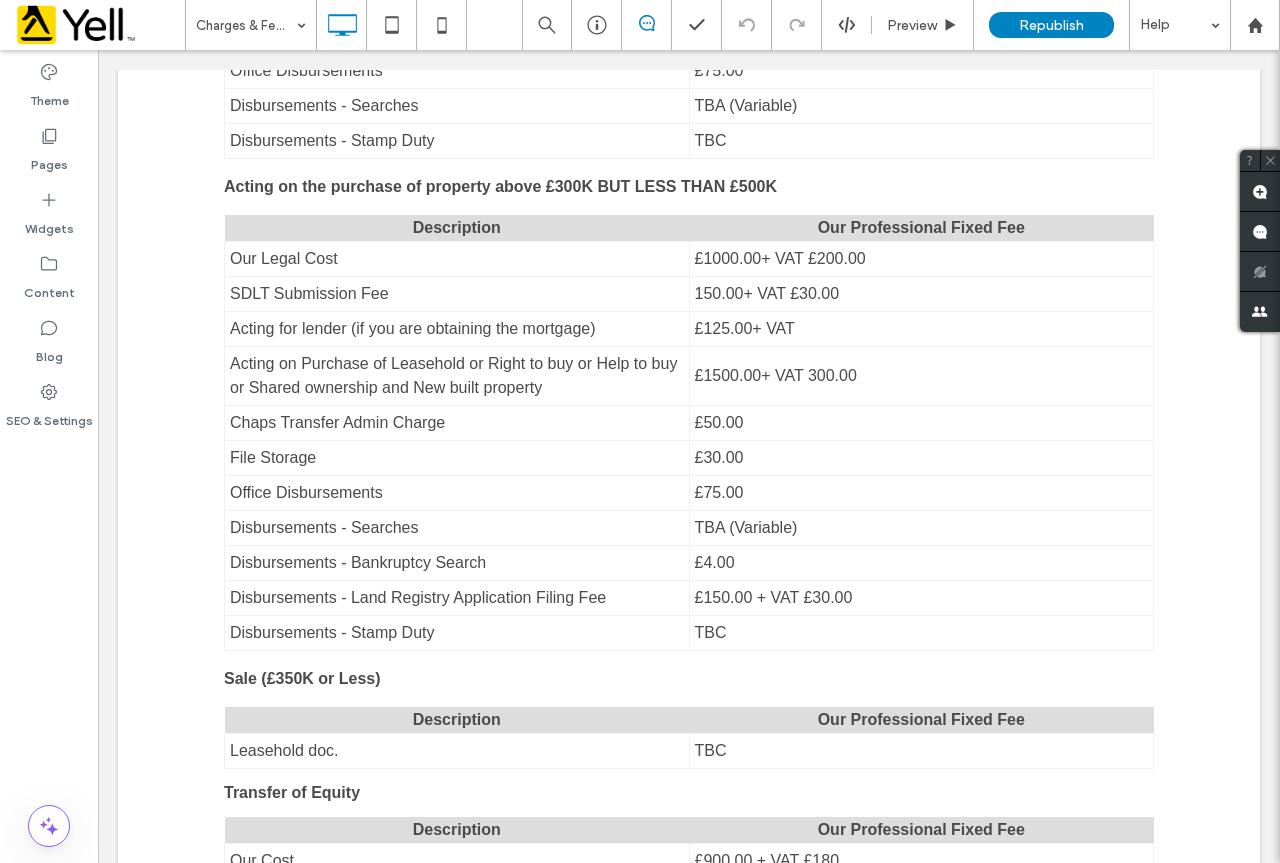 scroll, scrollTop: 1467, scrollLeft: 0, axis: vertical 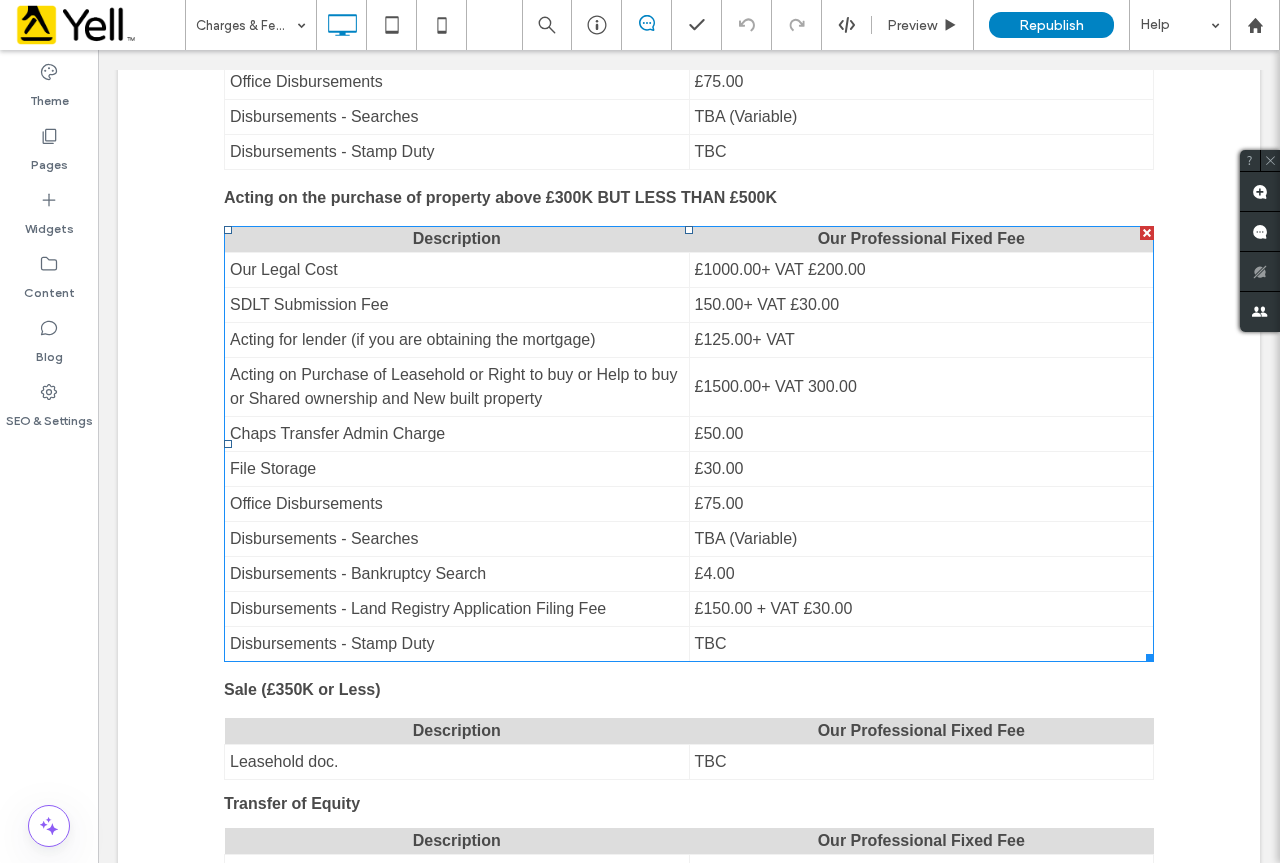 click at bounding box center [689, 444] 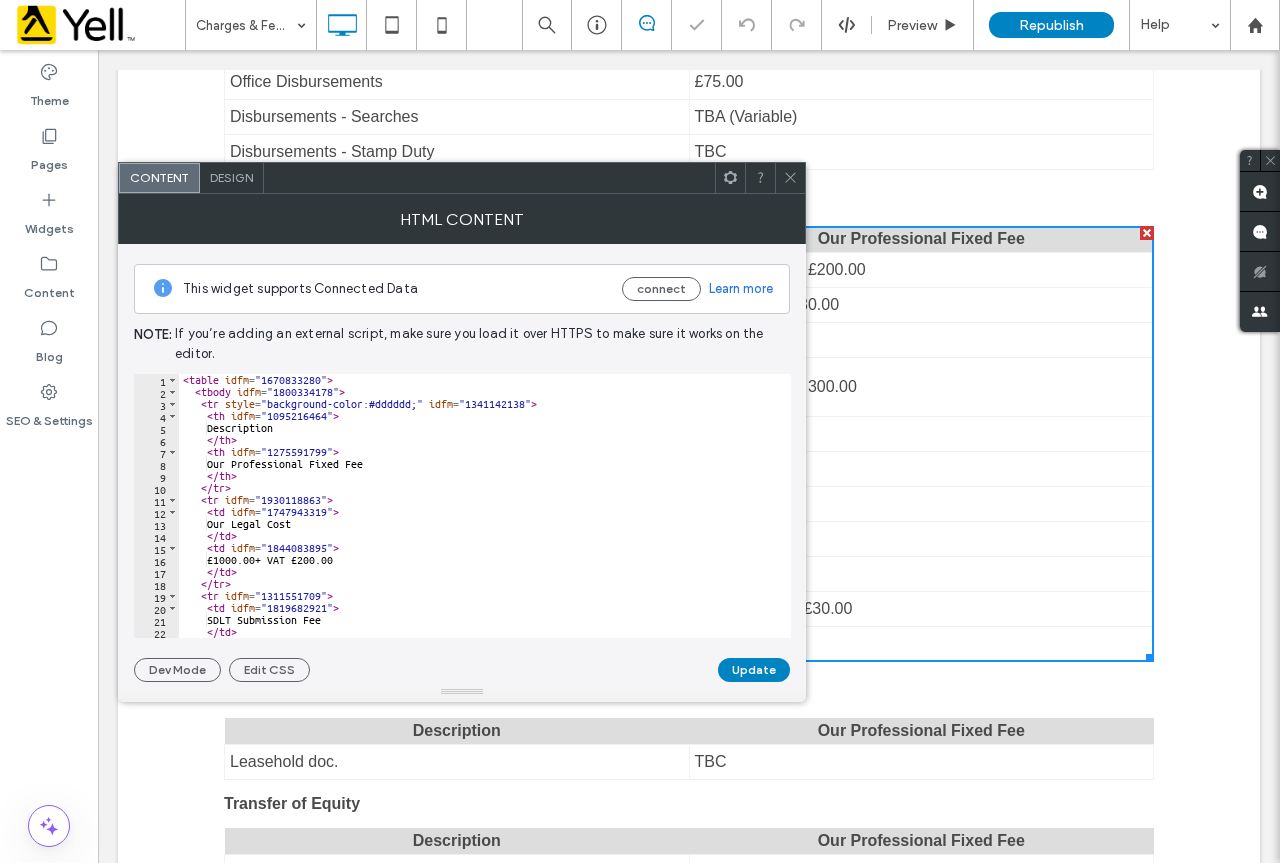 click 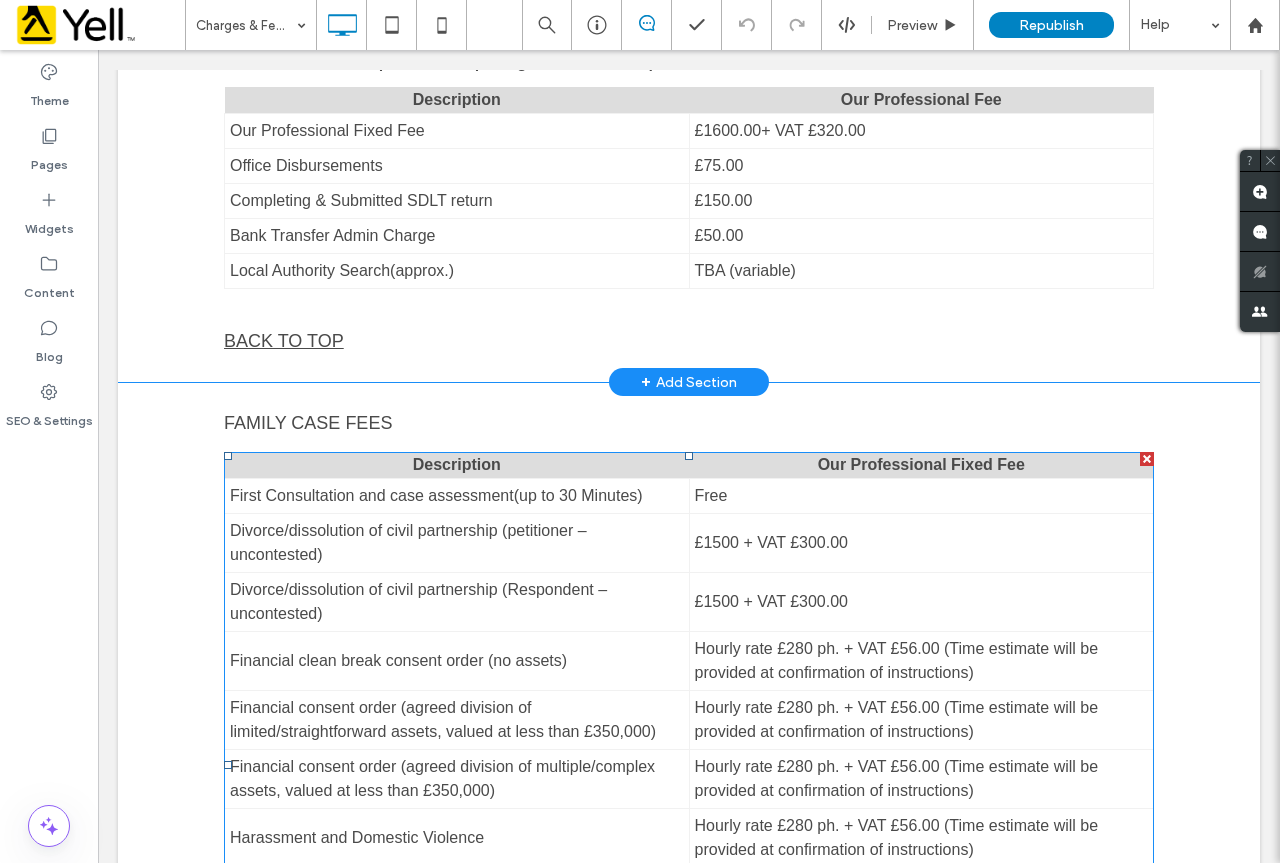 scroll, scrollTop: 2533, scrollLeft: 0, axis: vertical 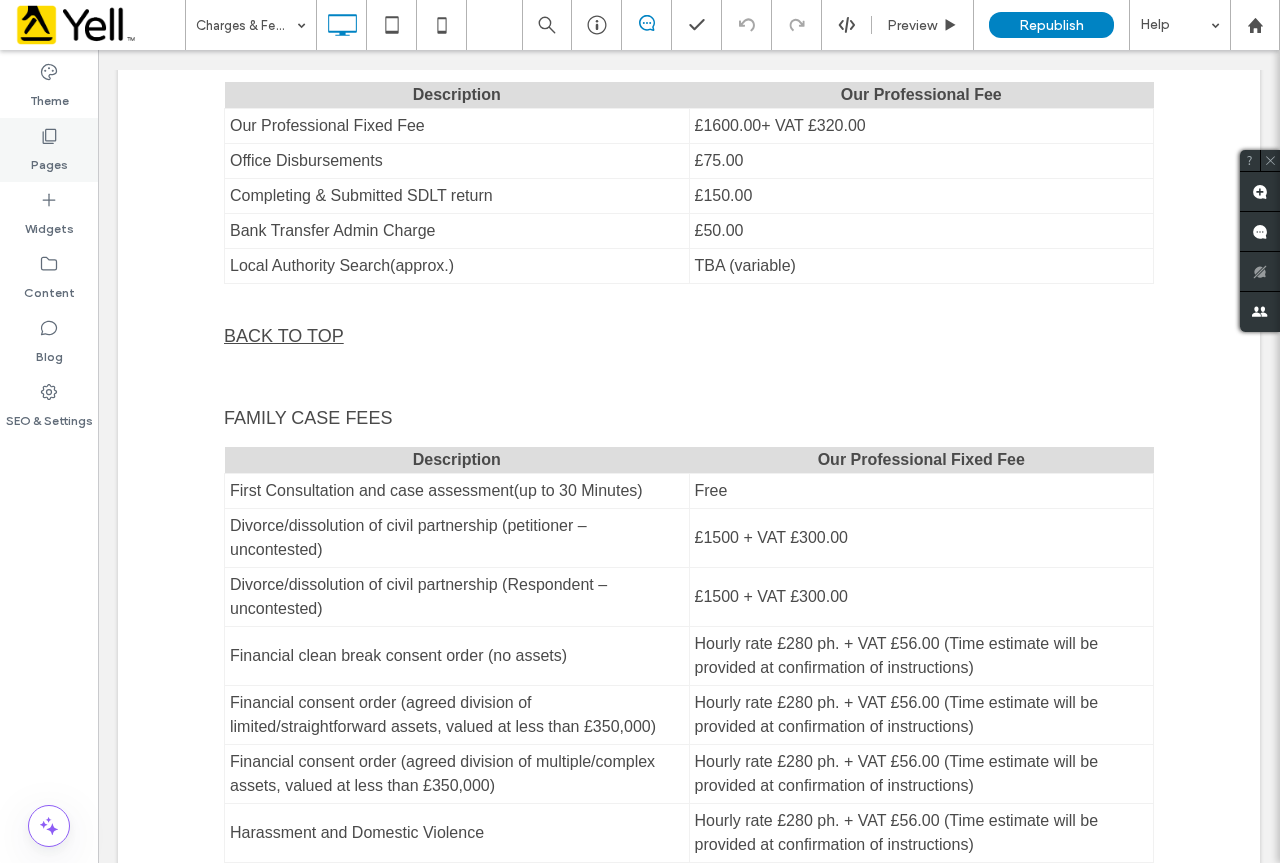 click on "Pages" at bounding box center (49, 160) 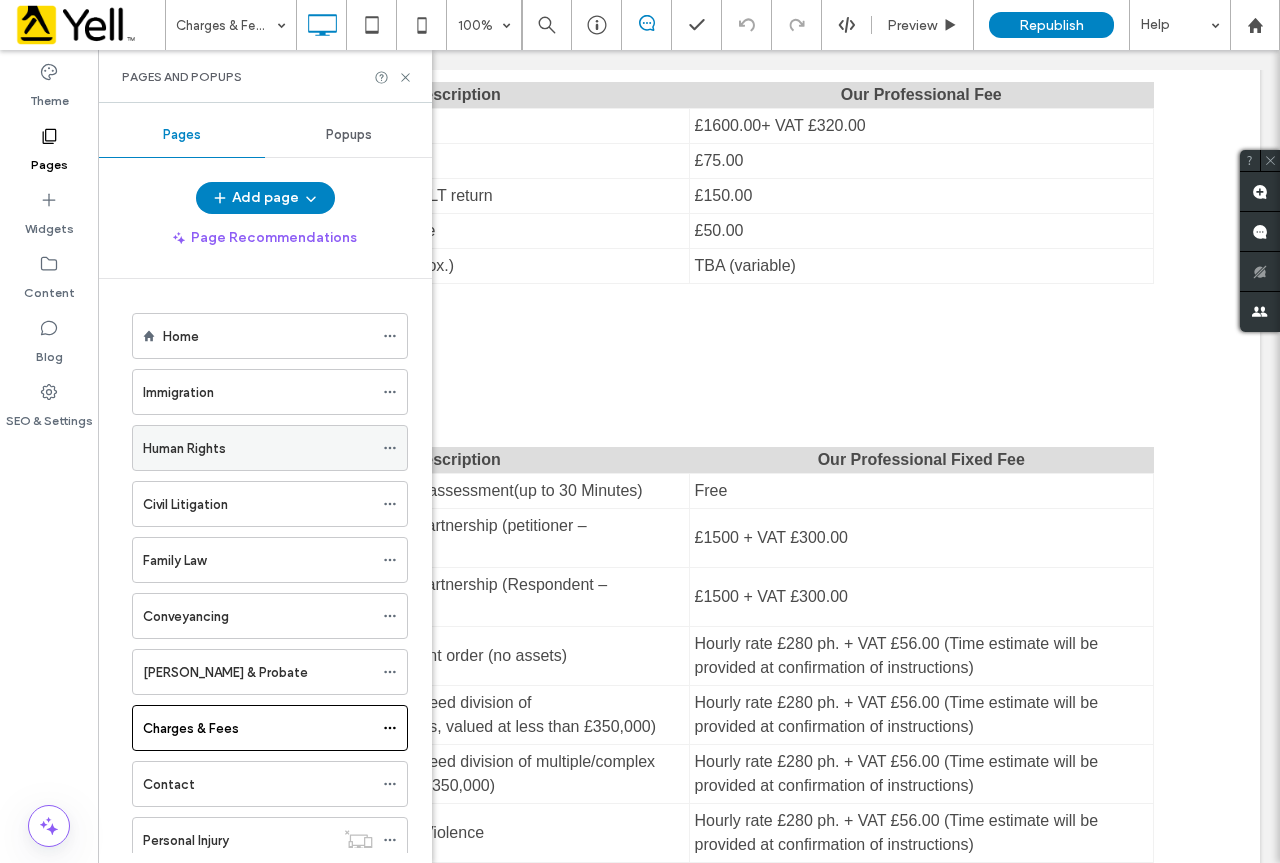 click 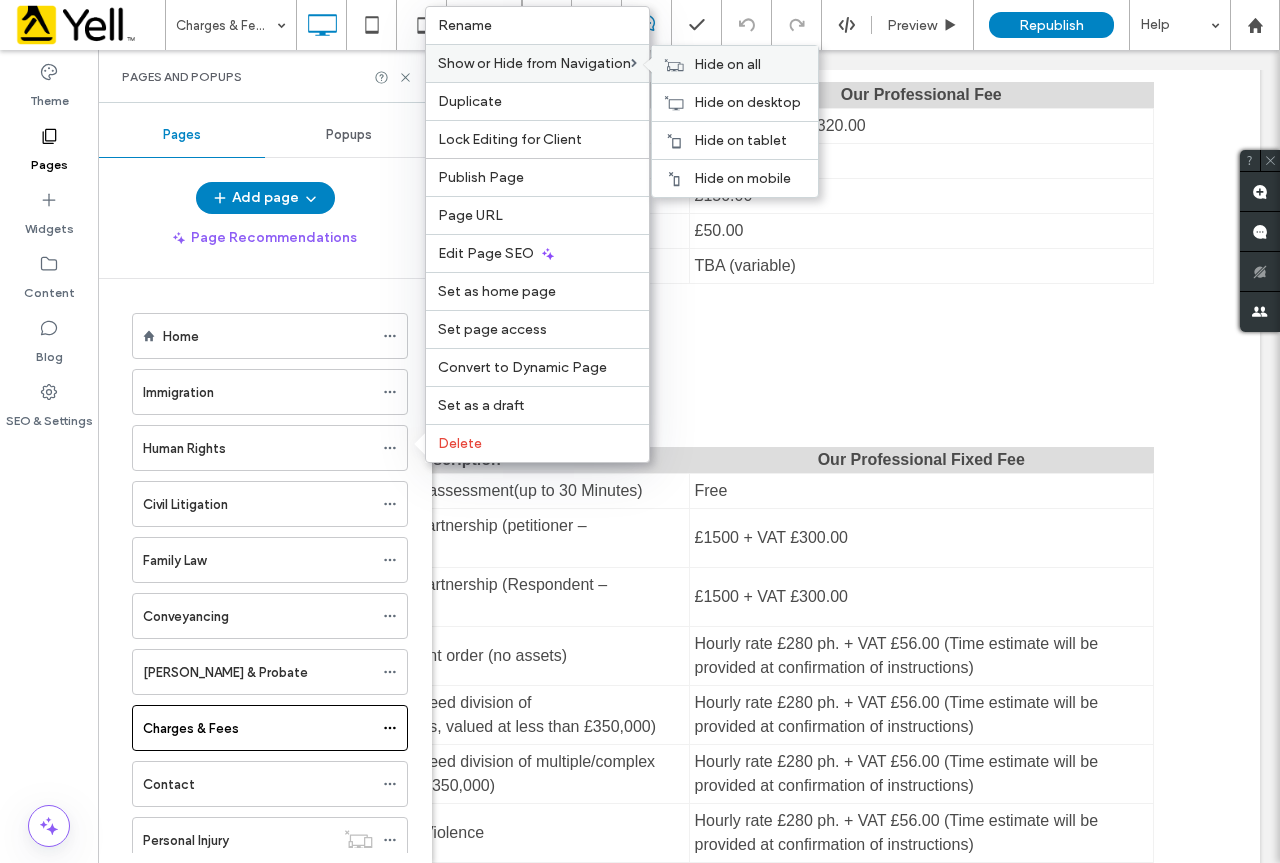 click on "Hide on all" at bounding box center [727, 64] 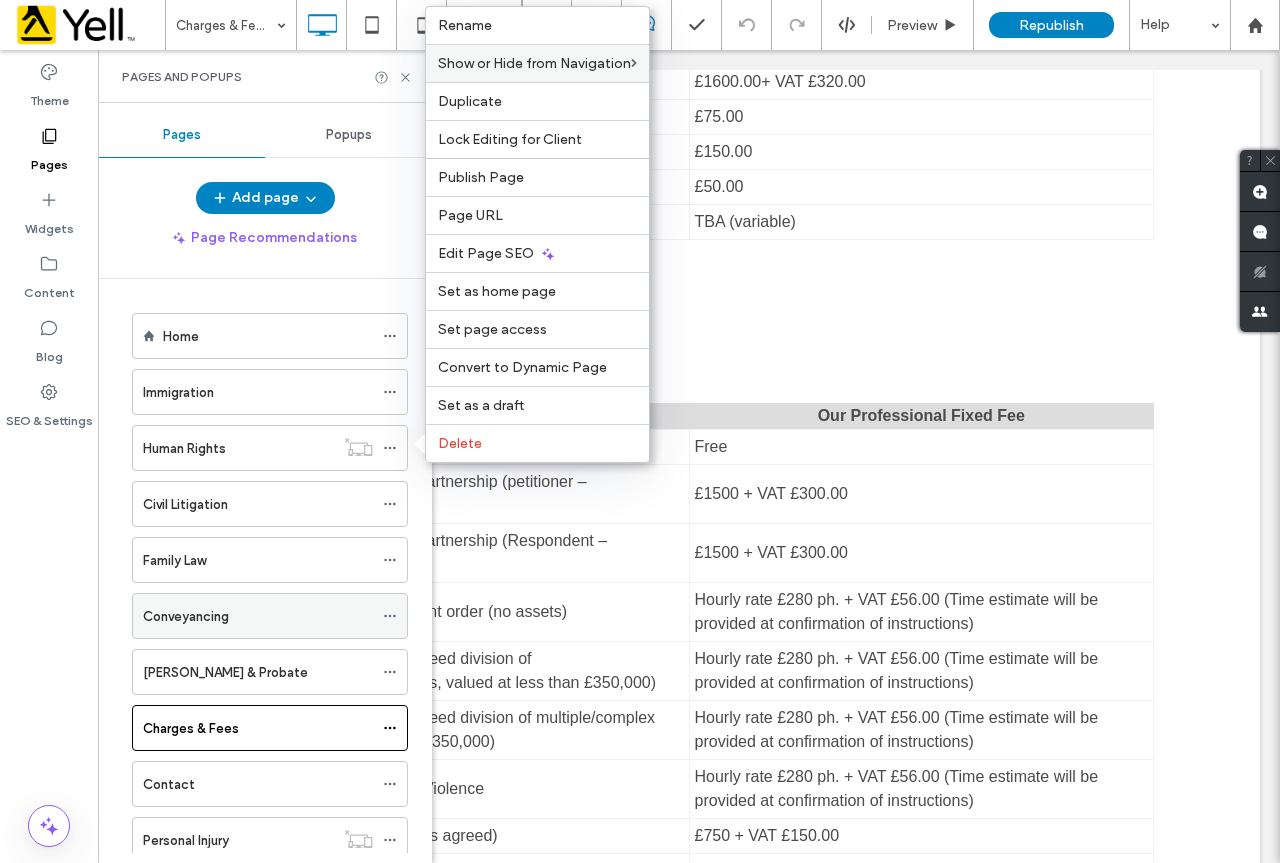click 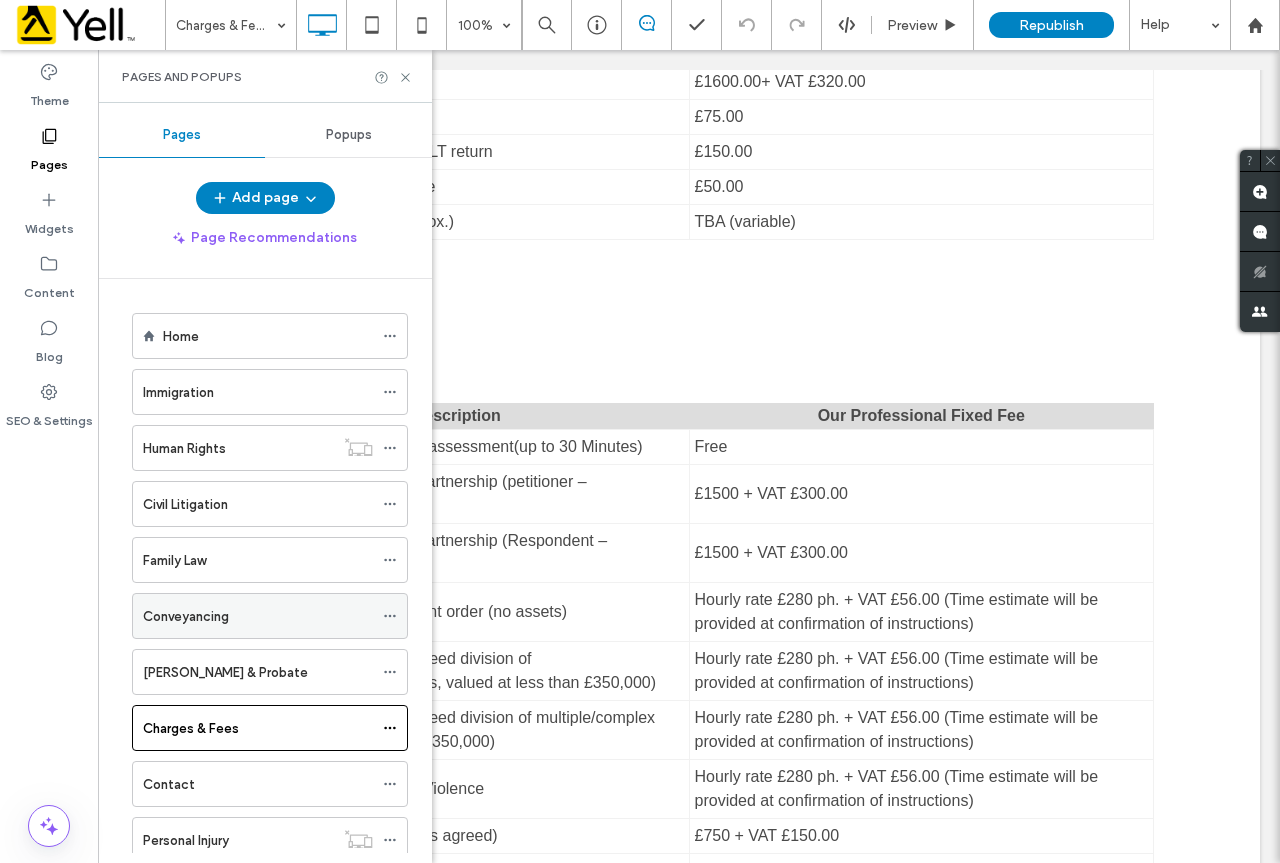 click on "Conveyancing" at bounding box center [270, 616] 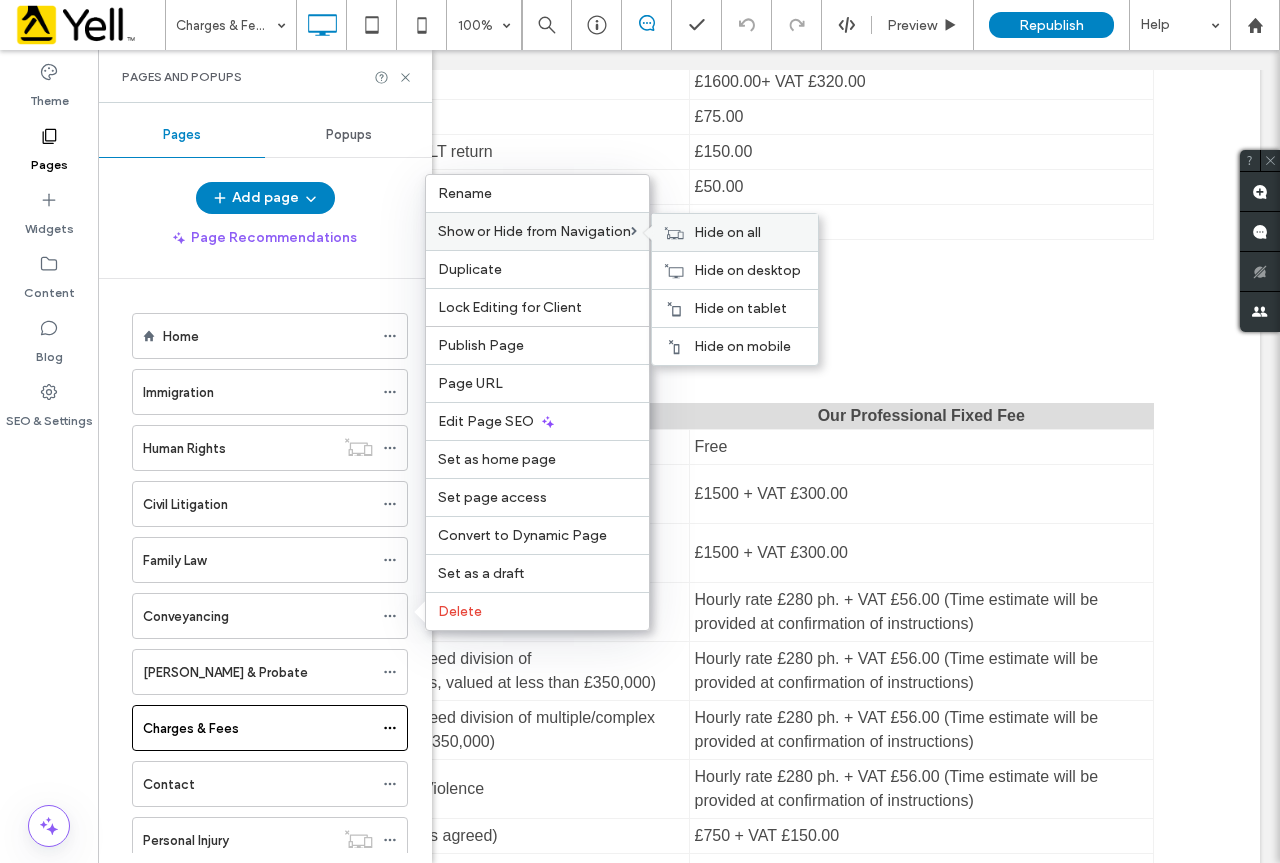click on "Hide on all" at bounding box center (735, 232) 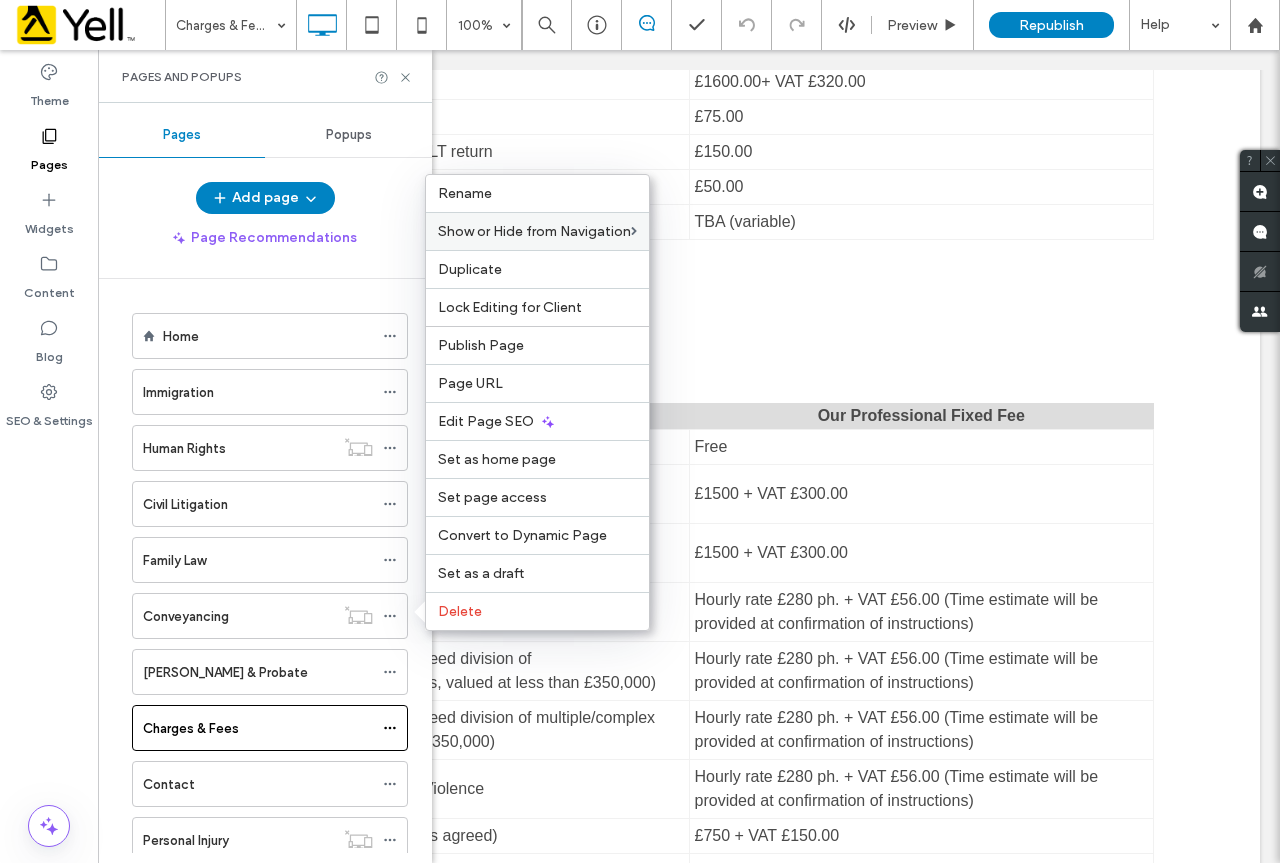 click on "Pages and Popups" at bounding box center (265, 76) 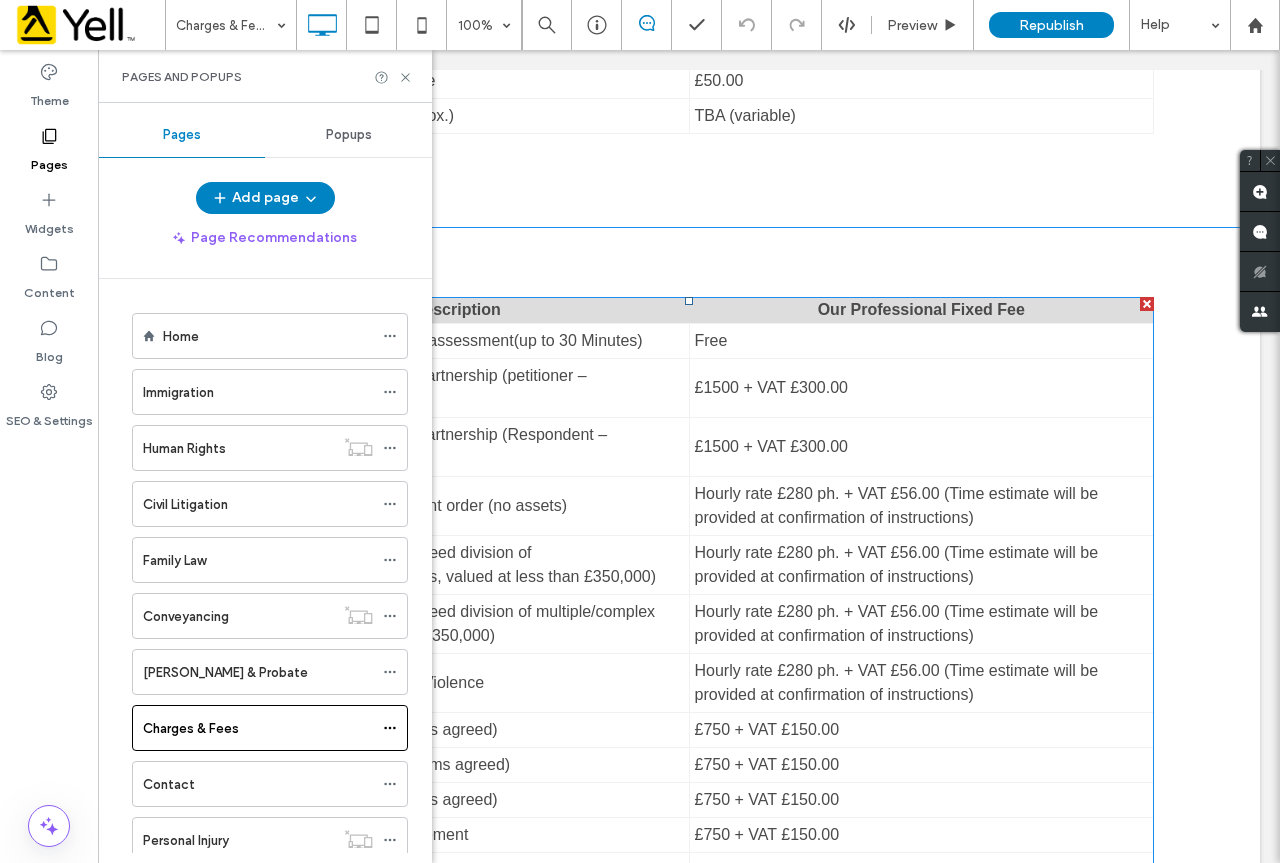 scroll, scrollTop: 2667, scrollLeft: 0, axis: vertical 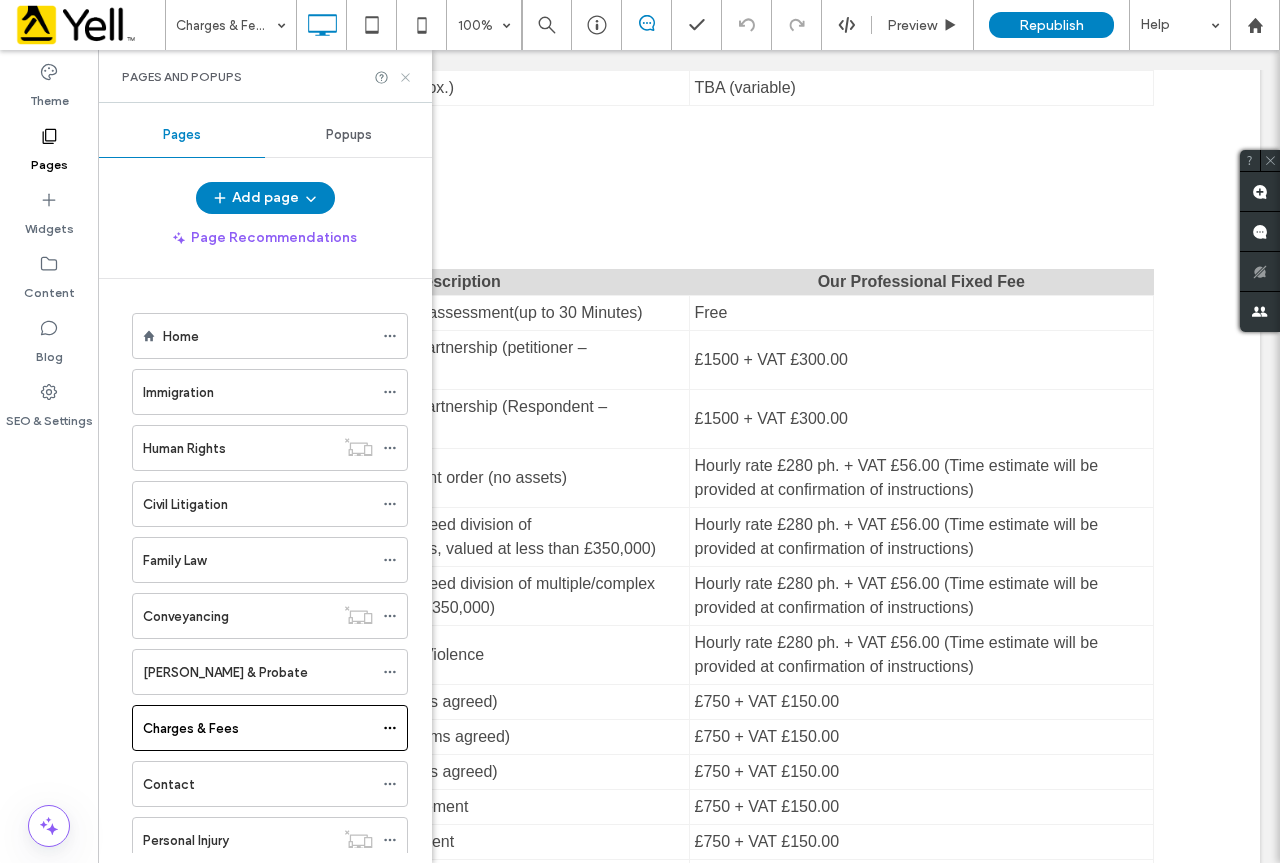 click 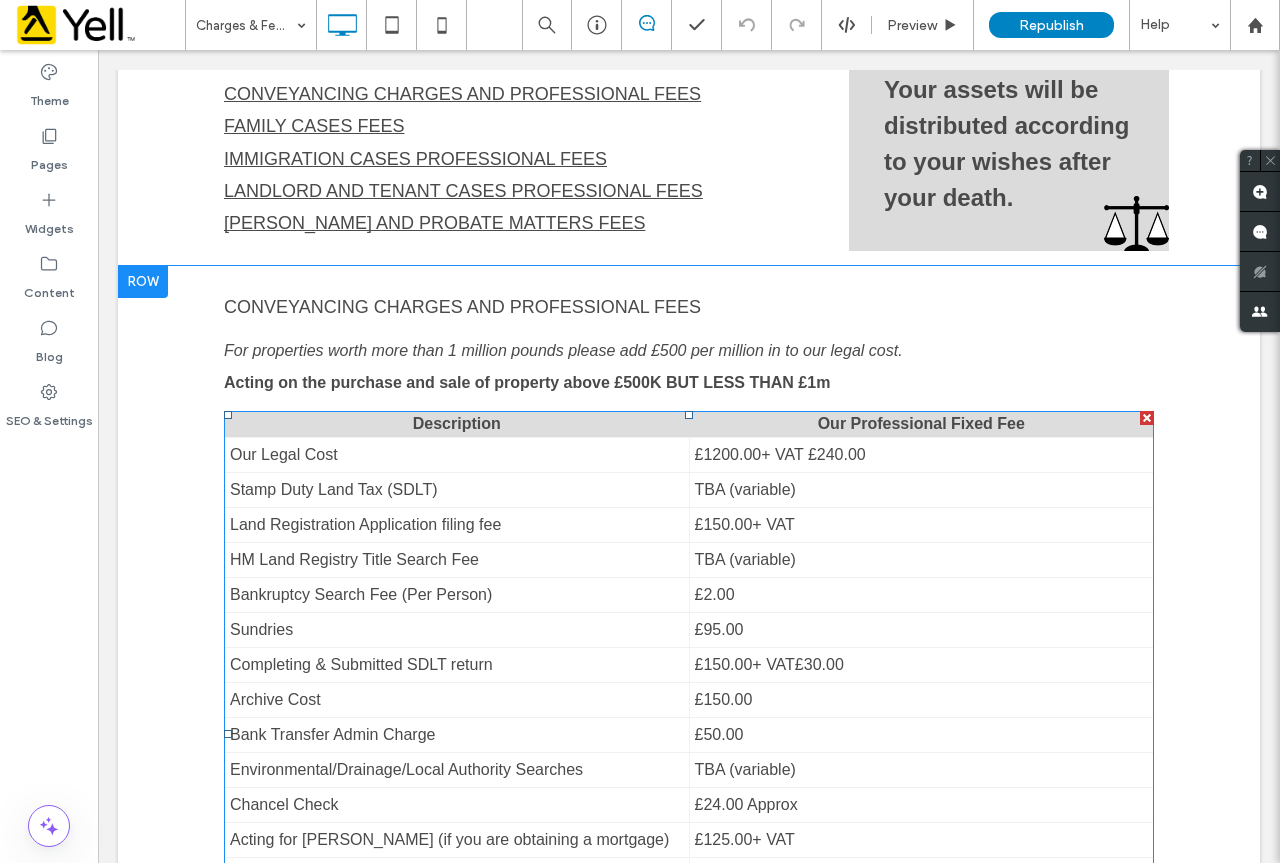scroll, scrollTop: 267, scrollLeft: 0, axis: vertical 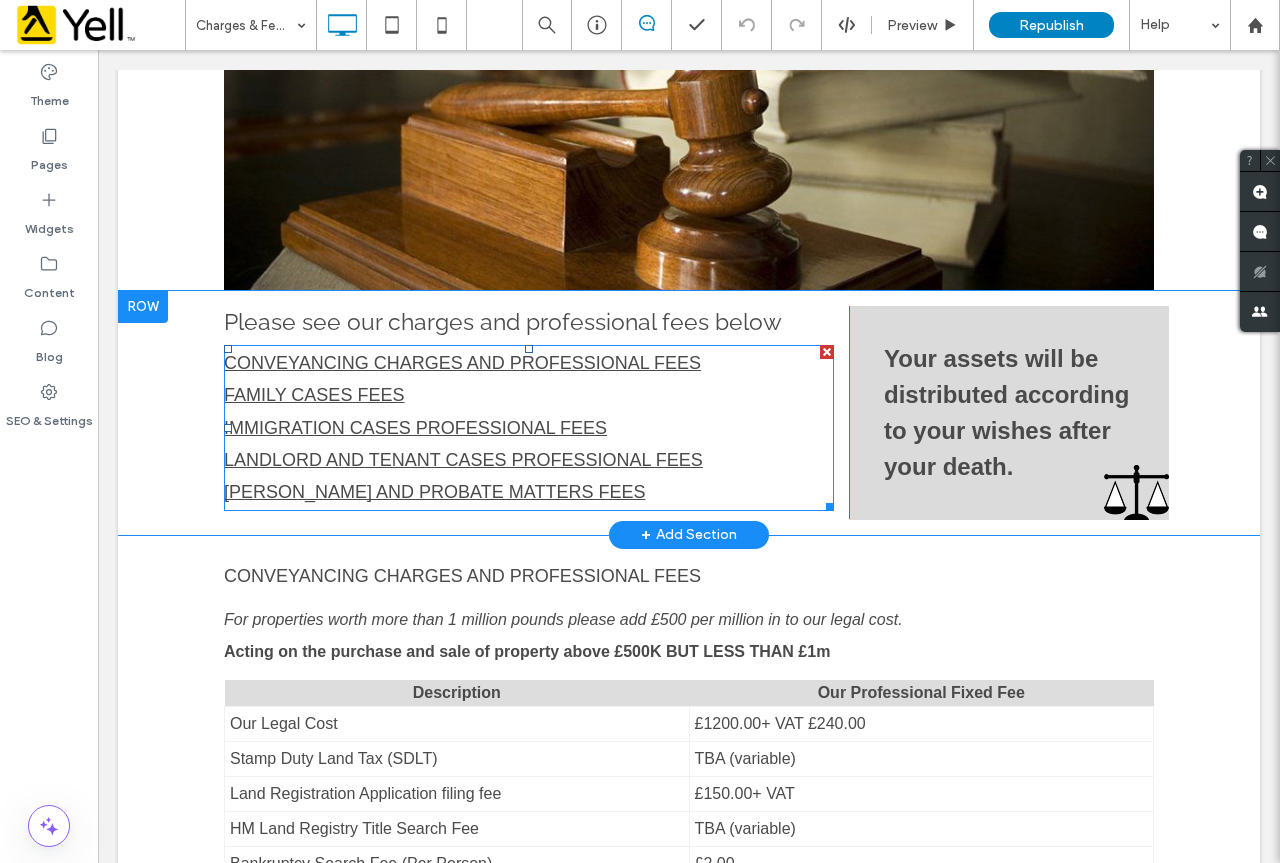 click on "CONVEYANCING CHARGES AND PROFESSIONAL FEES" at bounding box center [462, 363] 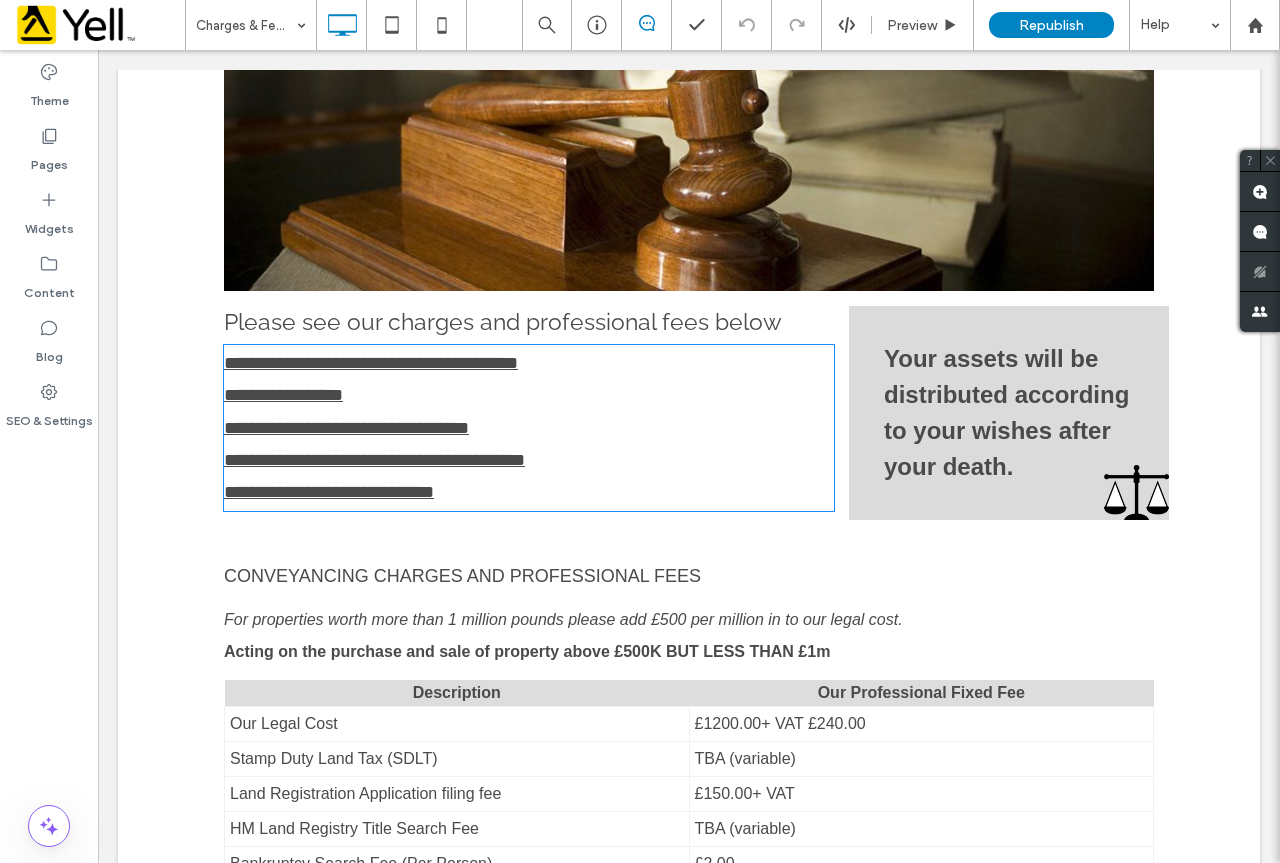 type on "*****" 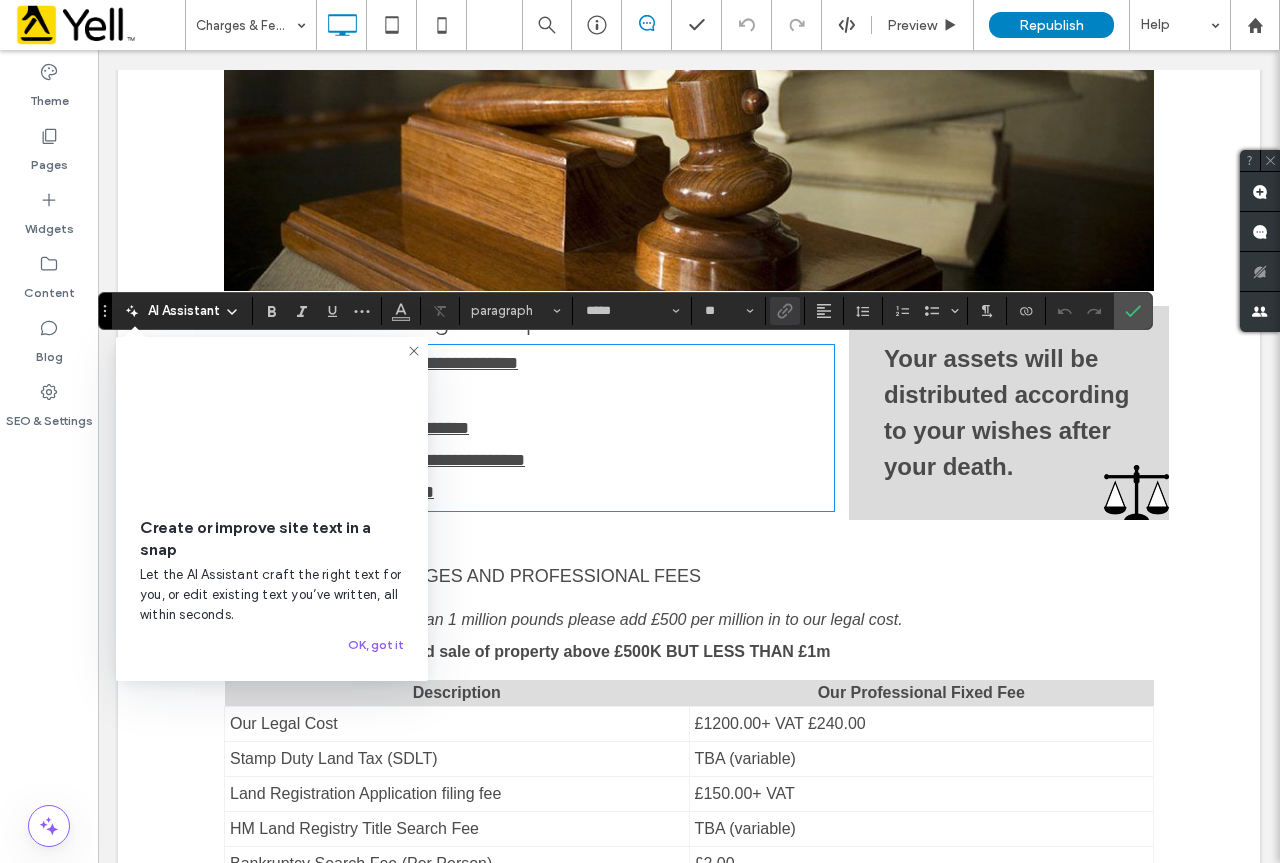 click on "**********" at bounding box center (371, 363) 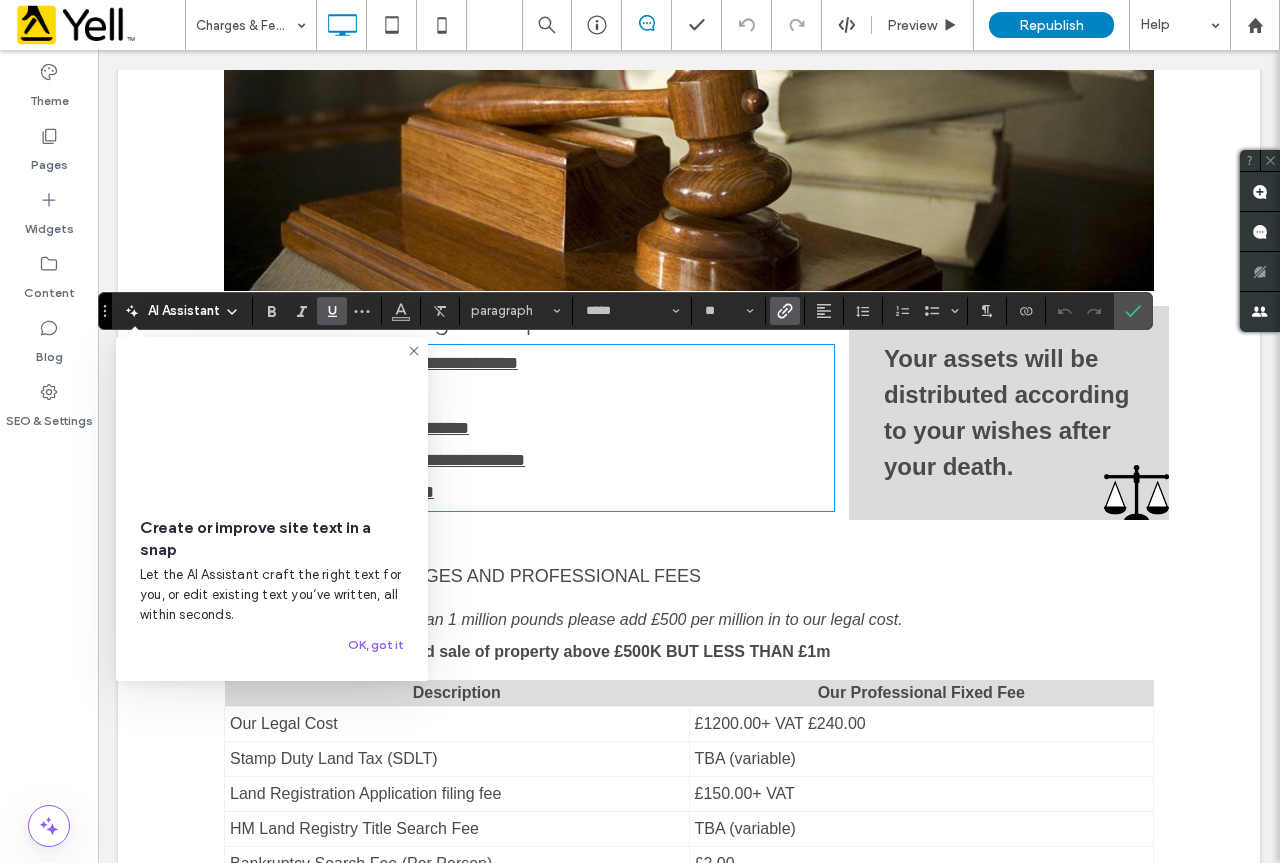 drag, startPoint x: 499, startPoint y: 363, endPoint x: 102, endPoint y: 363, distance: 397 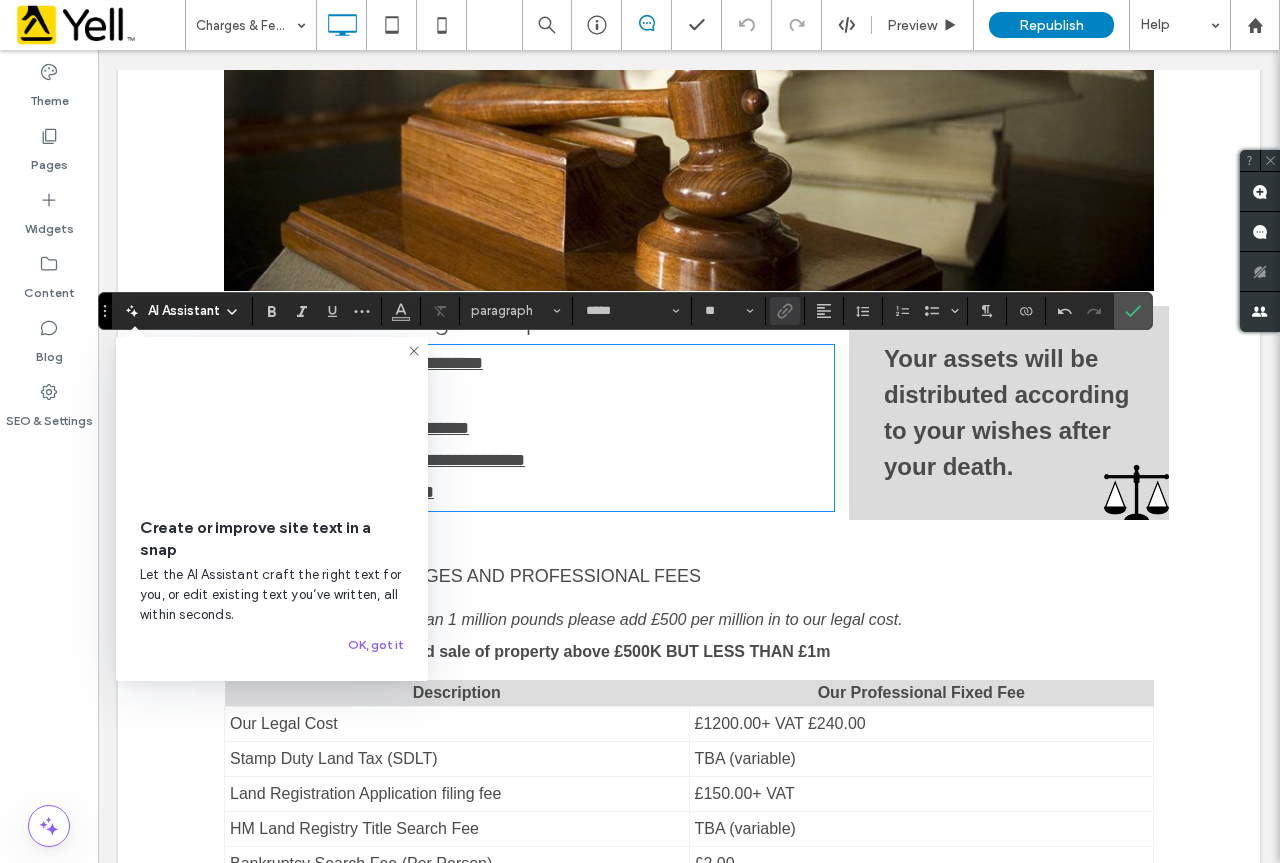 drag, startPoint x: 414, startPoint y: 355, endPoint x: 497, endPoint y: 368, distance: 84.0119 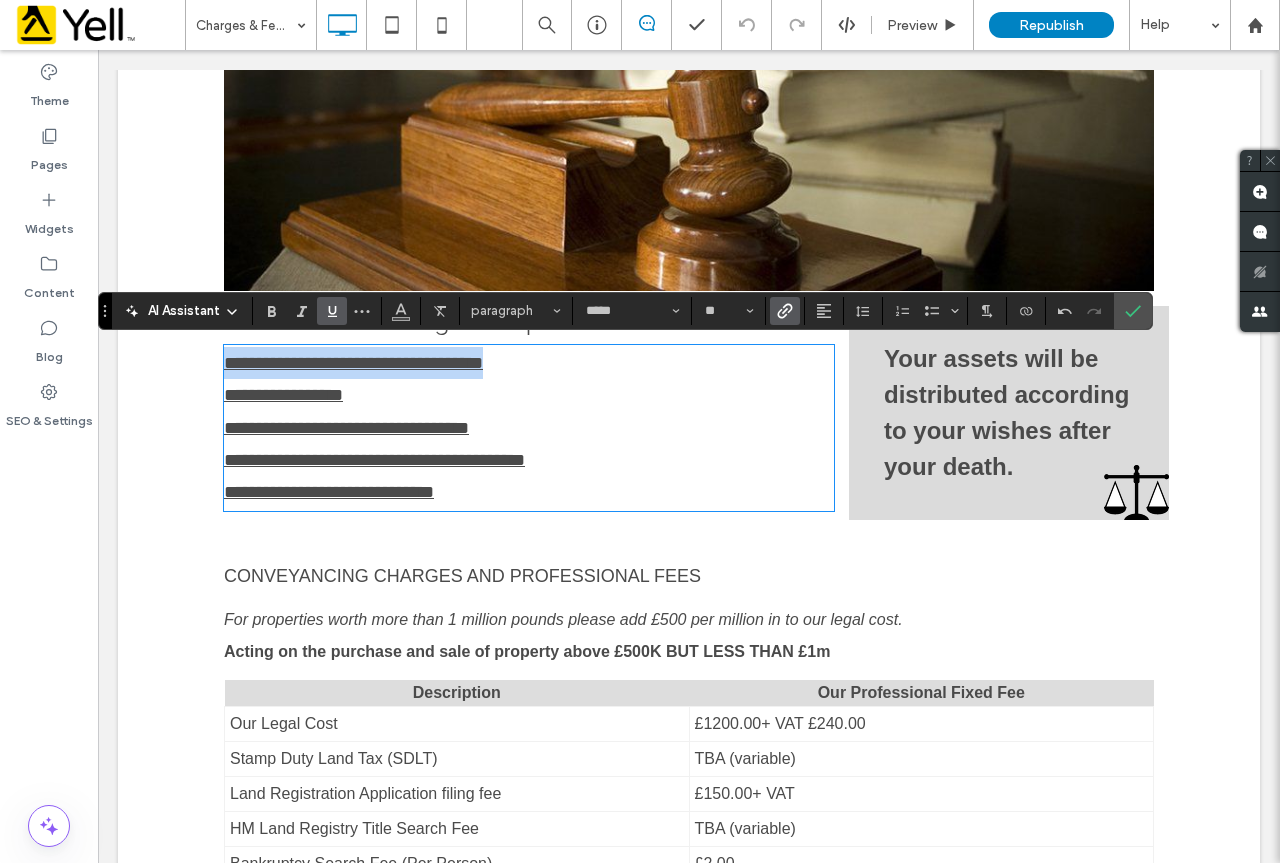 drag, startPoint x: 648, startPoint y: 361, endPoint x: 55, endPoint y: 356, distance: 593.02106 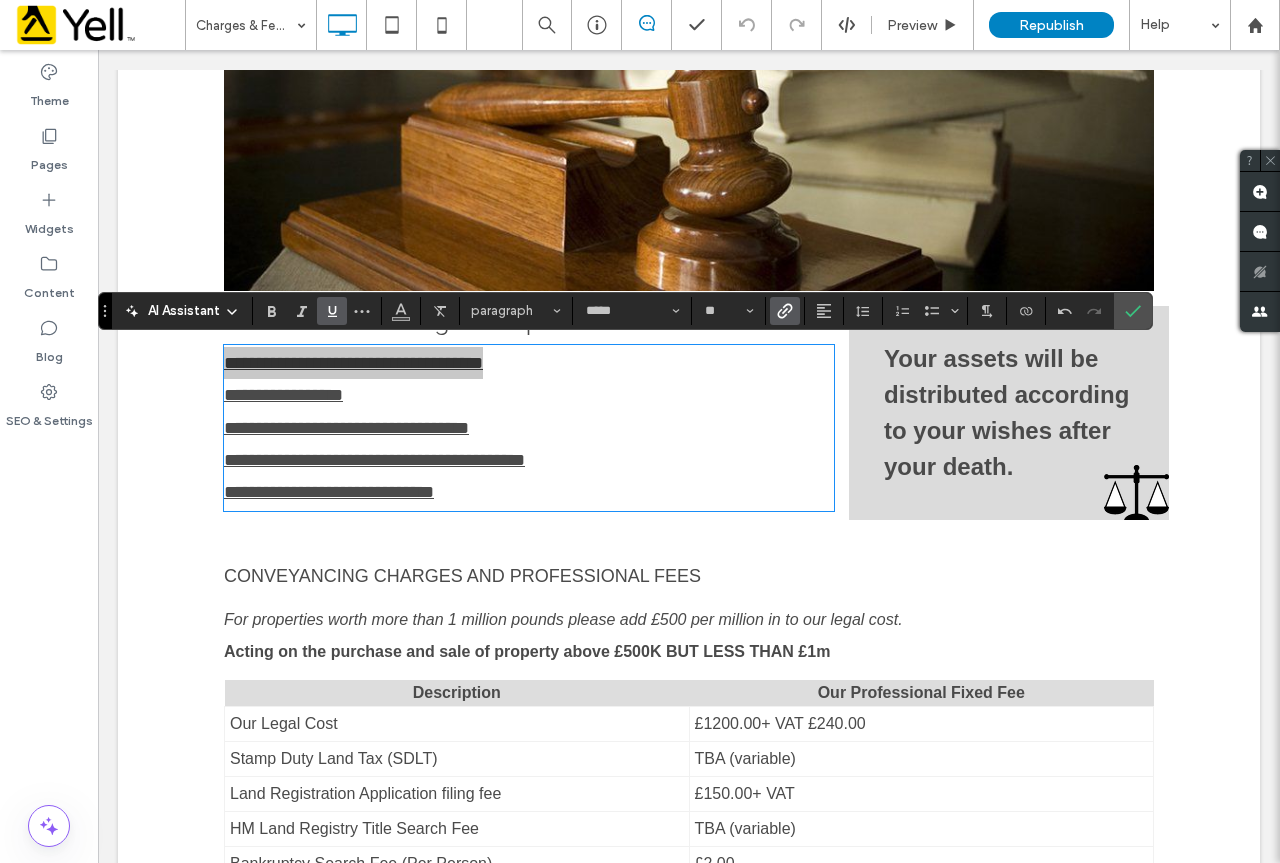 click 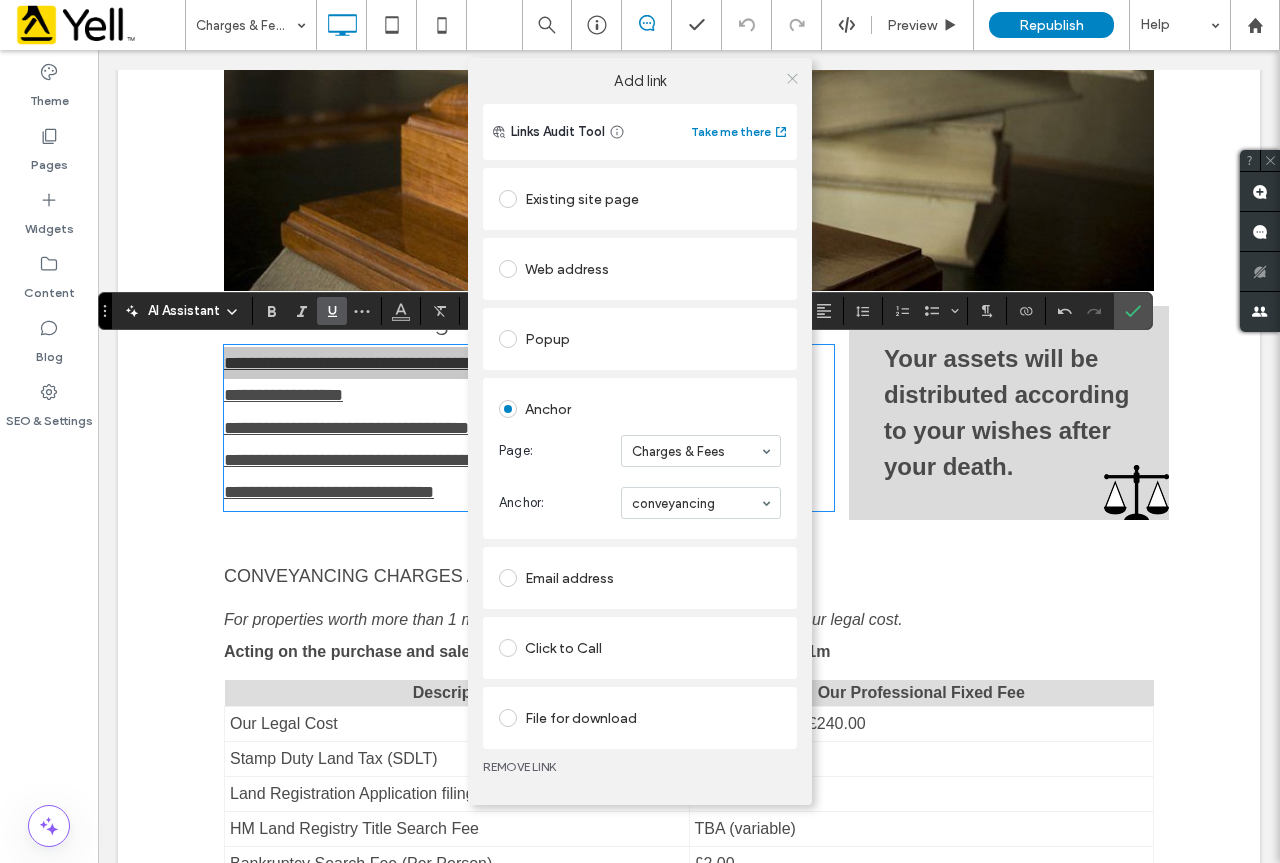 click at bounding box center [792, 78] 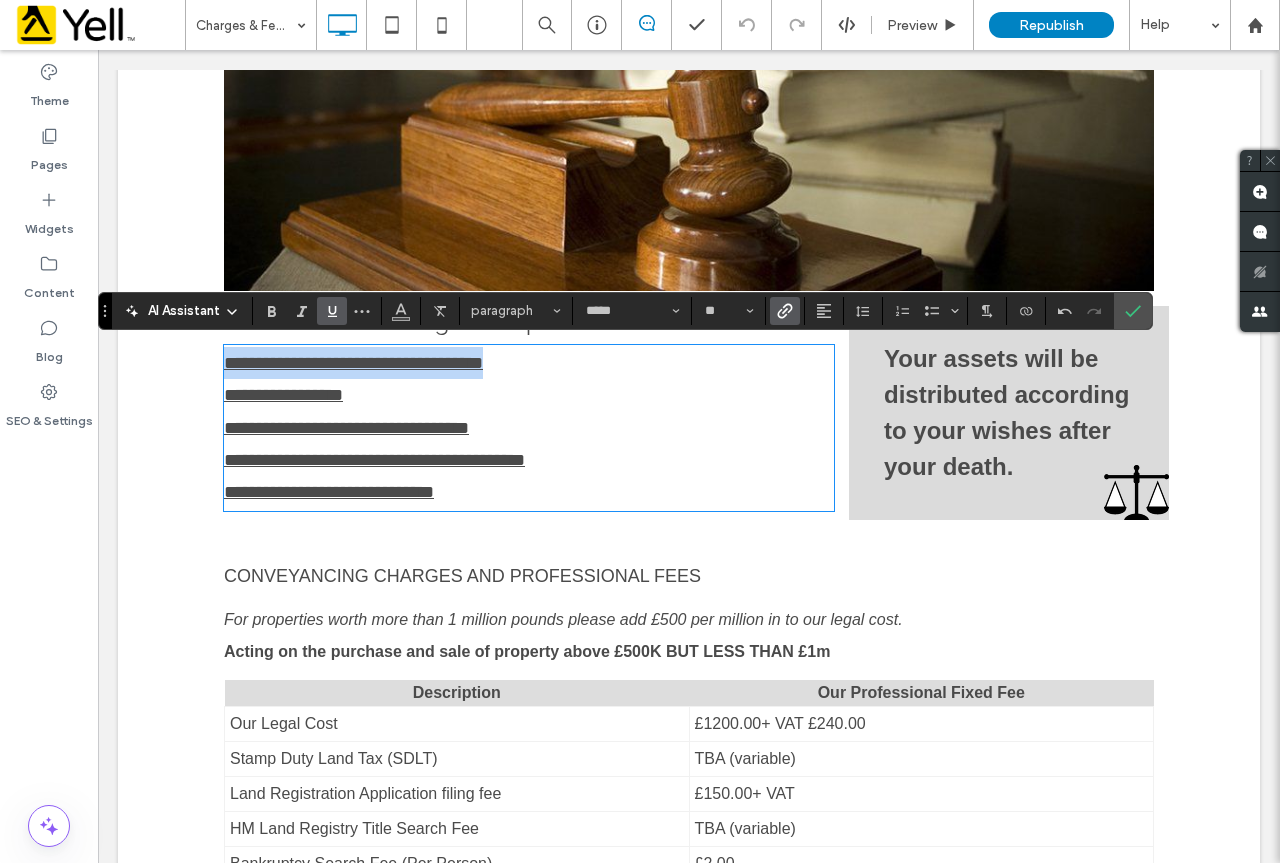 click on "**********" at bounding box center [529, 363] 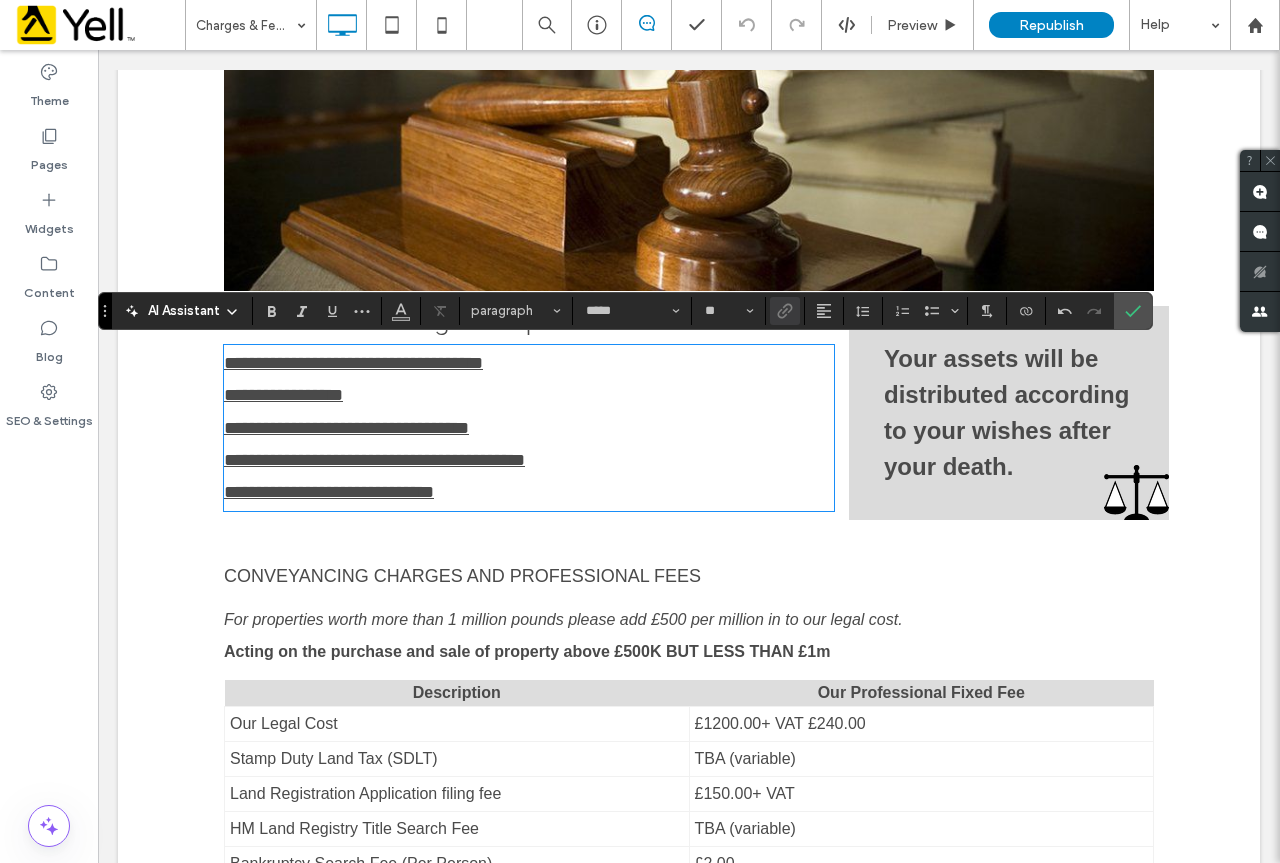 click on "CONVEYANCING CHARGES AND PROFESSIONAL FEES" at bounding box center [689, 576] 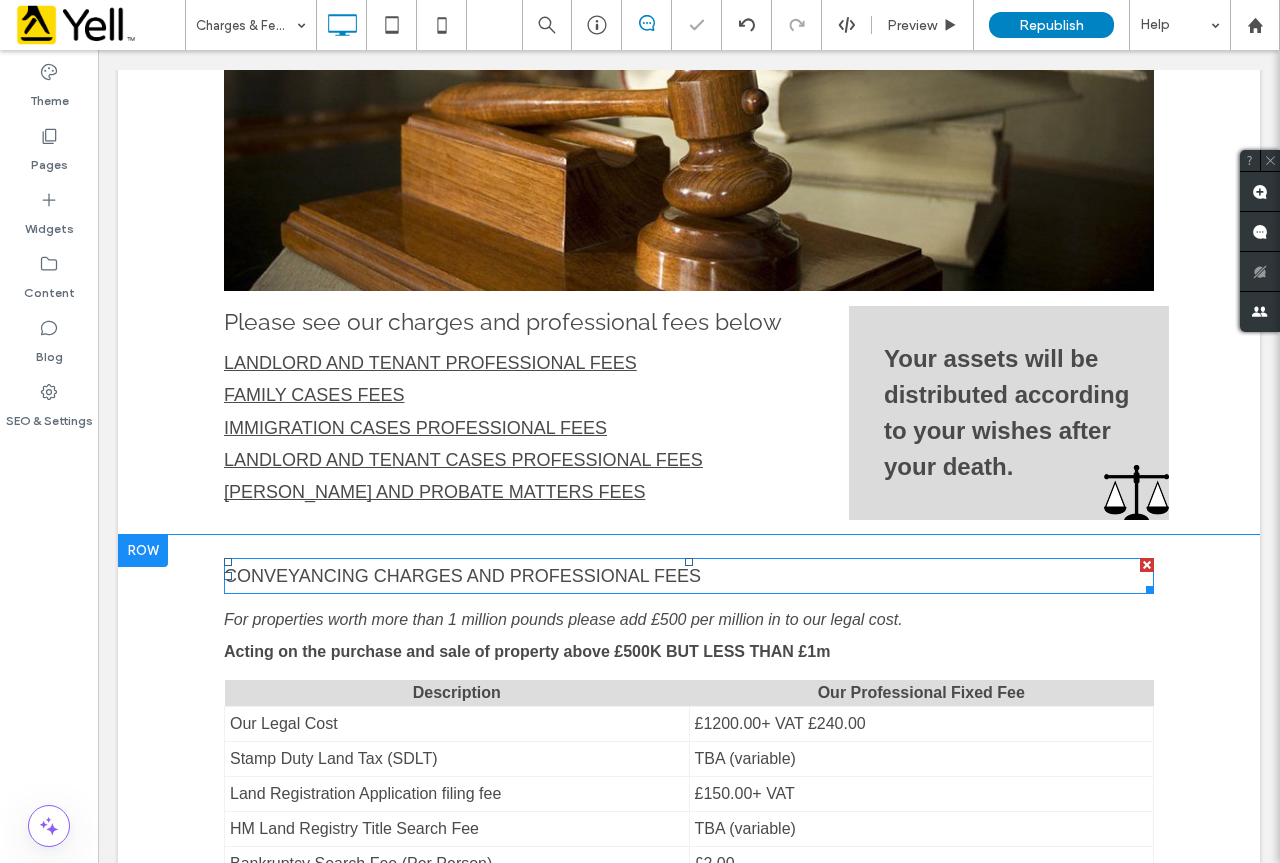 click on "CONVEYANCING CHARGES AND PROFESSIONAL FEES" at bounding box center [462, 576] 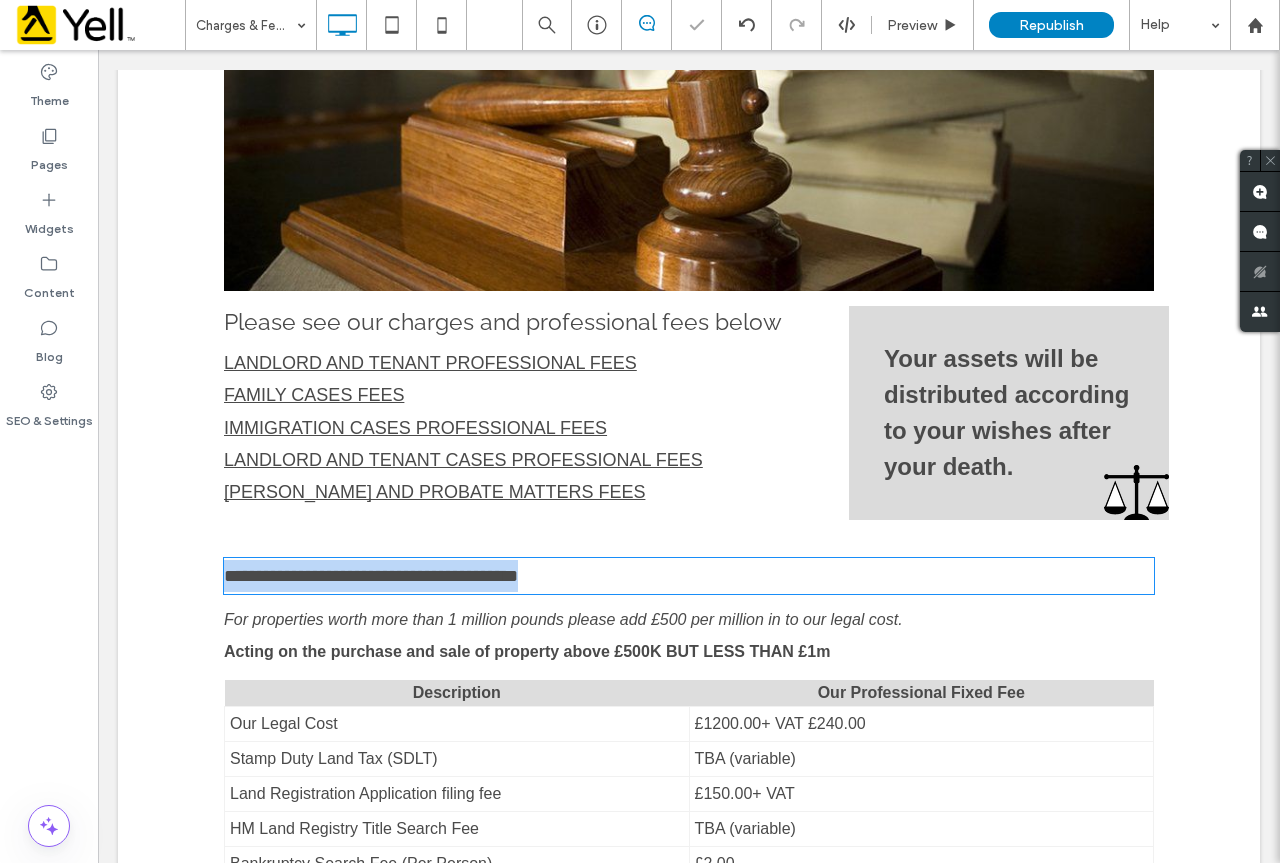 click on "**********" at bounding box center [371, 576] 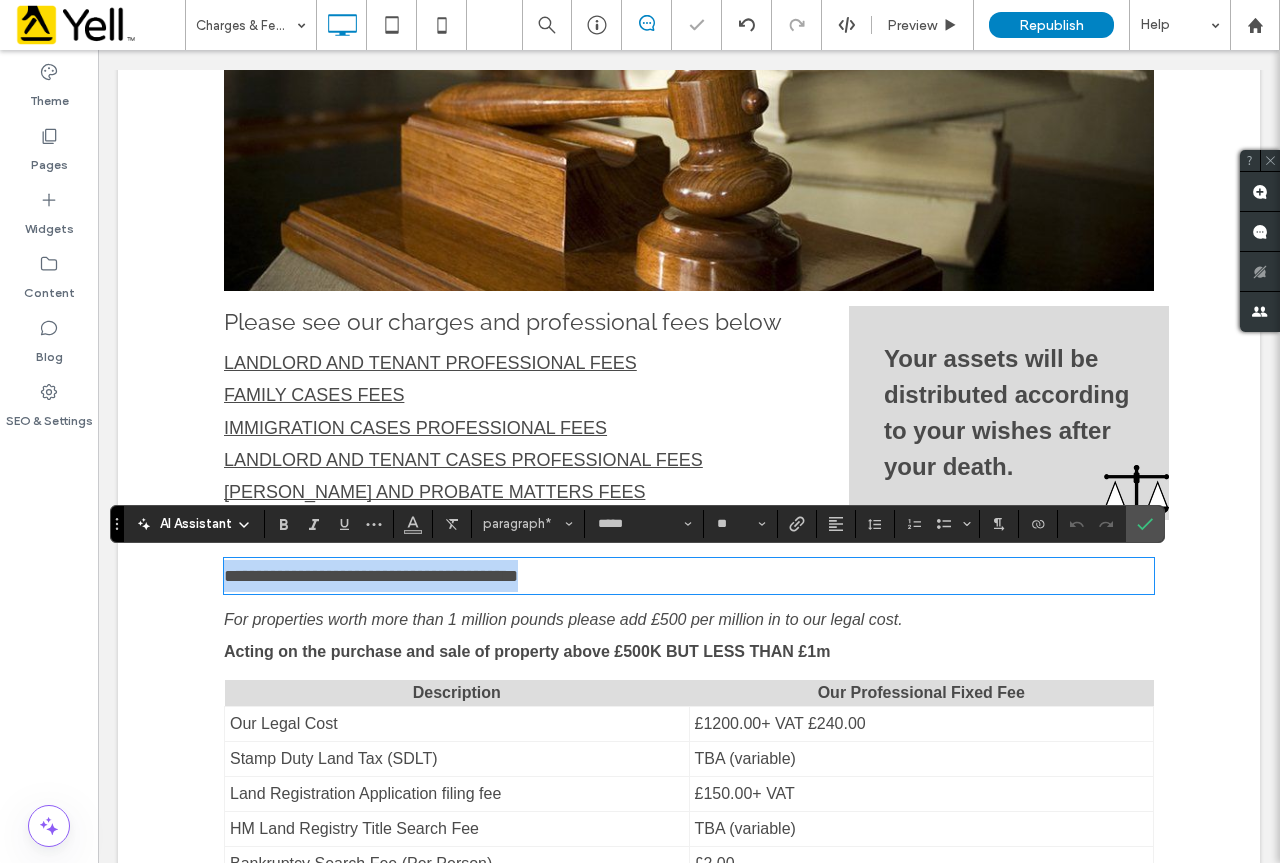 click on "**********" at bounding box center (371, 576) 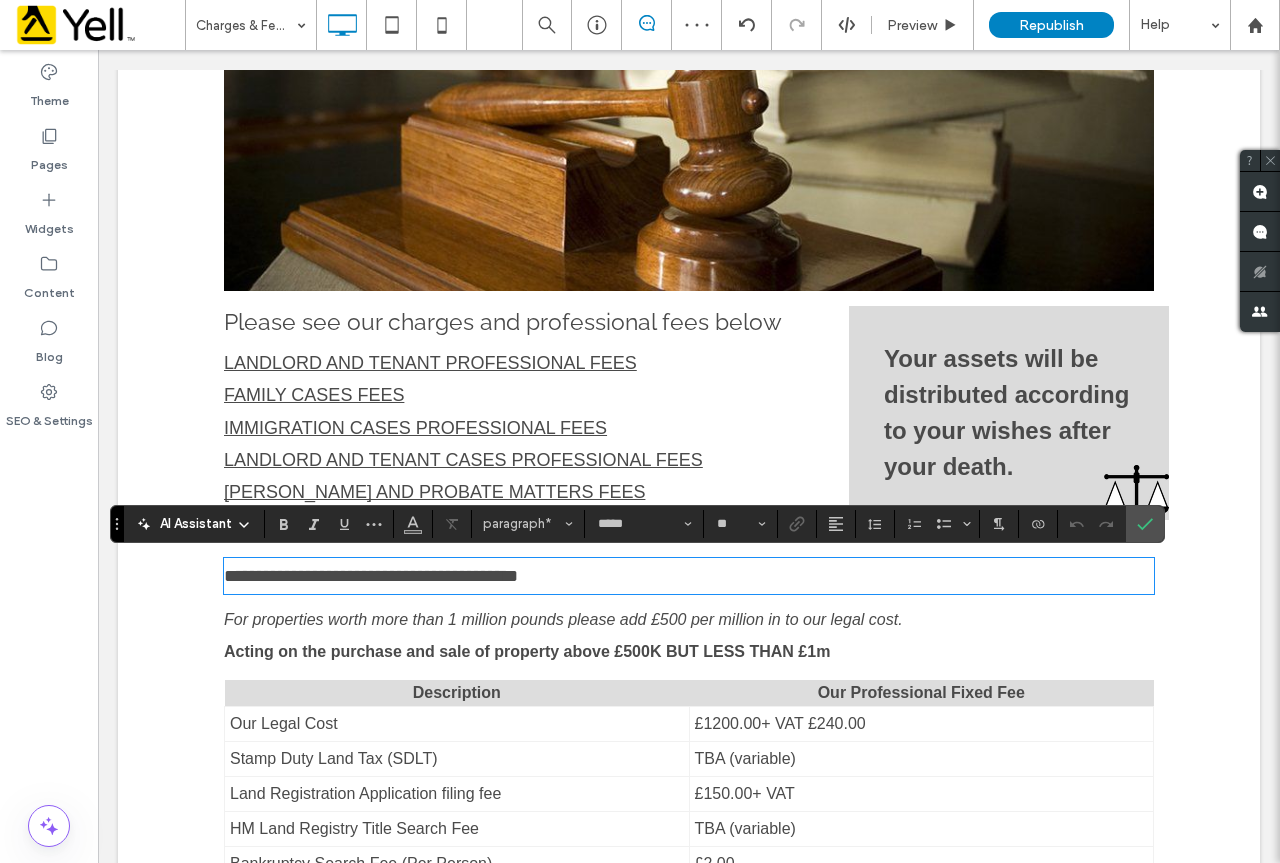 click on "**********" at bounding box center [371, 576] 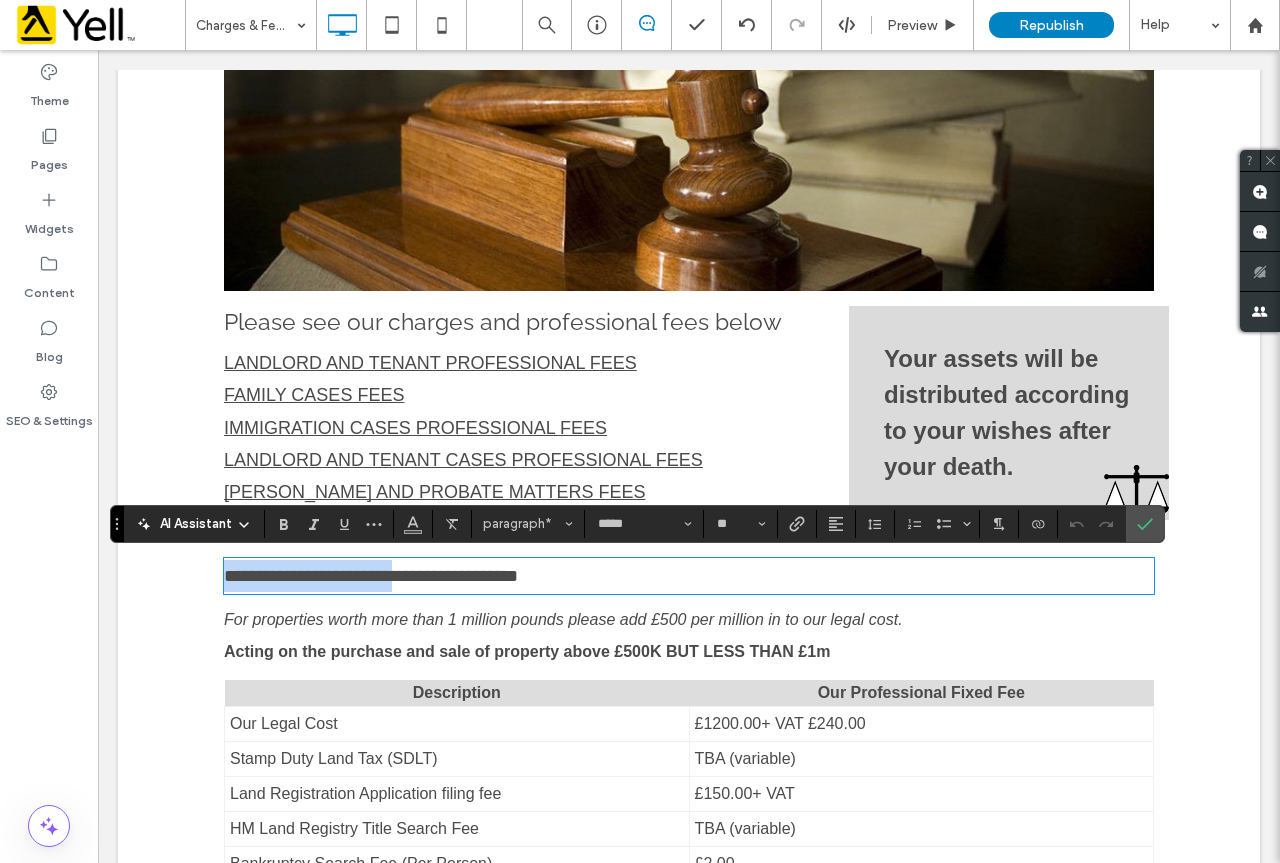drag, startPoint x: 498, startPoint y: 578, endPoint x: 174, endPoint y: 629, distance: 327.98932 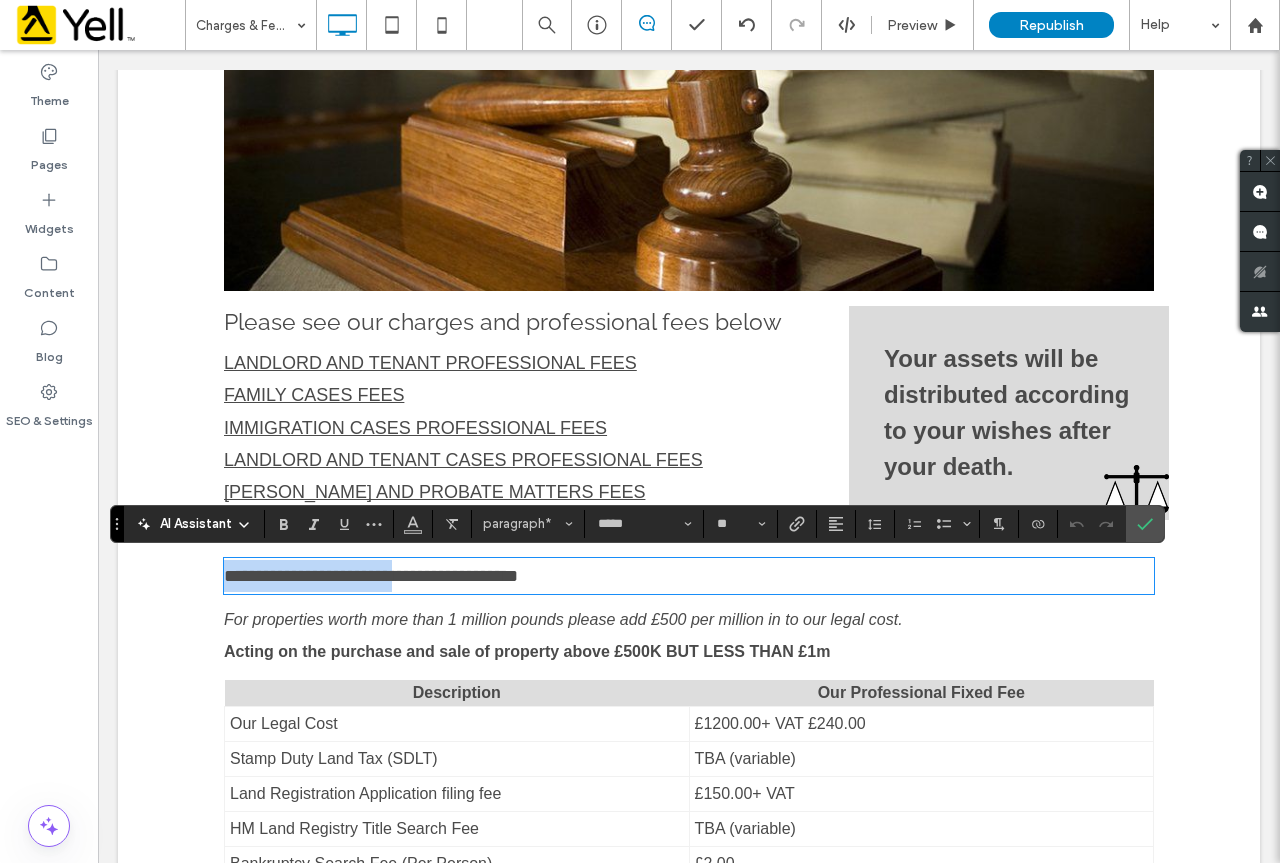 type 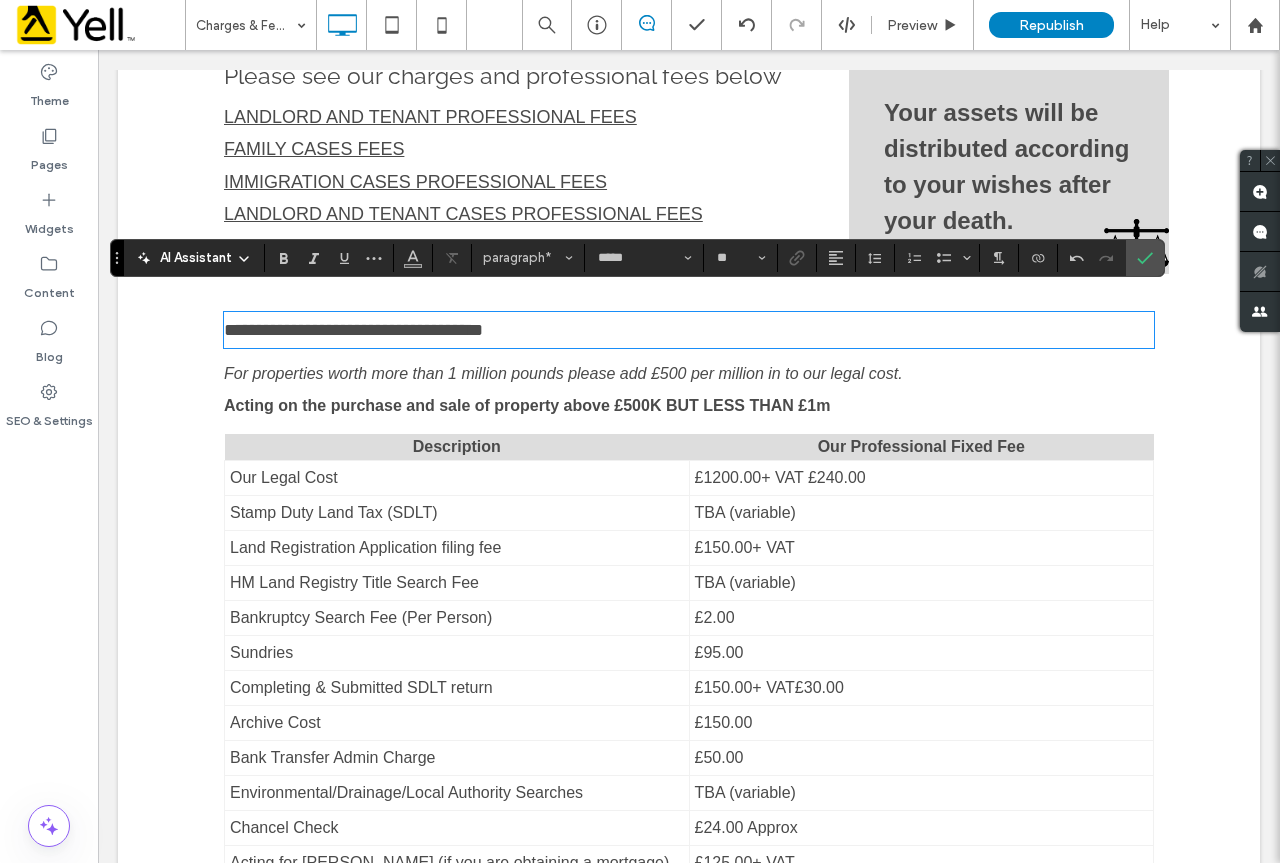scroll, scrollTop: 533, scrollLeft: 0, axis: vertical 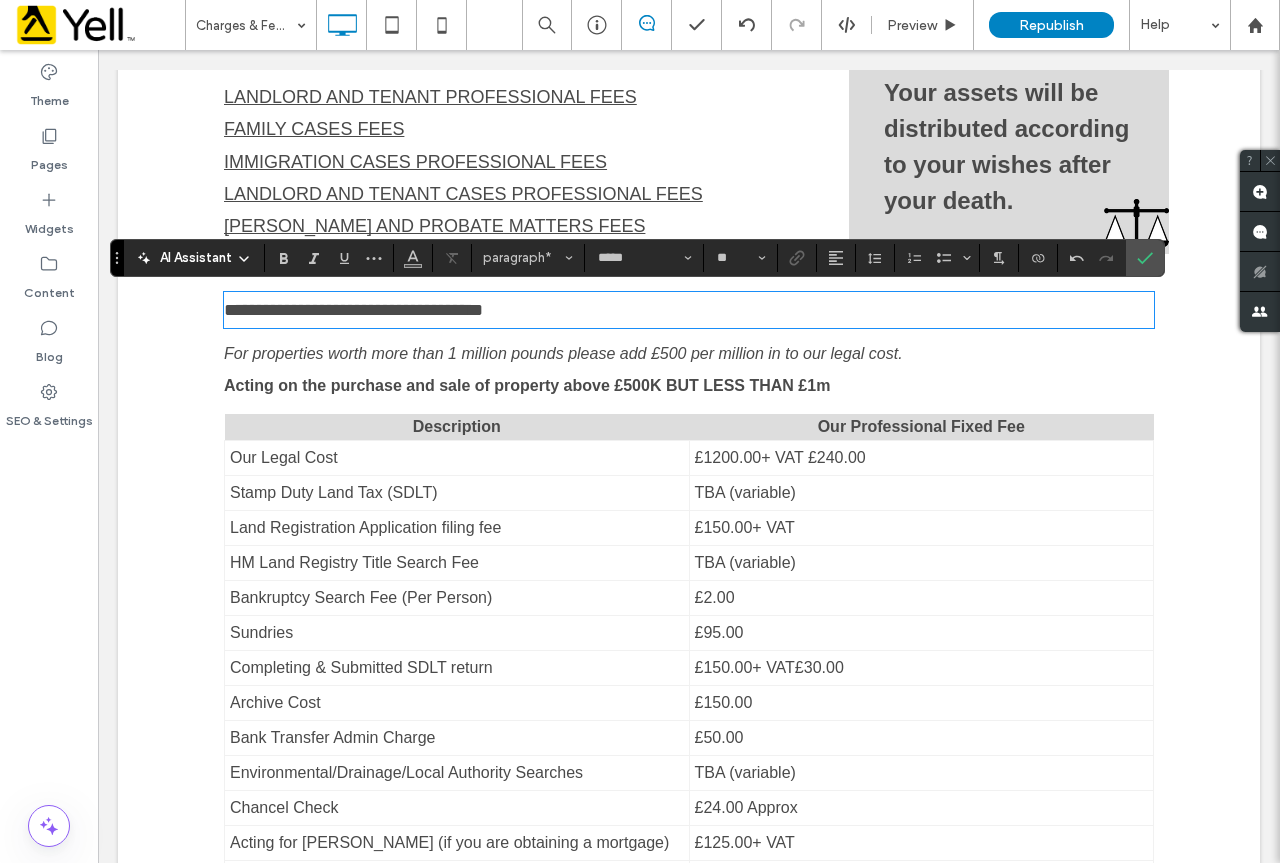 click on "For properties worth more than 1 million pounds please add £500 per million in to our legal cost." at bounding box center (563, 353) 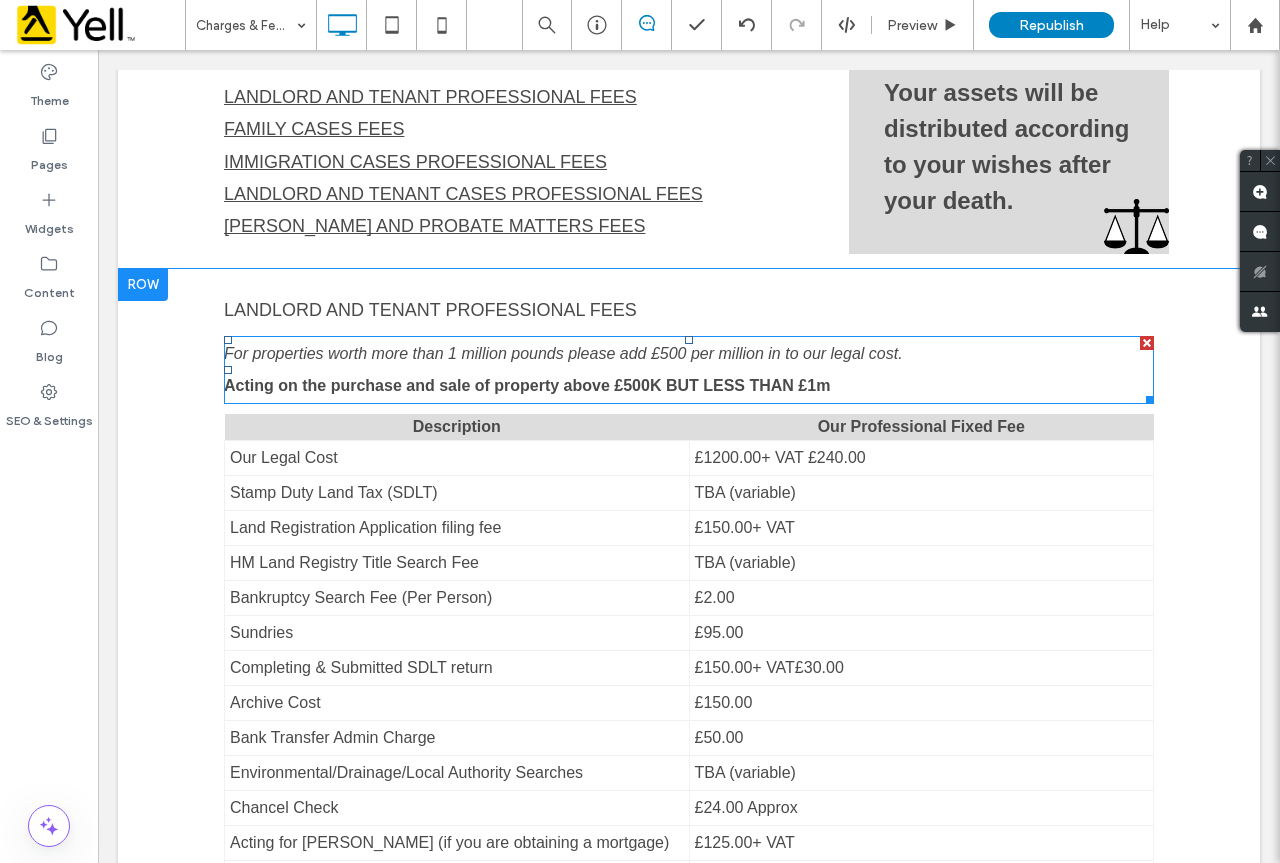 click on "For properties worth more than 1 million pounds please add £500 per million in to our legal cost." at bounding box center [563, 353] 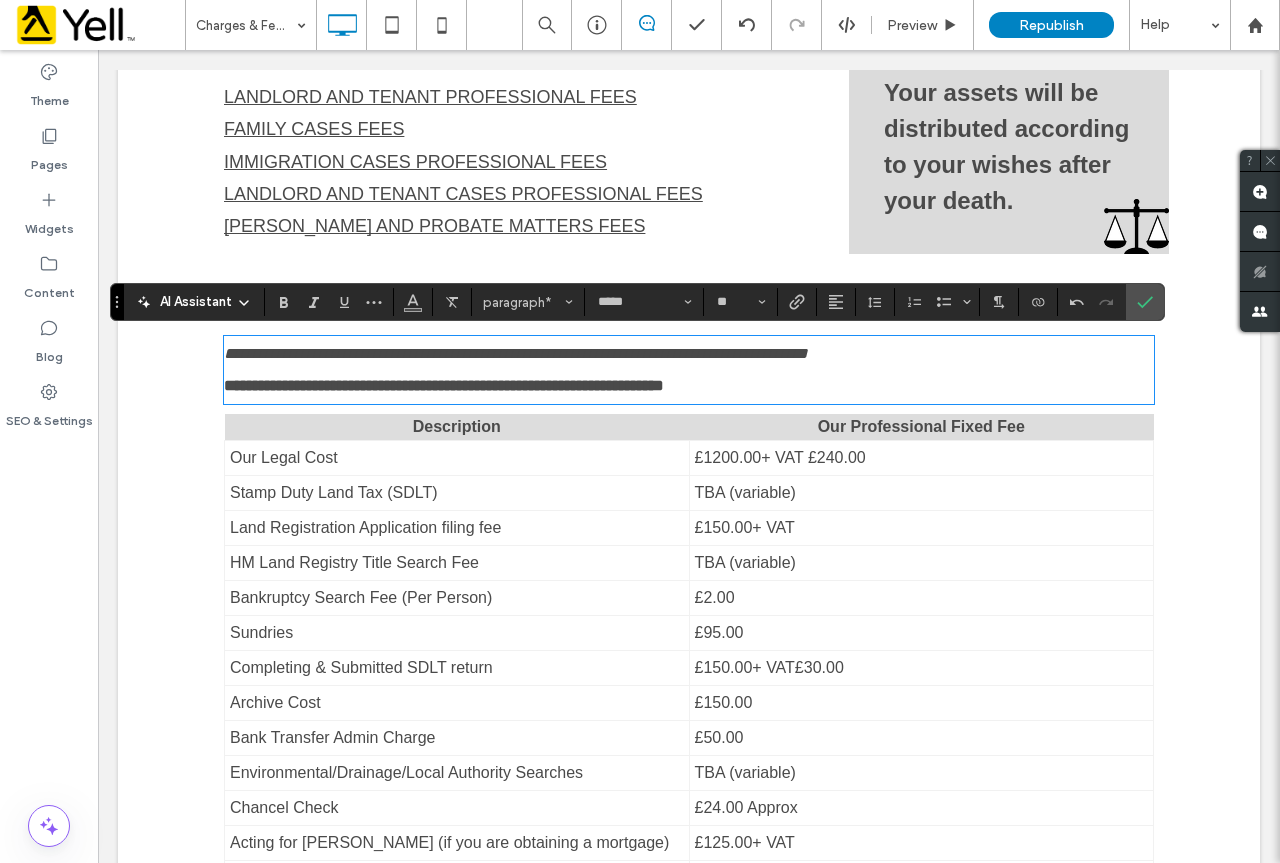 drag, startPoint x: 766, startPoint y: 358, endPoint x: 182, endPoint y: 402, distance: 585.6552 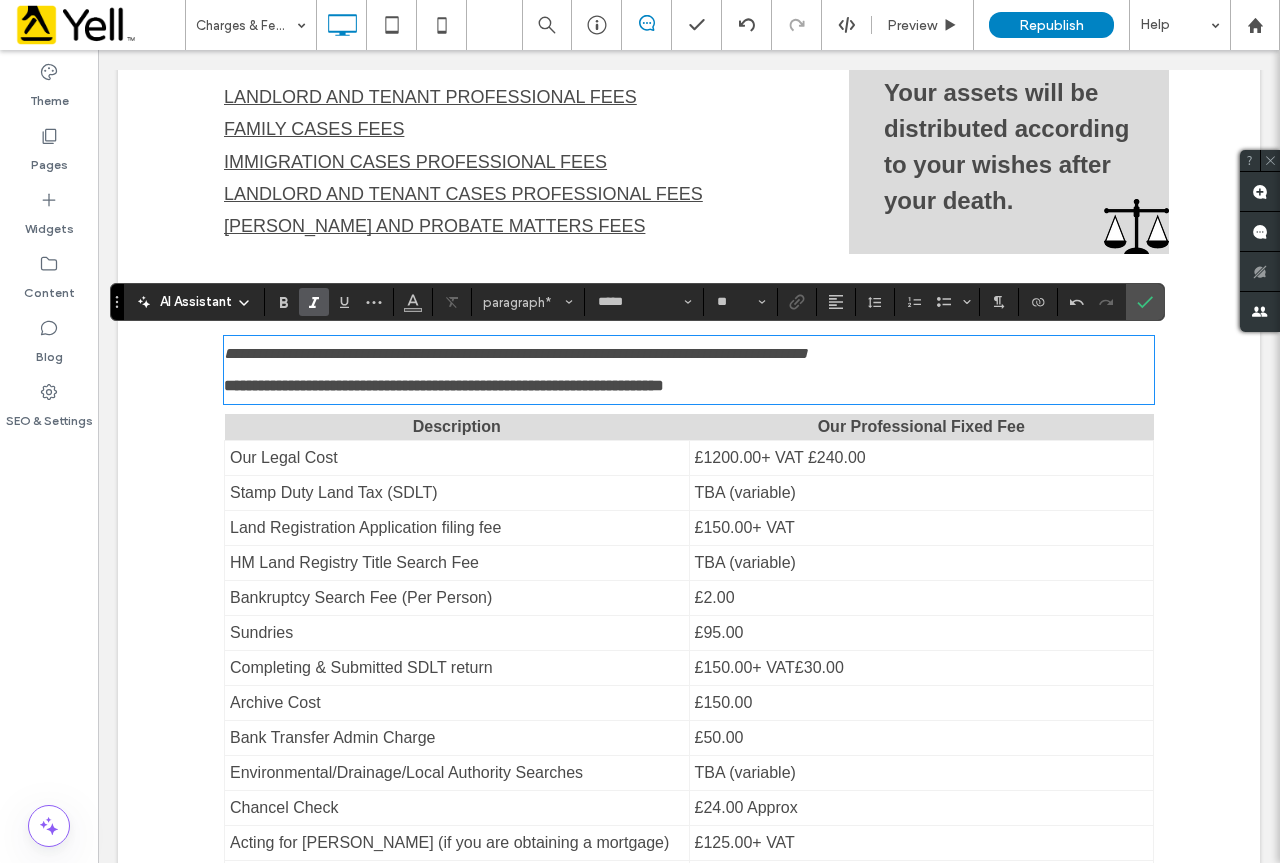 click on "**********" at bounding box center (689, 1301) 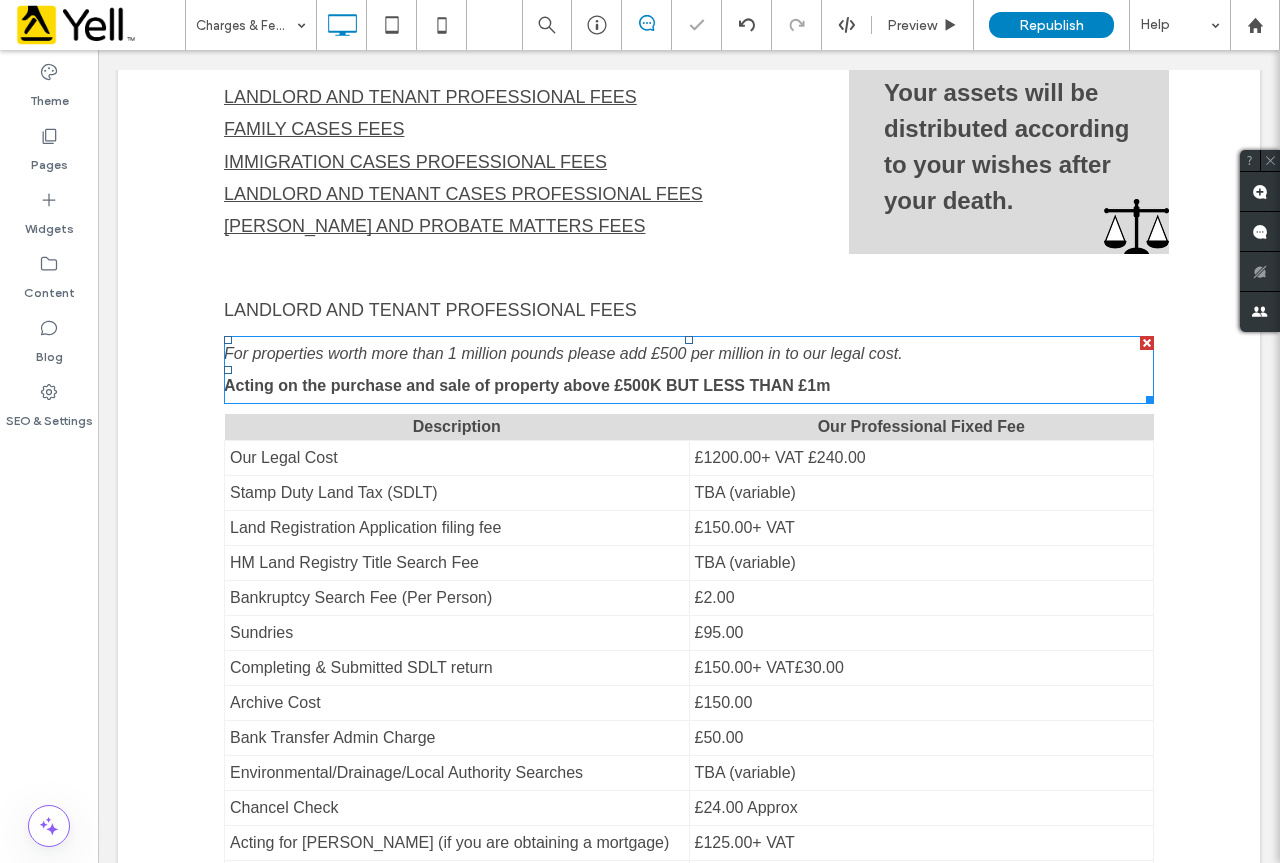 click on "For properties worth more than 1 million pounds please add £500 per million in to our legal cost." at bounding box center (689, 354) 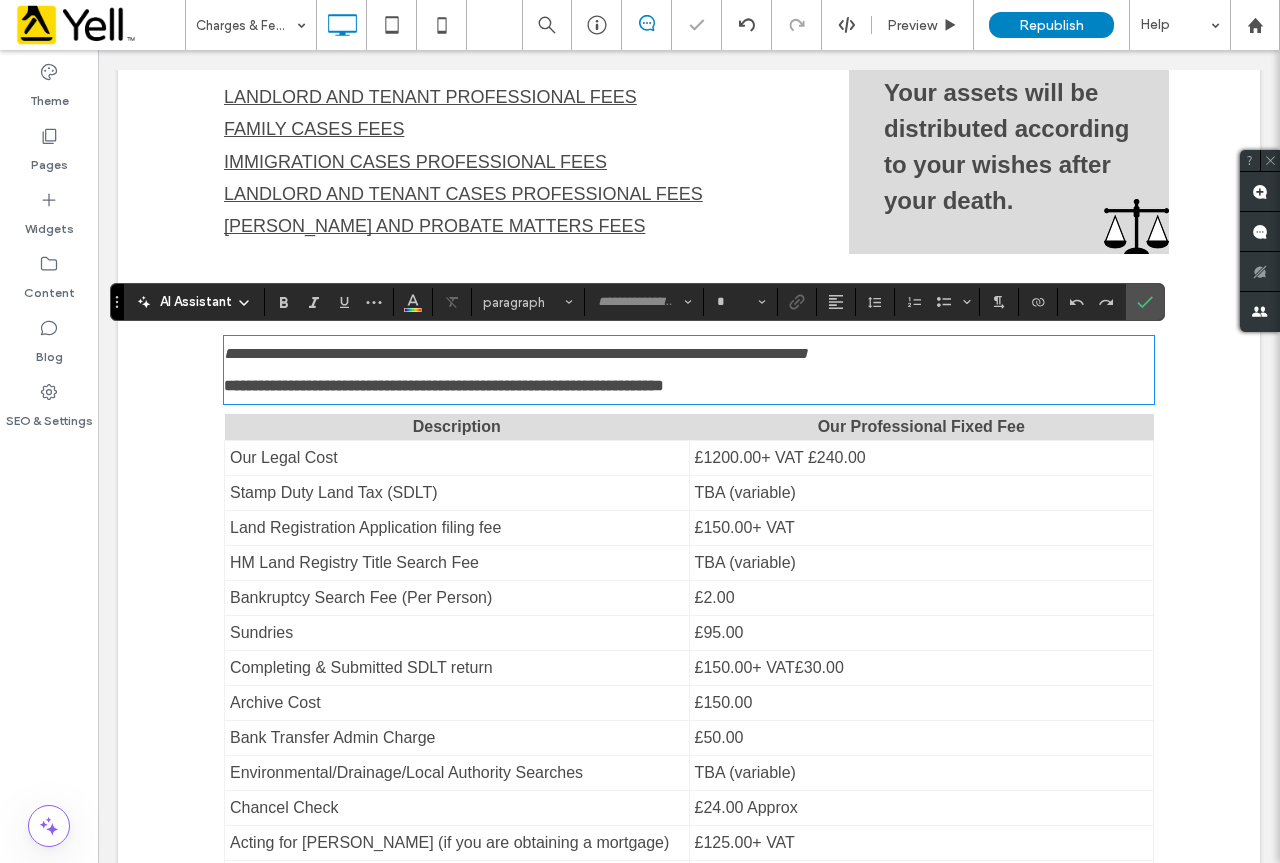 type on "*****" 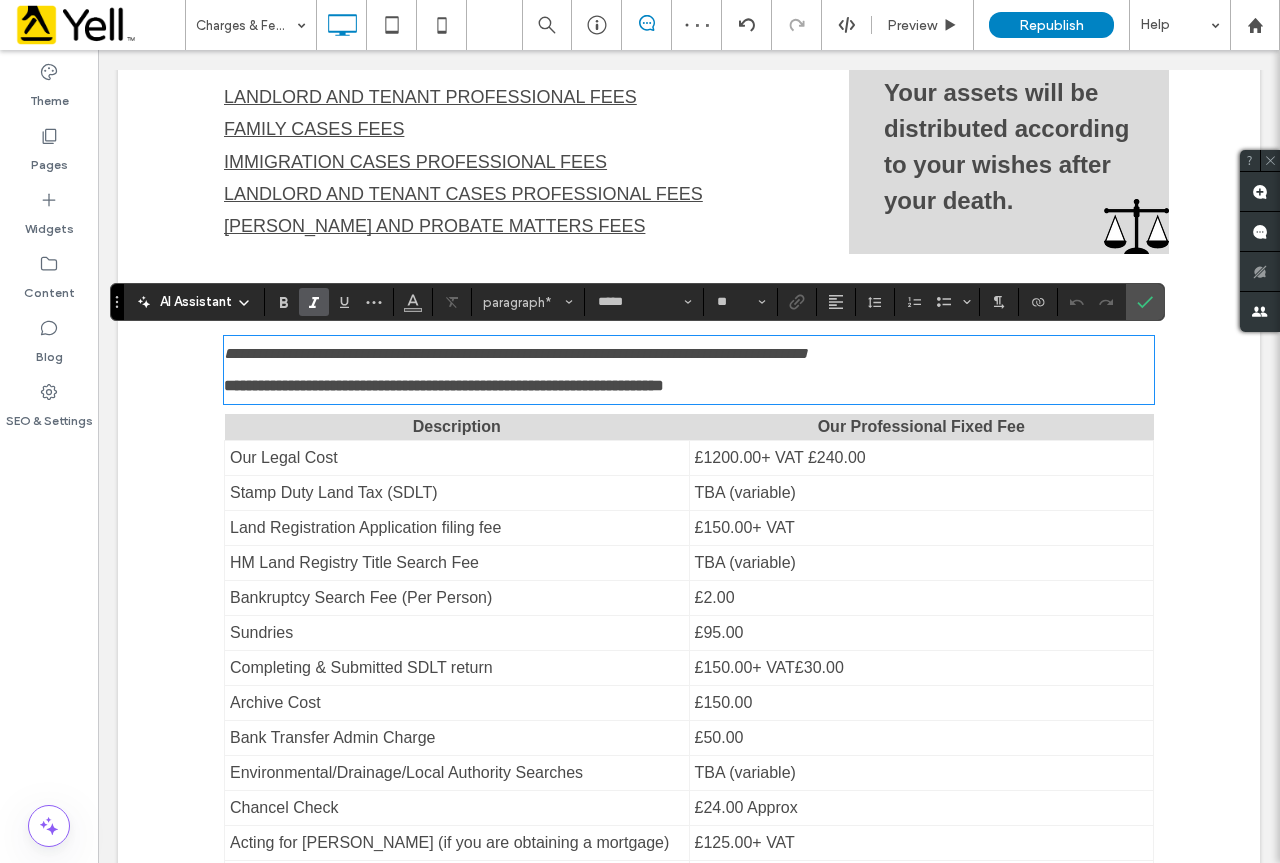 click on "**********" at bounding box center (689, 354) 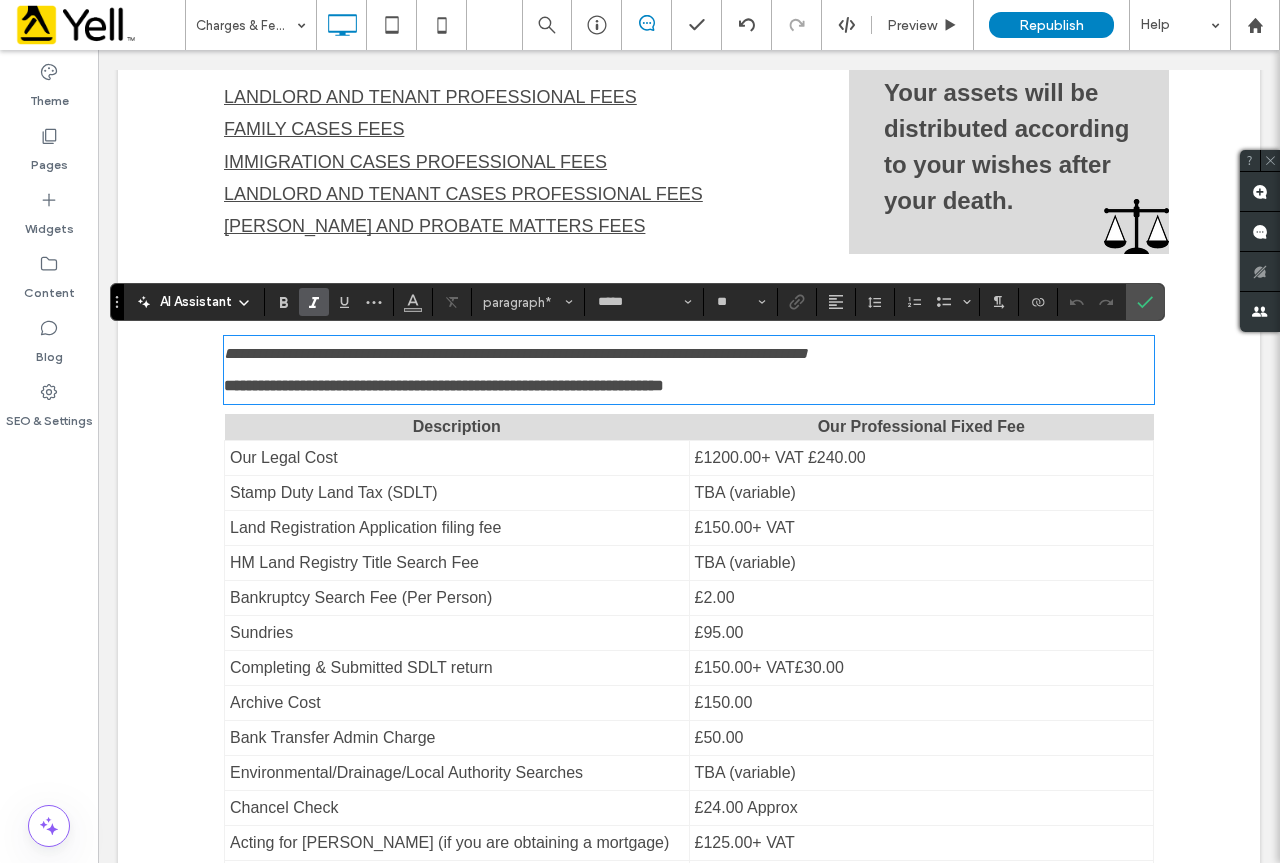 drag, startPoint x: 1098, startPoint y: 363, endPoint x: 749, endPoint y: 212, distance: 380.2657 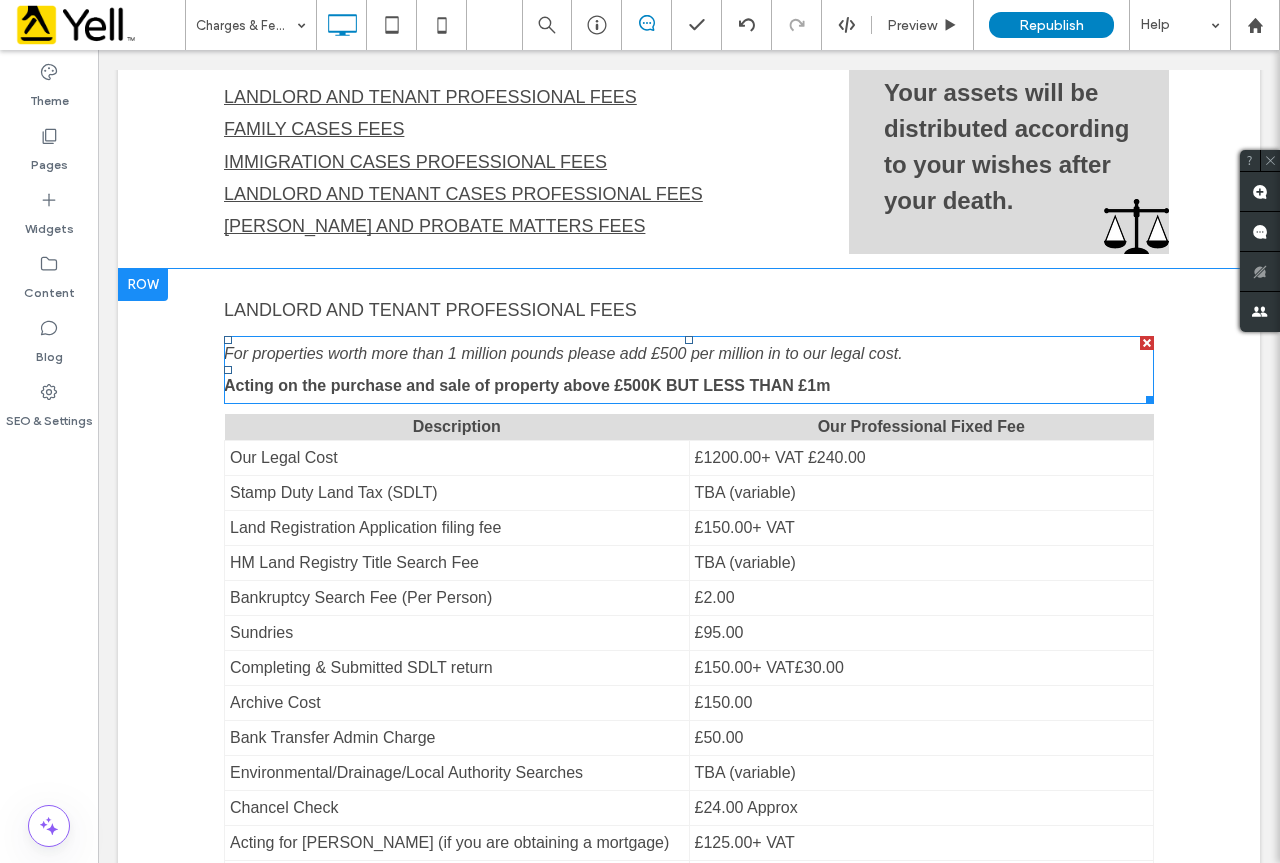 click at bounding box center (1147, 343) 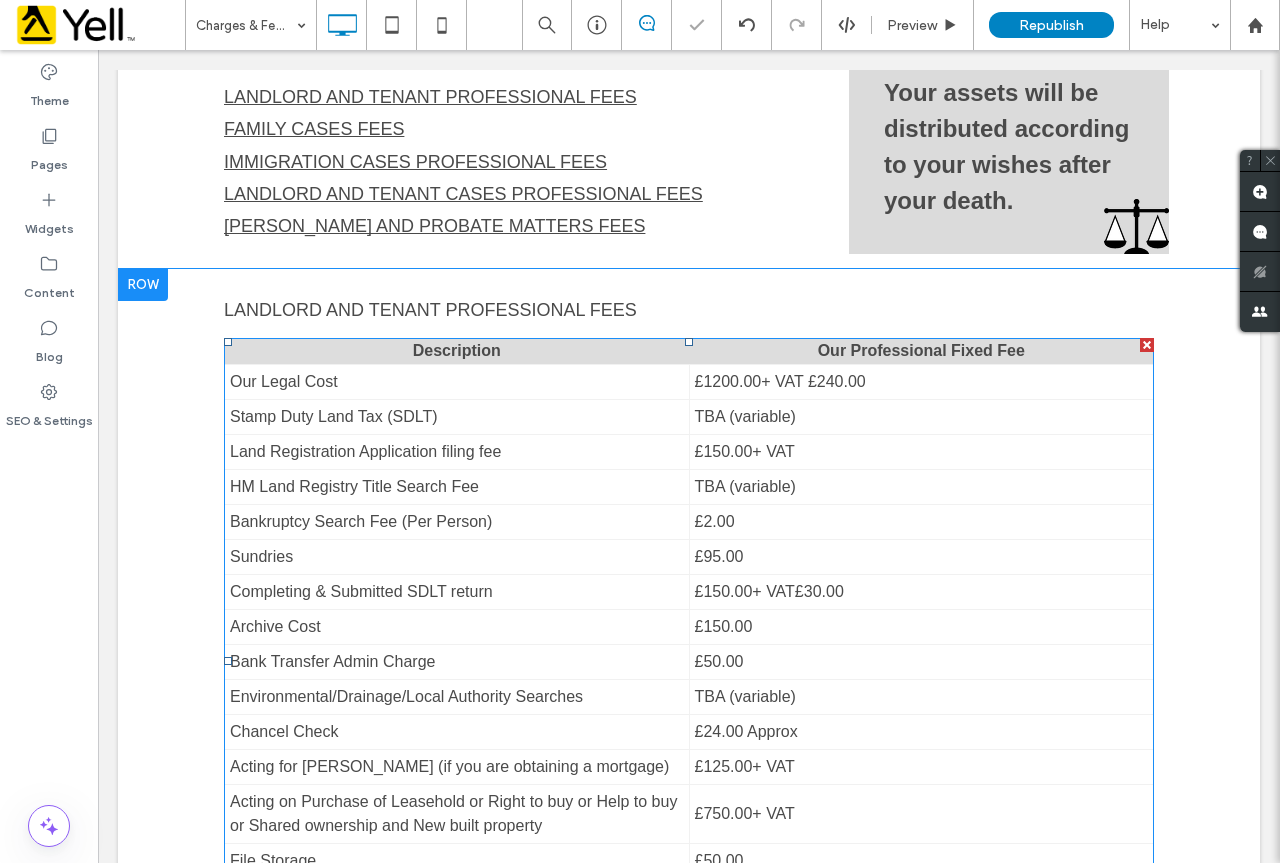 click at bounding box center [689, 661] 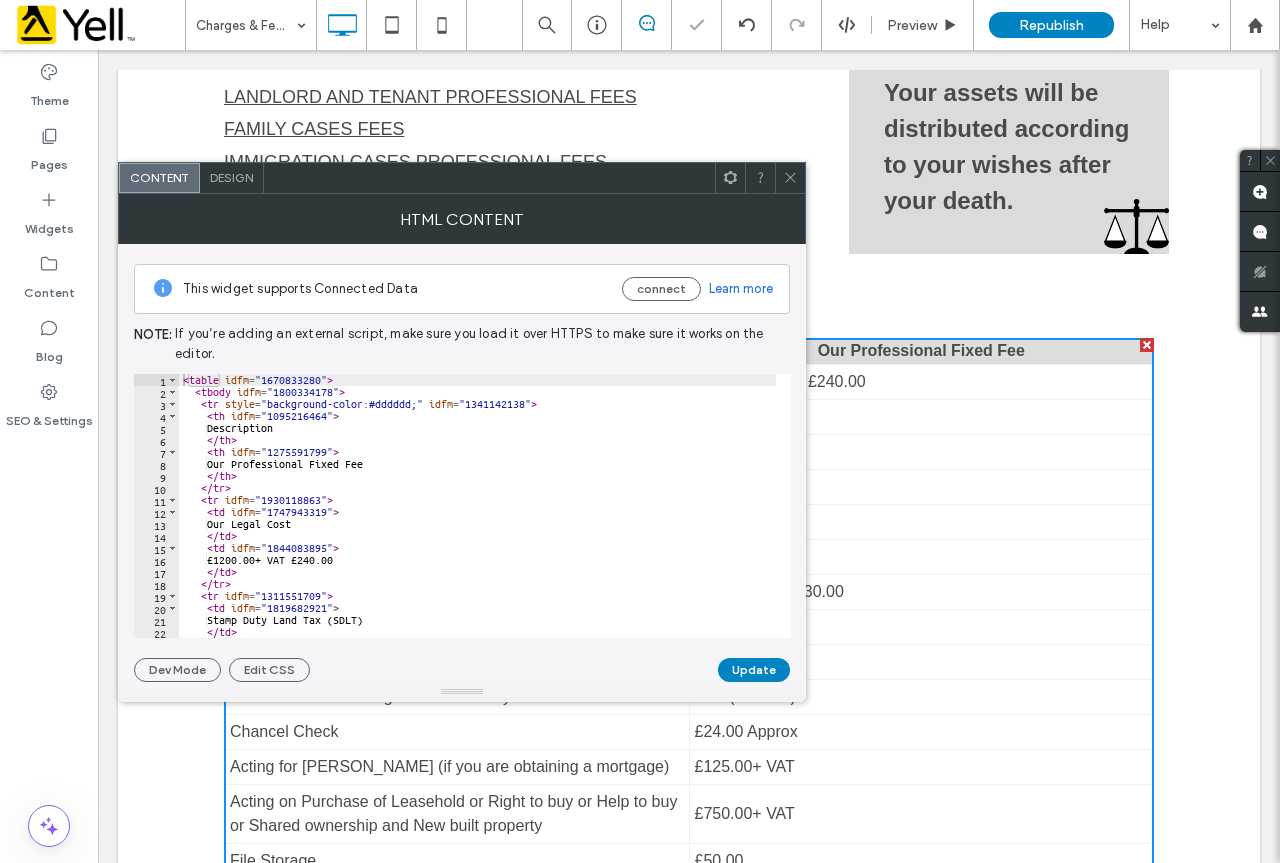 click 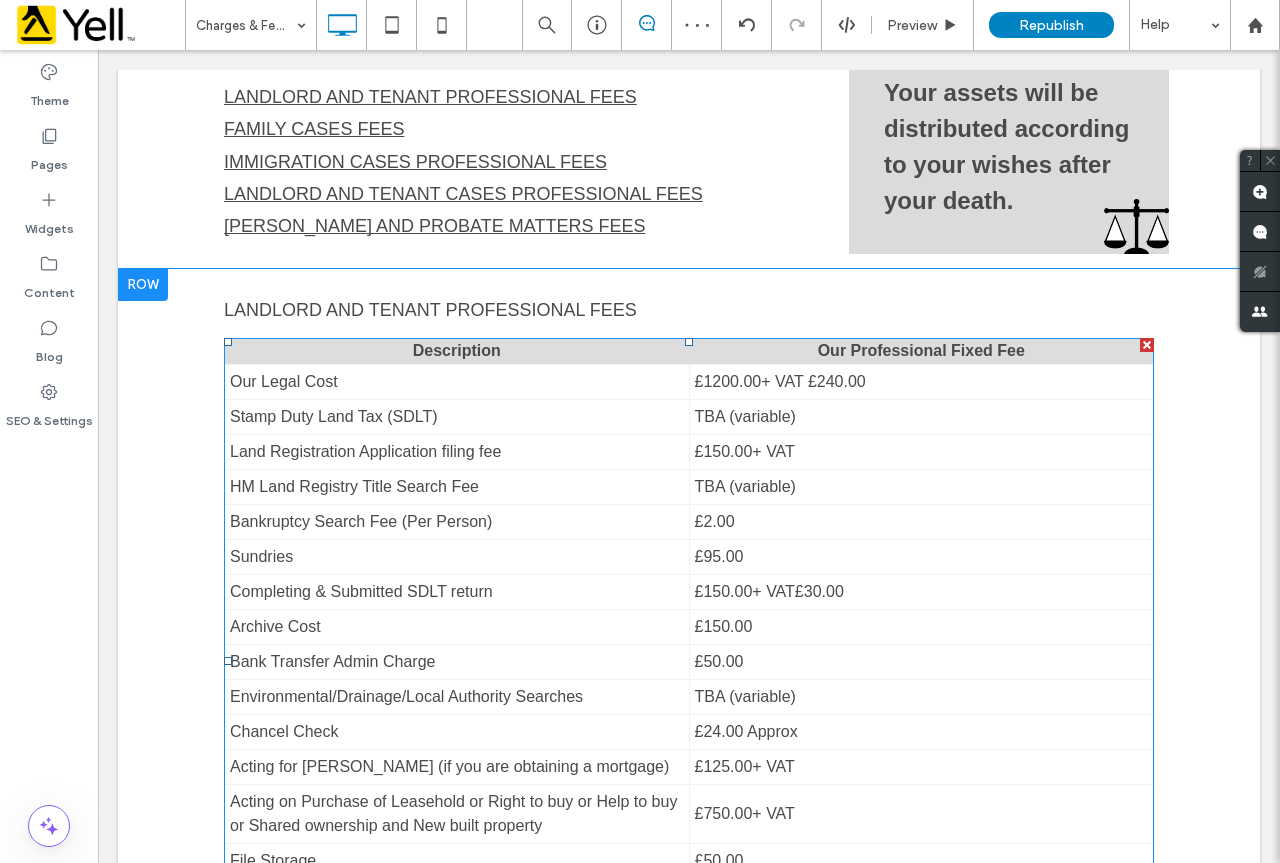 scroll, scrollTop: 667, scrollLeft: 0, axis: vertical 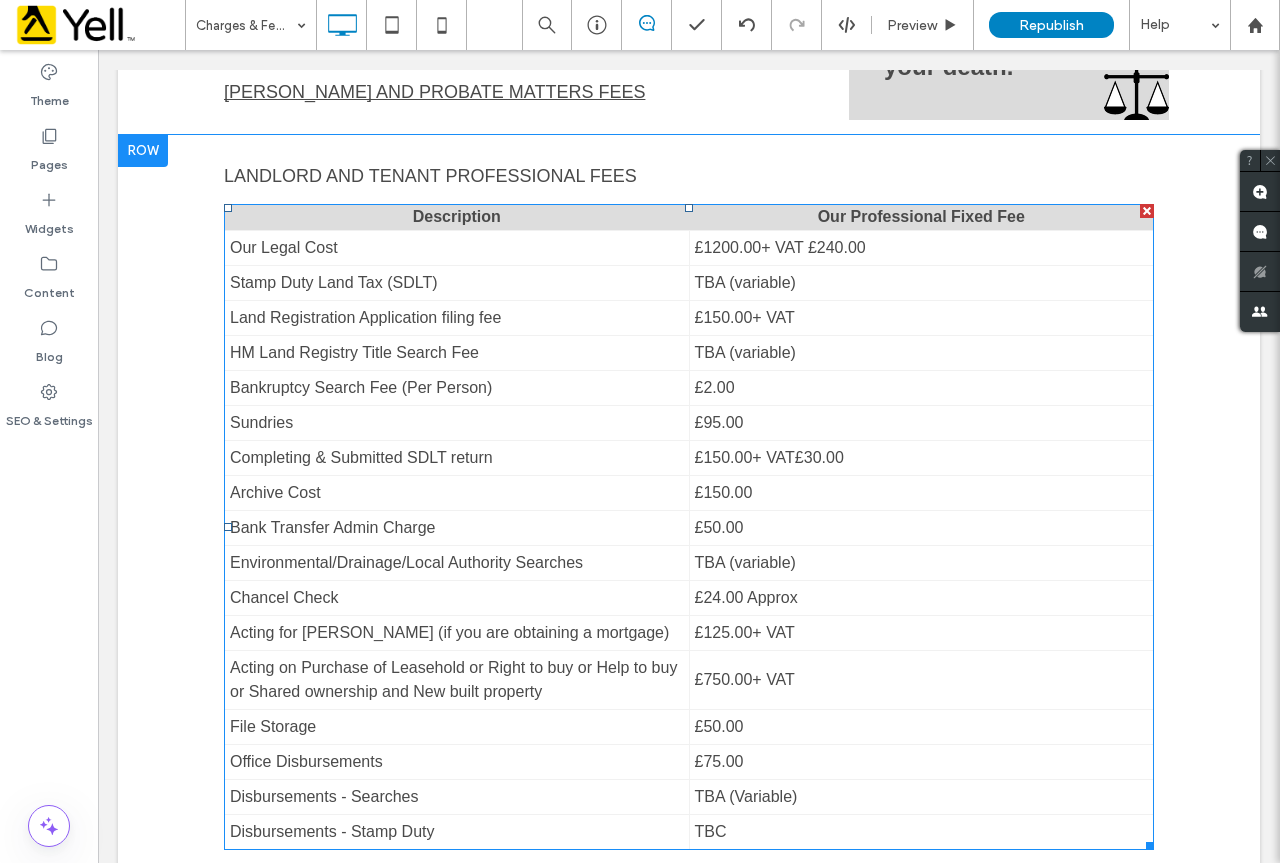 click at bounding box center [689, 527] 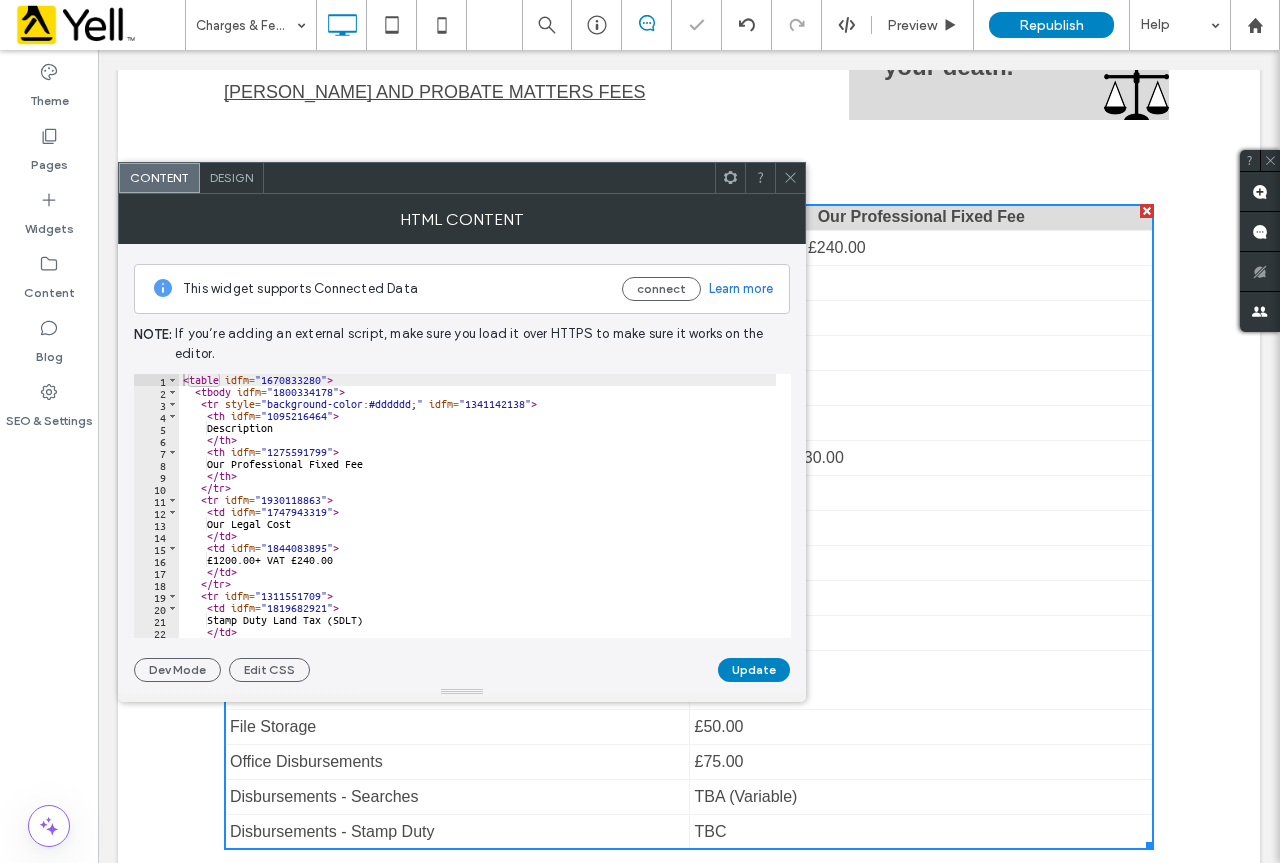 click at bounding box center [790, 178] 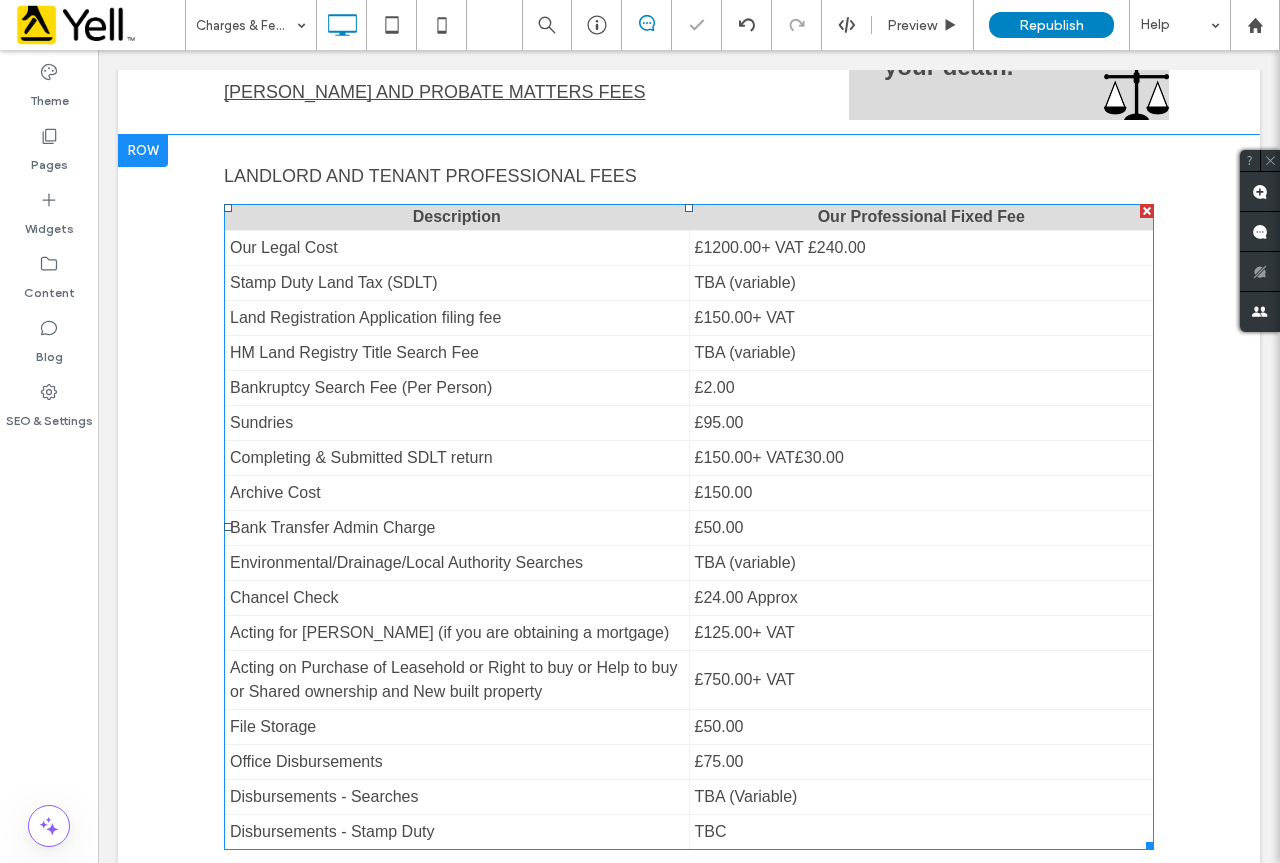 click at bounding box center [689, 527] 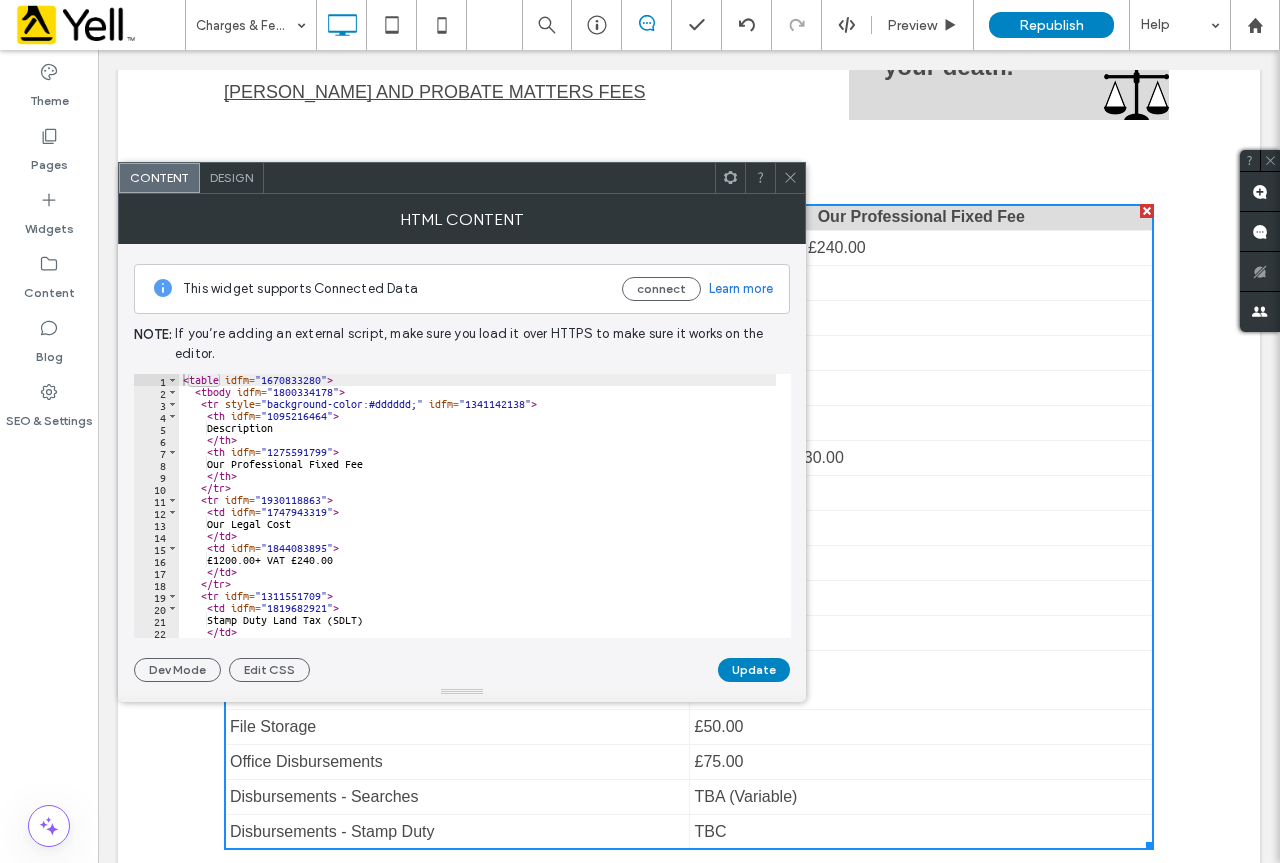 click at bounding box center (790, 178) 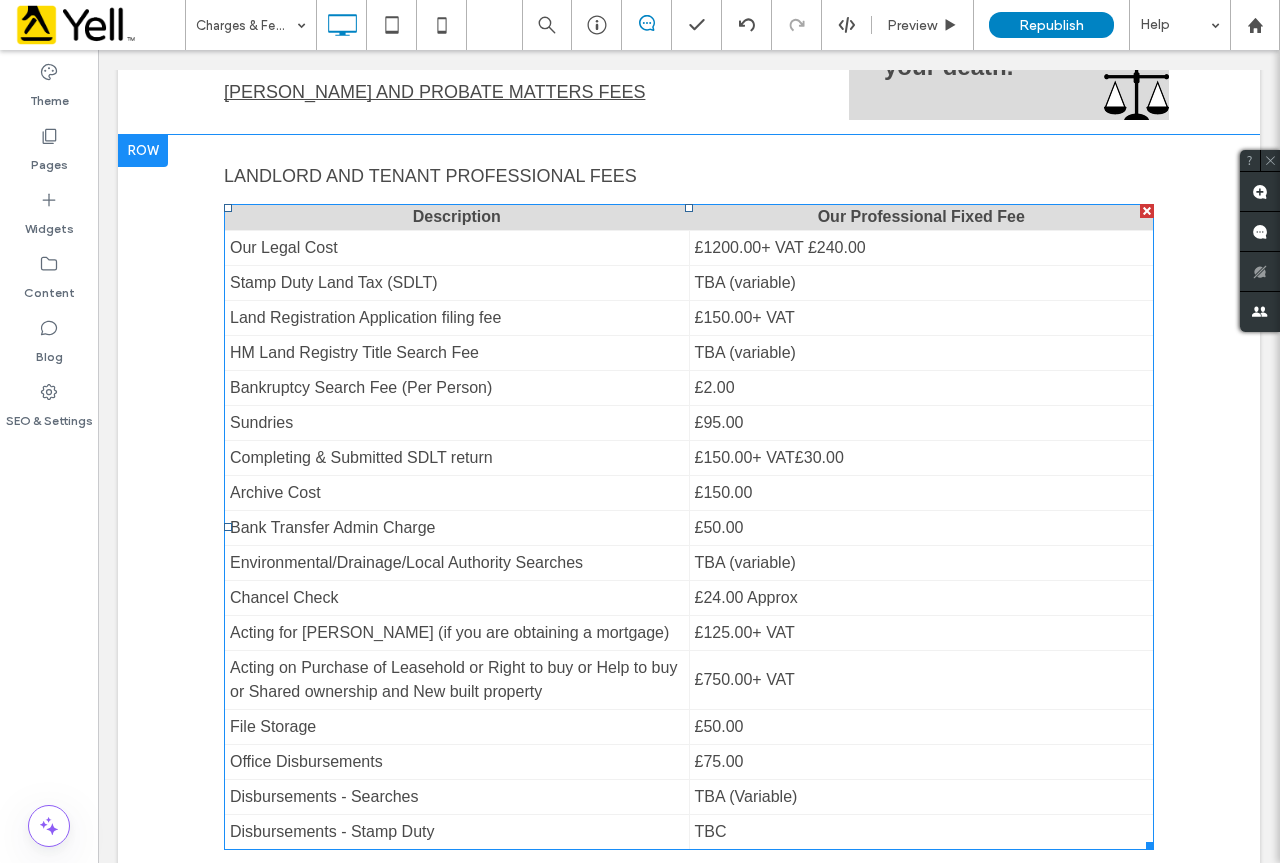 click at bounding box center [689, 527] 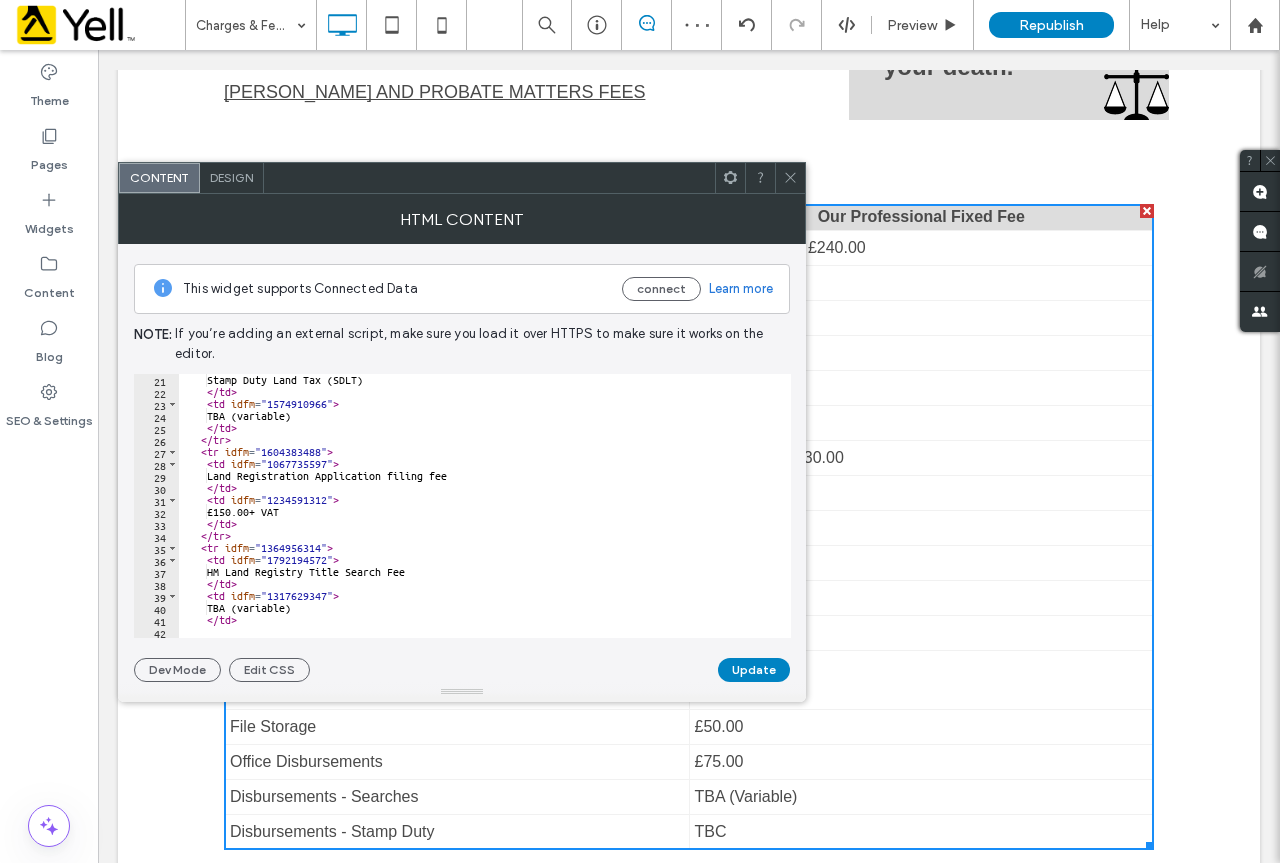 scroll, scrollTop: 400, scrollLeft: 0, axis: vertical 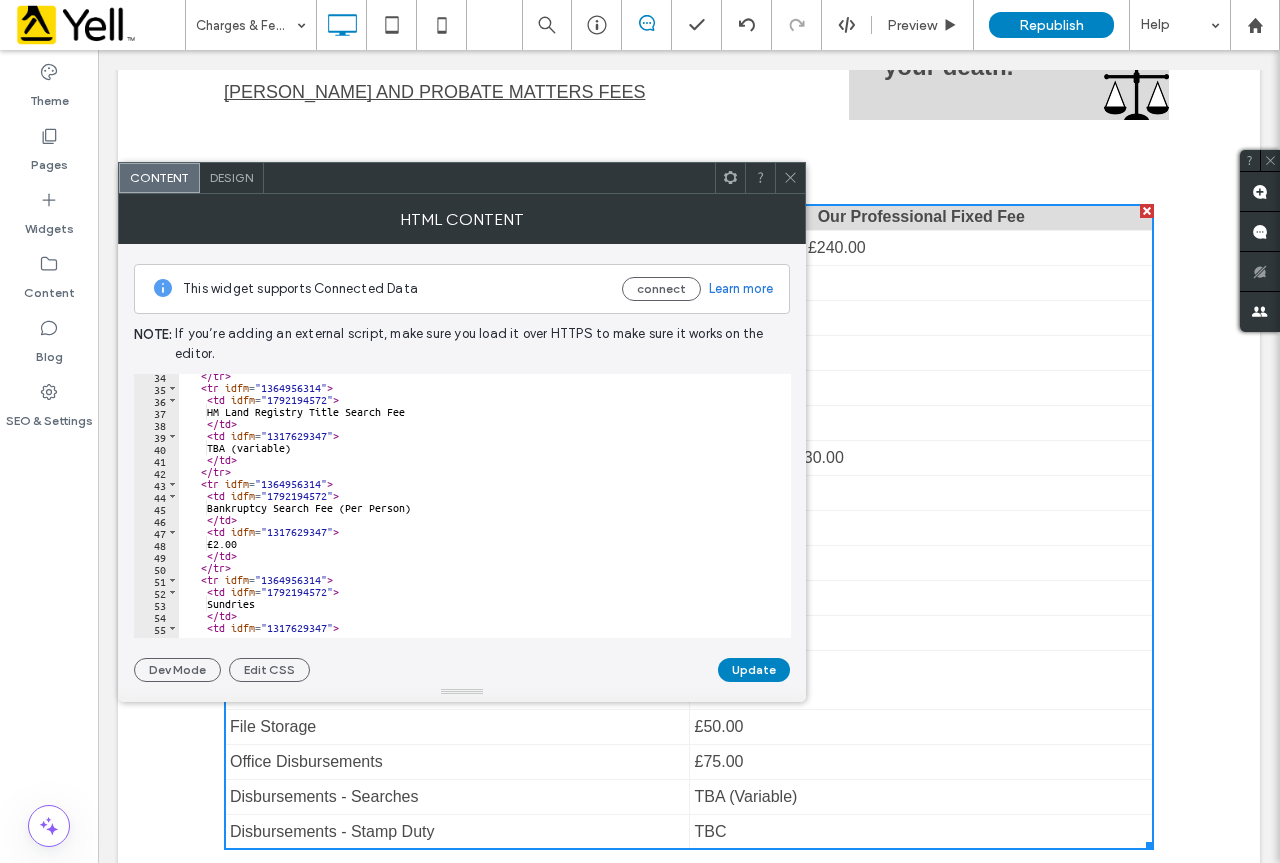 drag, startPoint x: 795, startPoint y: 180, endPoint x: 785, endPoint y: 188, distance: 12.806249 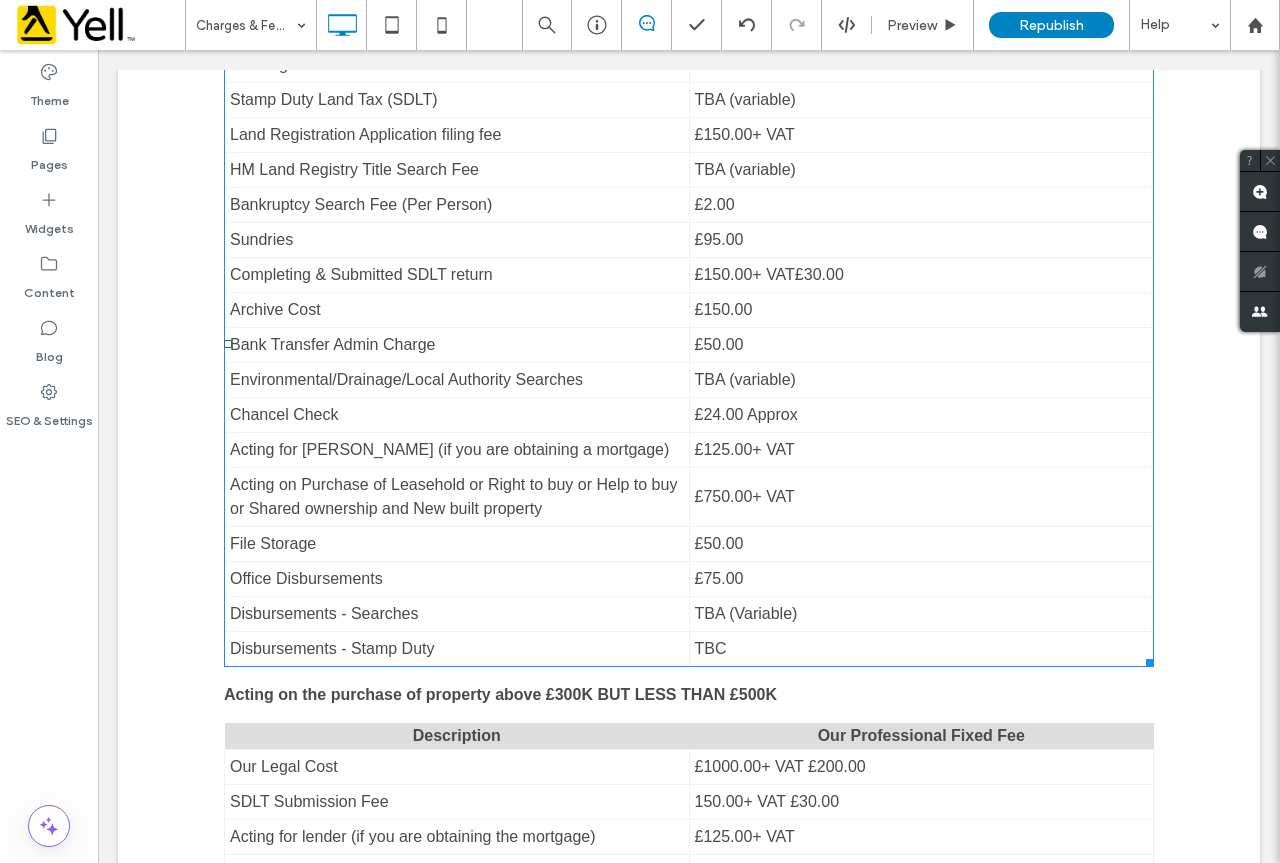 scroll, scrollTop: 1200, scrollLeft: 0, axis: vertical 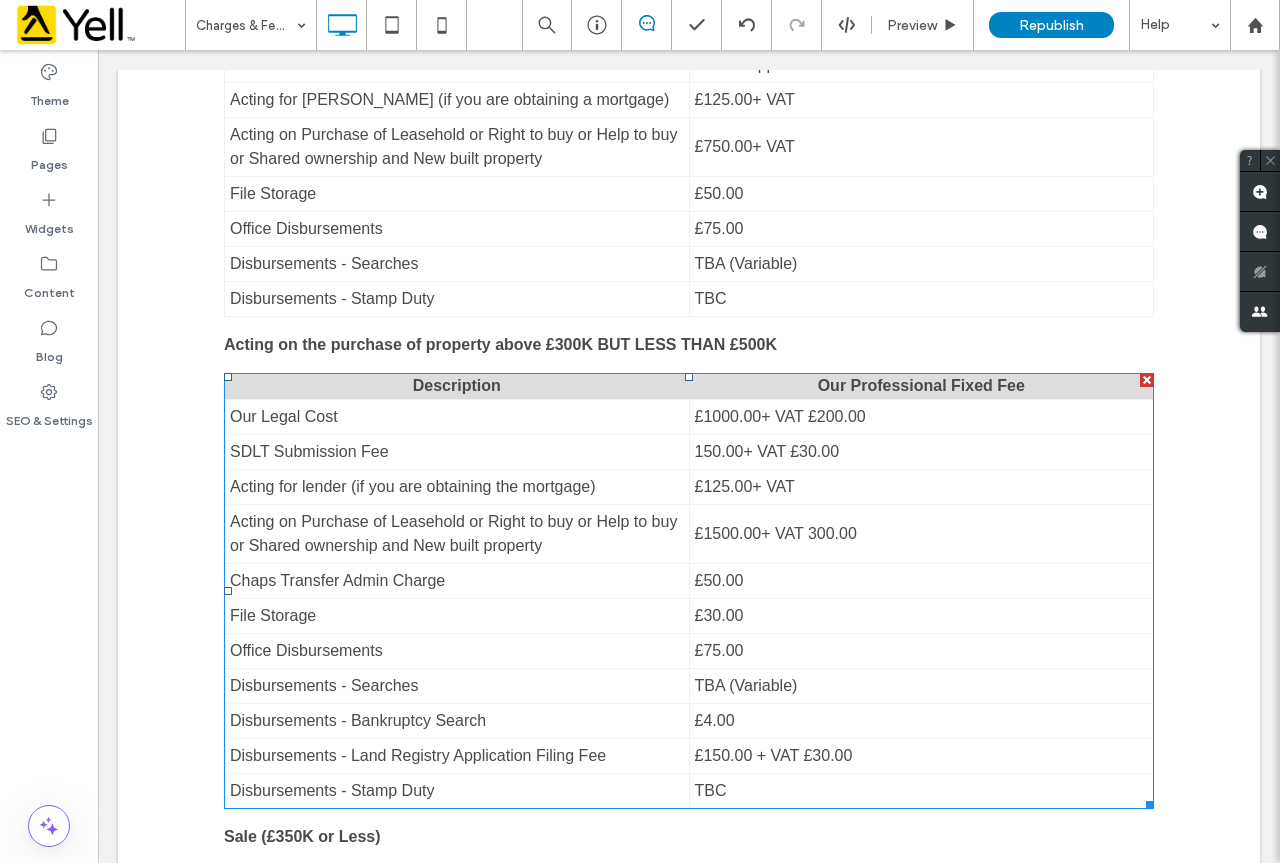 click at bounding box center (689, 591) 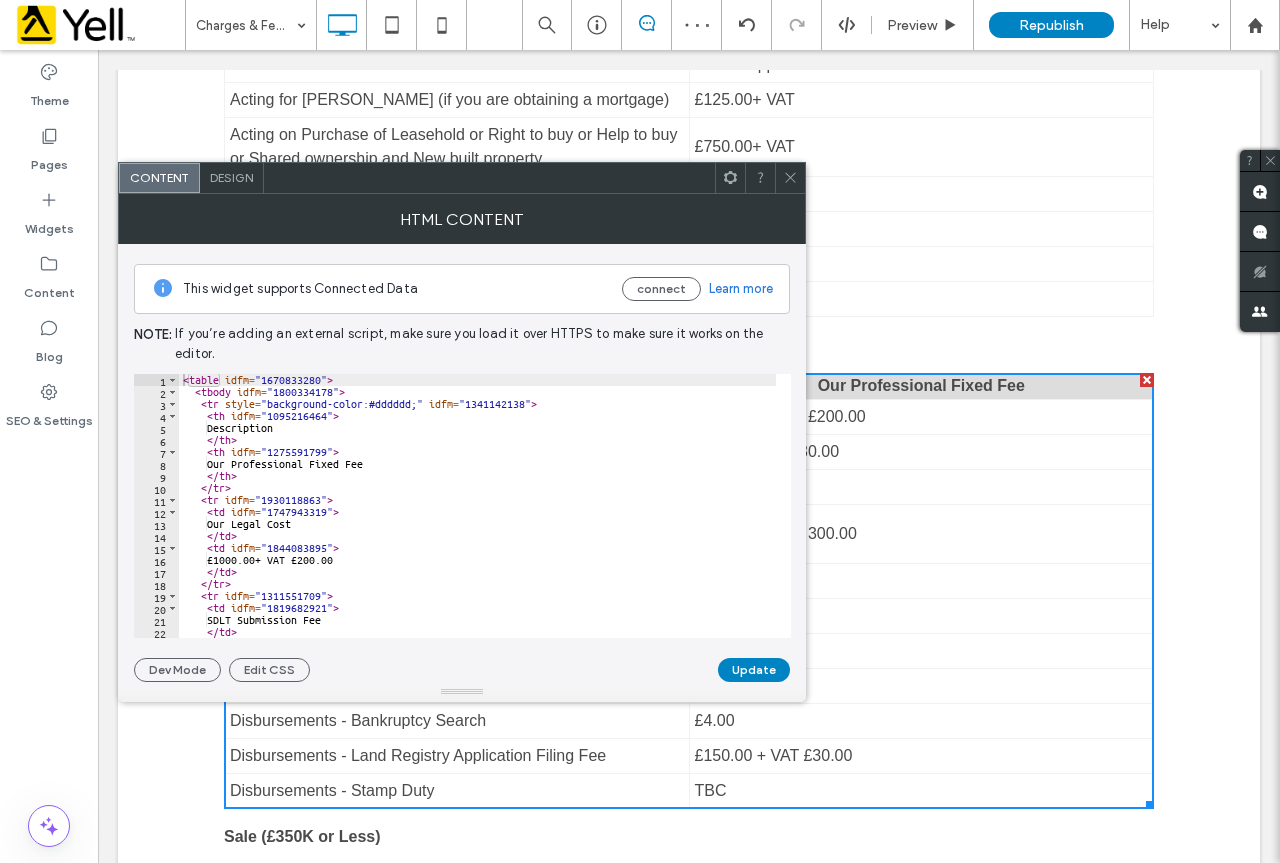 click 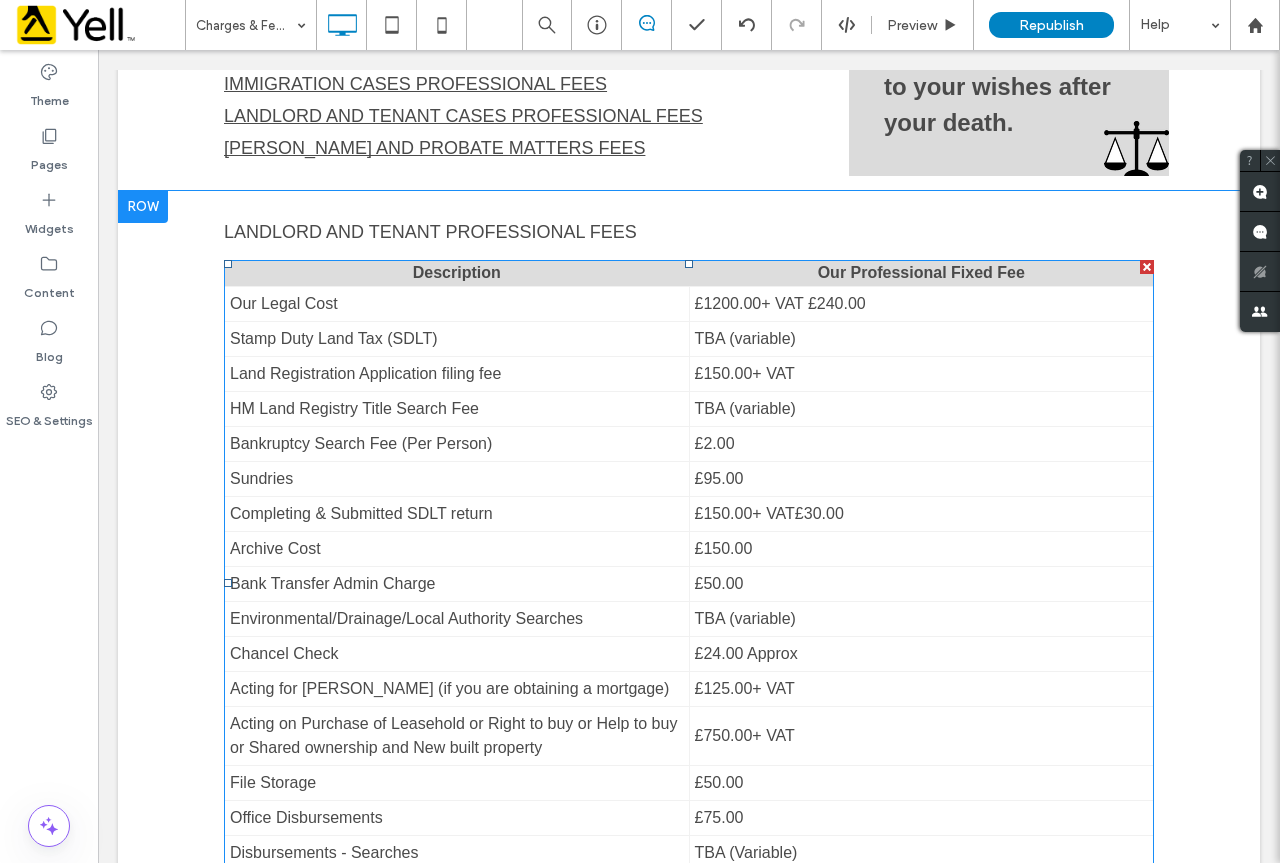 scroll, scrollTop: 667, scrollLeft: 0, axis: vertical 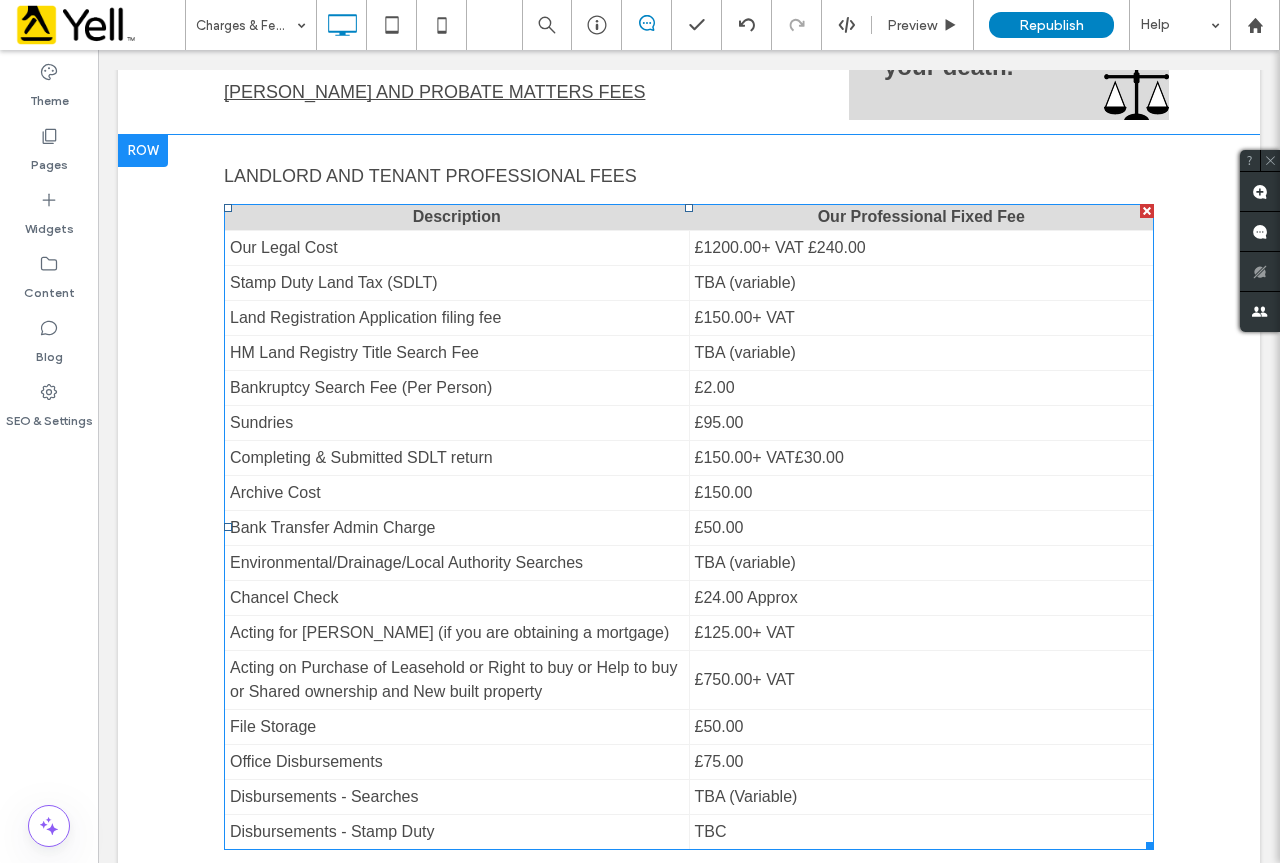 click at bounding box center [689, 527] 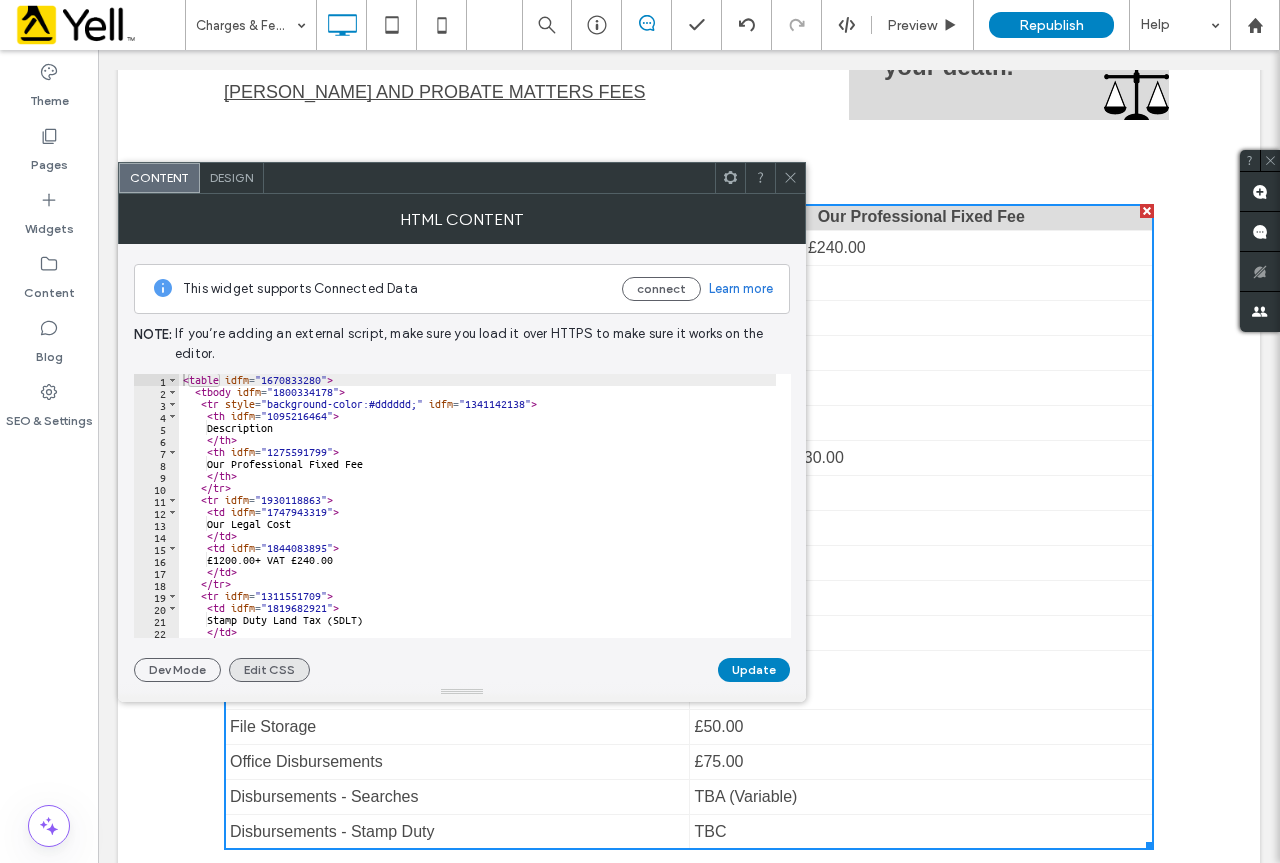 click on "Edit CSS" at bounding box center [269, 670] 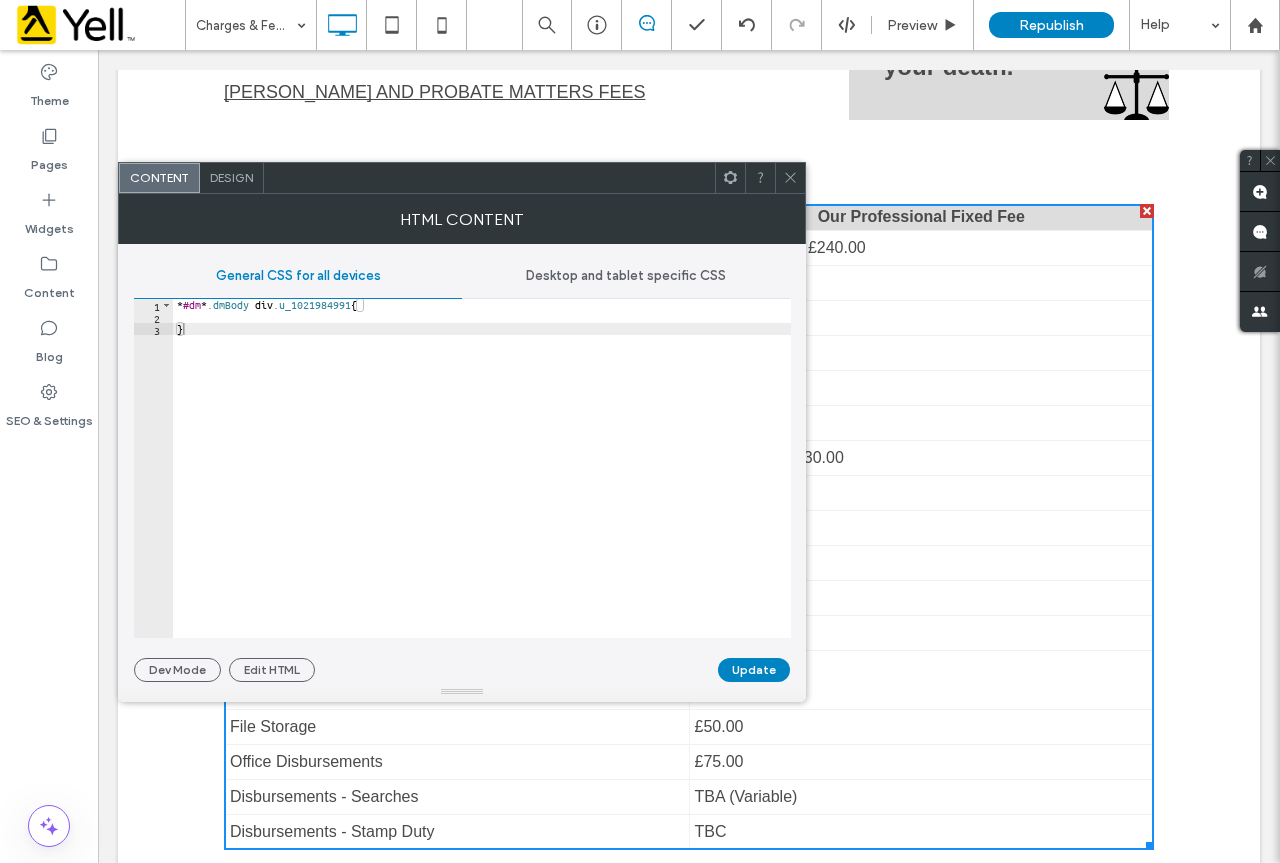 click 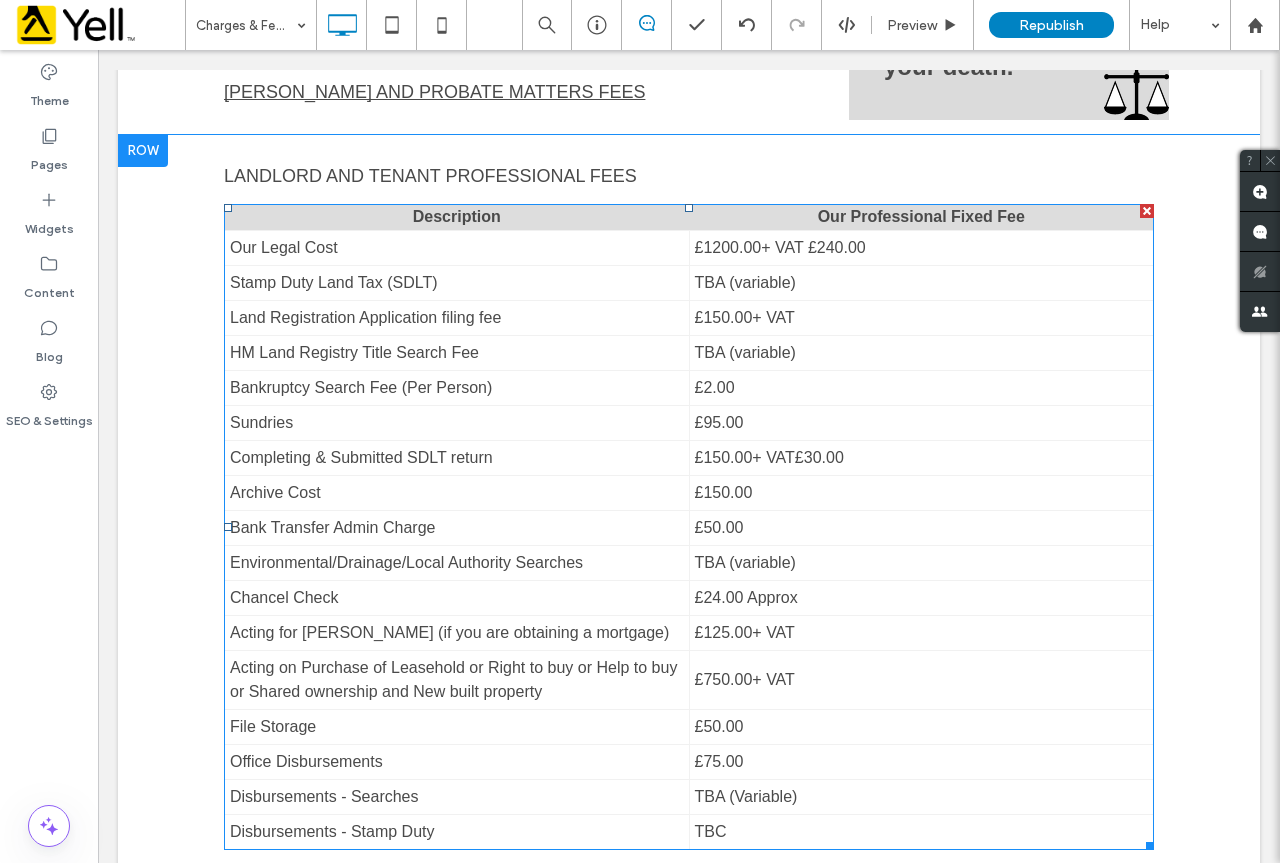 click at bounding box center (689, 527) 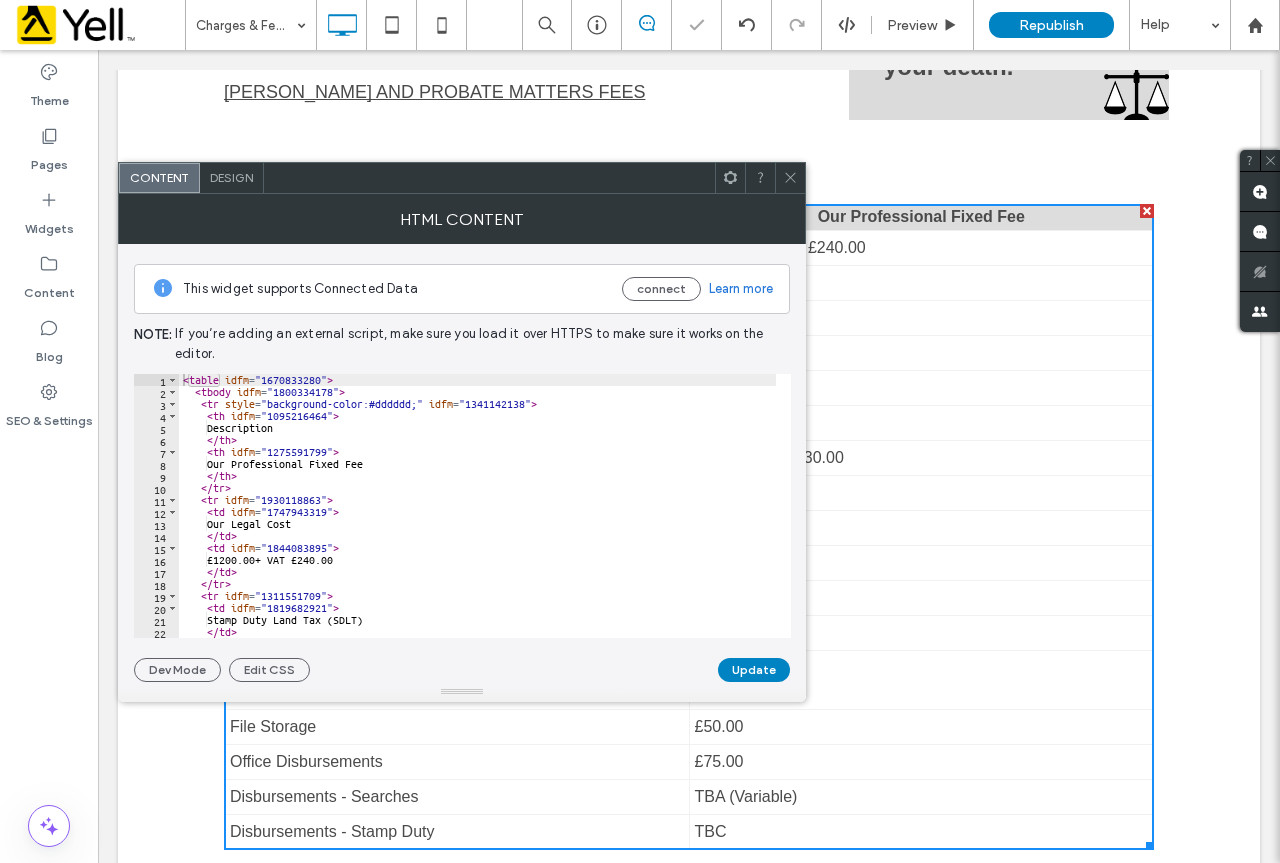 drag, startPoint x: 794, startPoint y: 177, endPoint x: 711, endPoint y: 144, distance: 89.31965 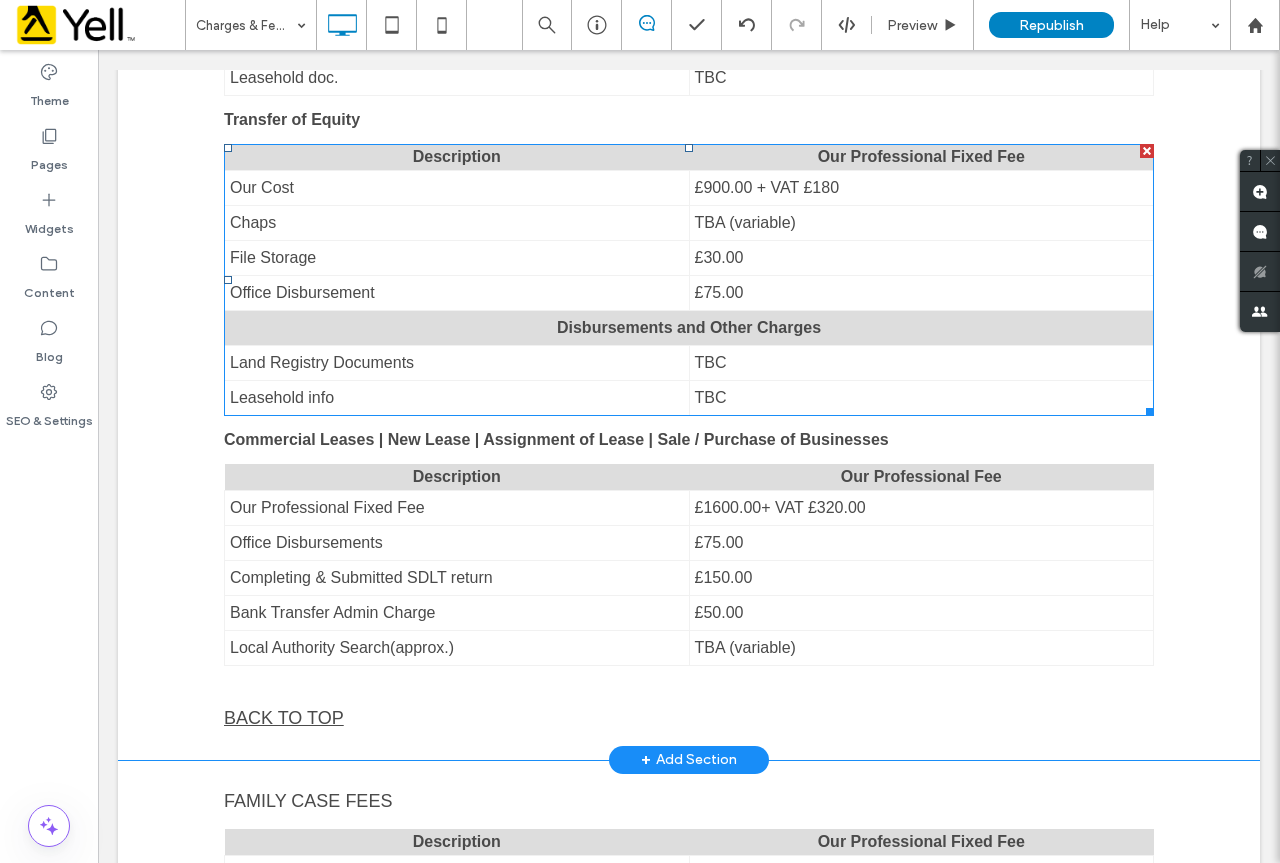 scroll, scrollTop: 2267, scrollLeft: 0, axis: vertical 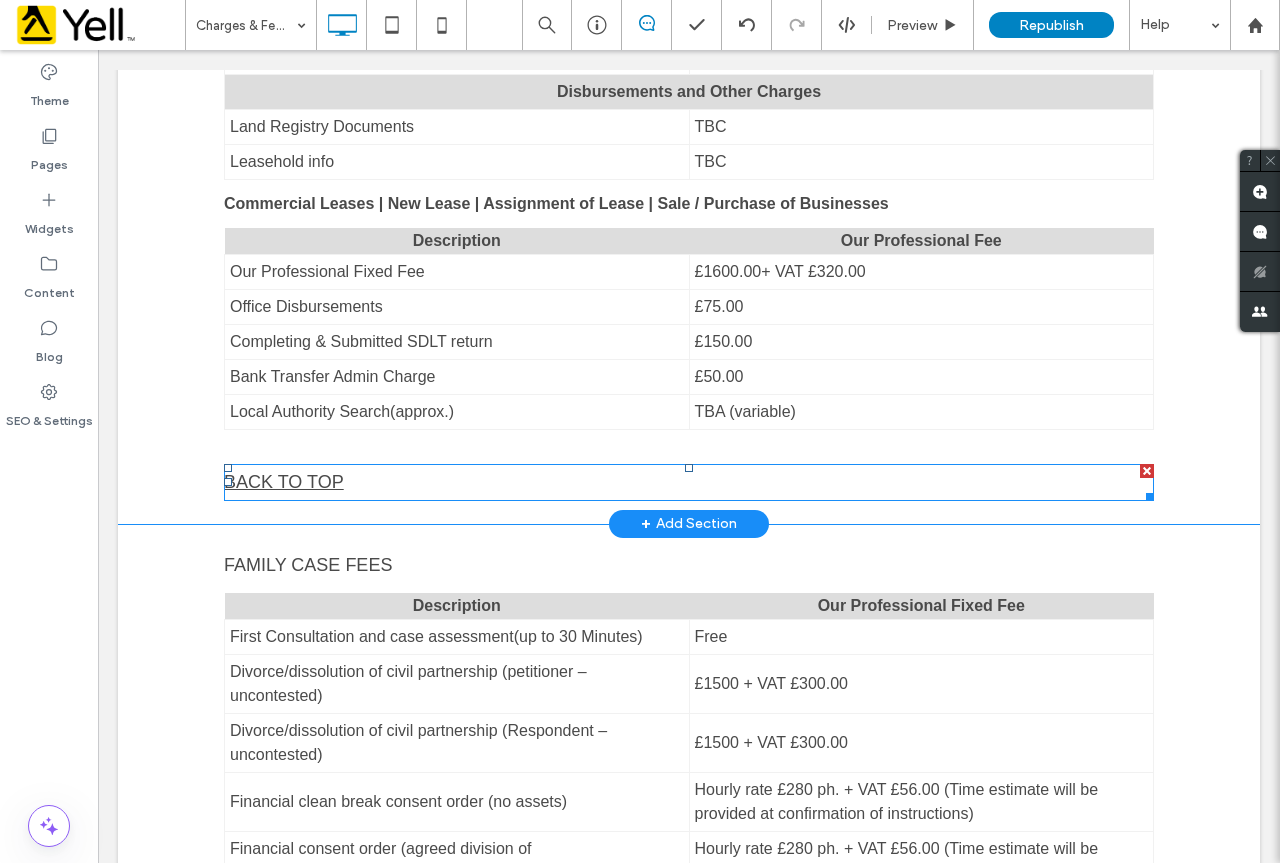 click at bounding box center (1147, 471) 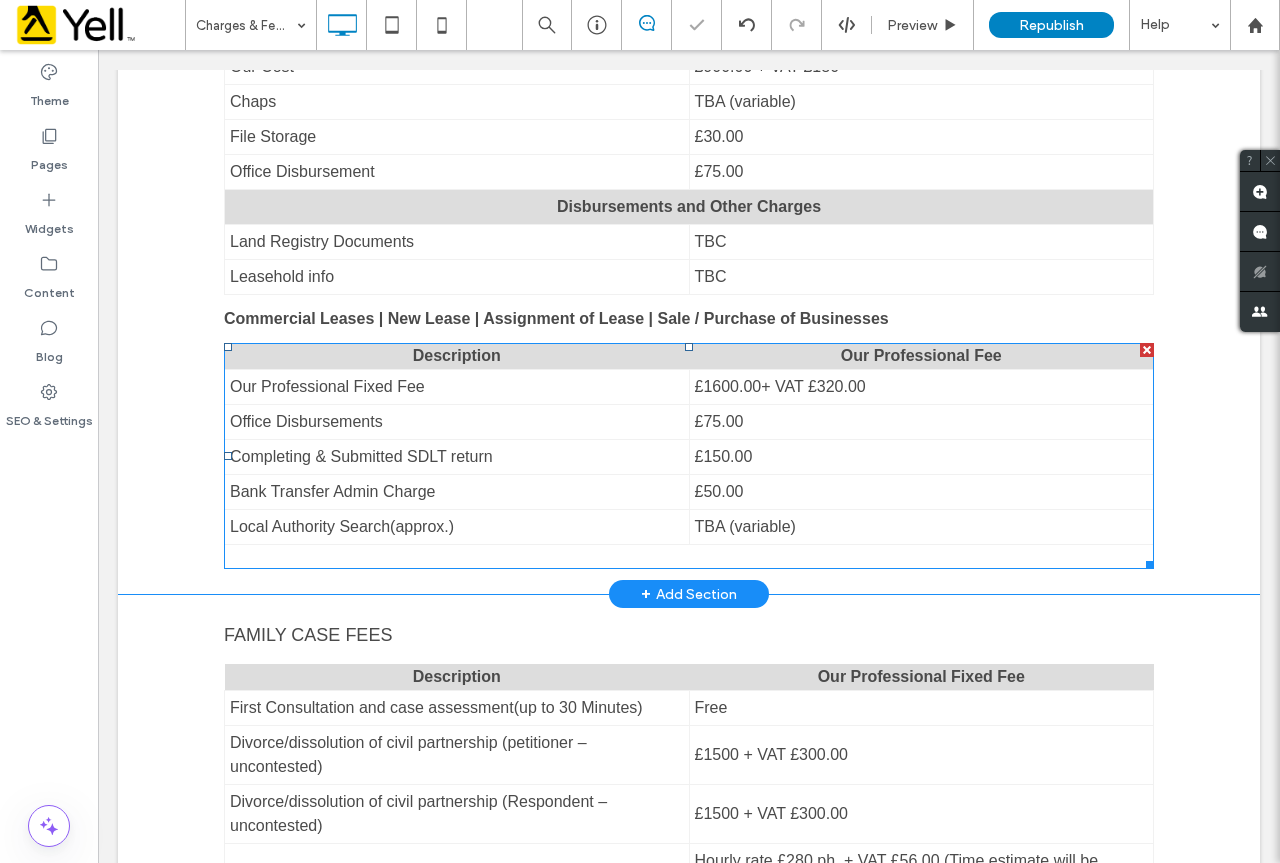 scroll, scrollTop: 2000, scrollLeft: 0, axis: vertical 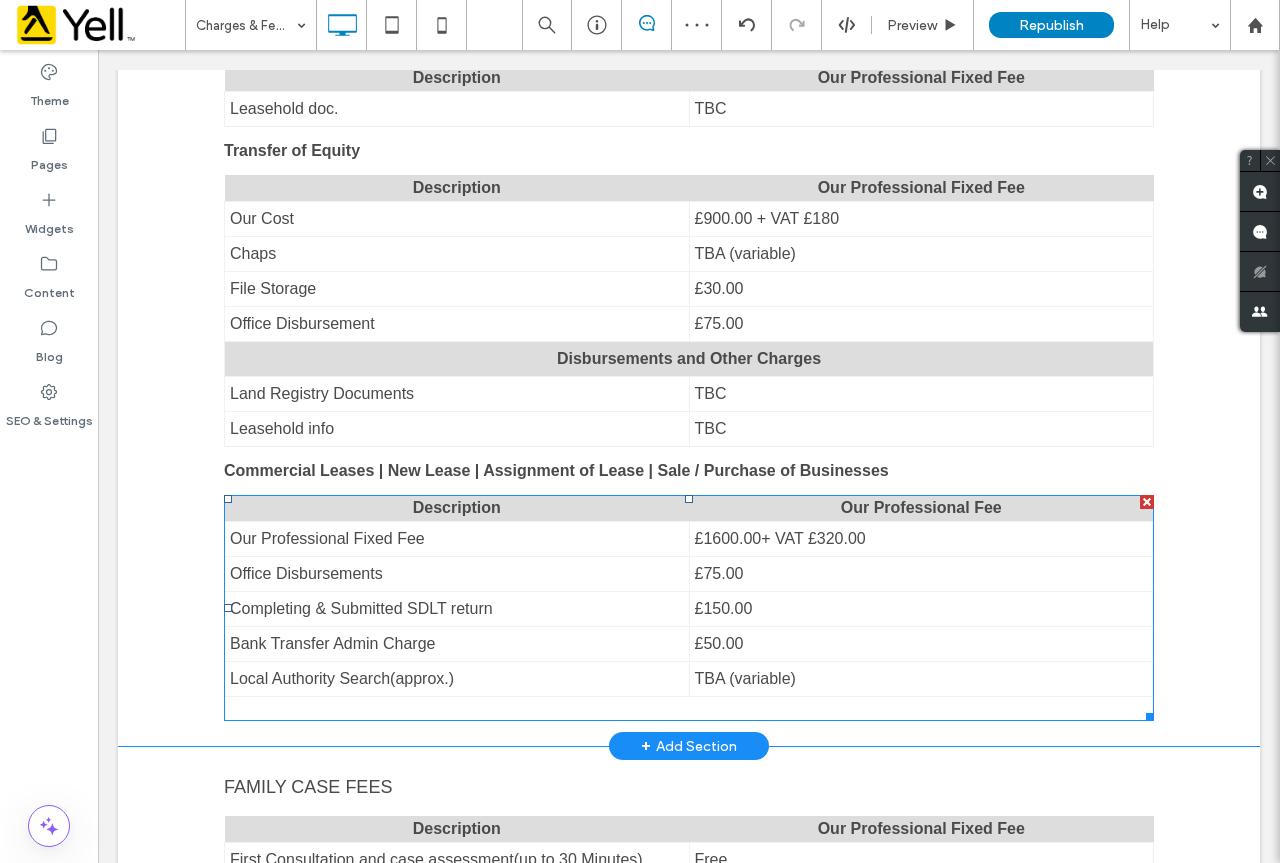 drag, startPoint x: 1137, startPoint y: 503, endPoint x: 1229, endPoint y: 528, distance: 95.33625 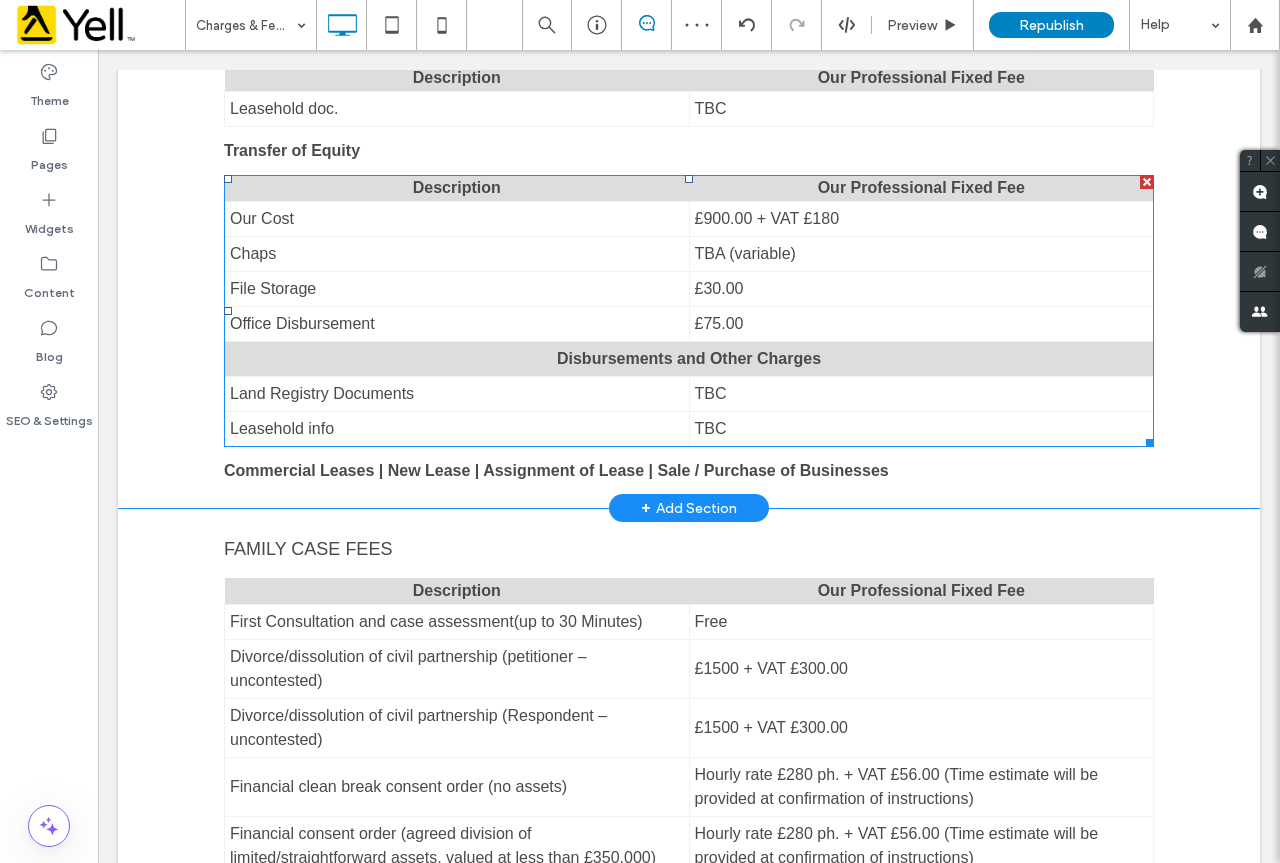 click at bounding box center [1147, 182] 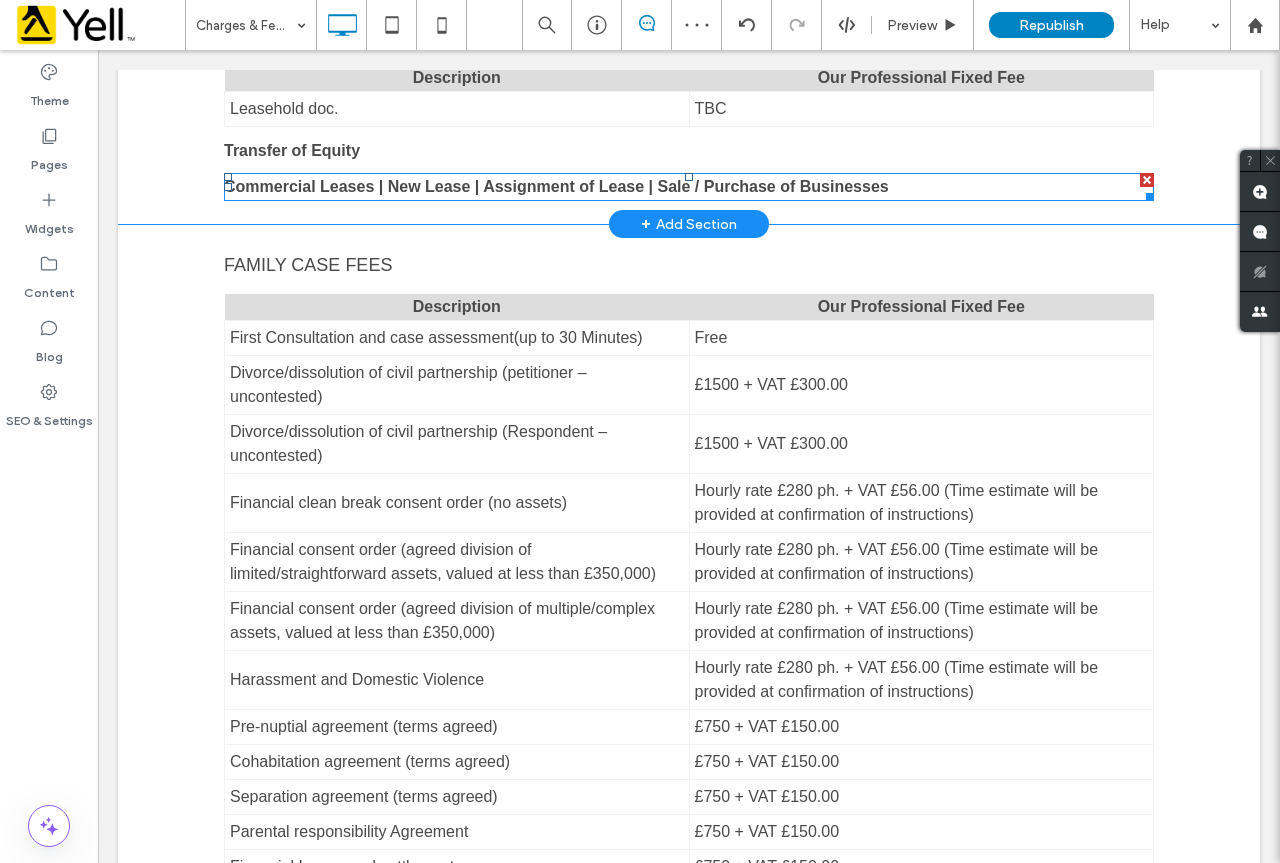 click at bounding box center [1147, 180] 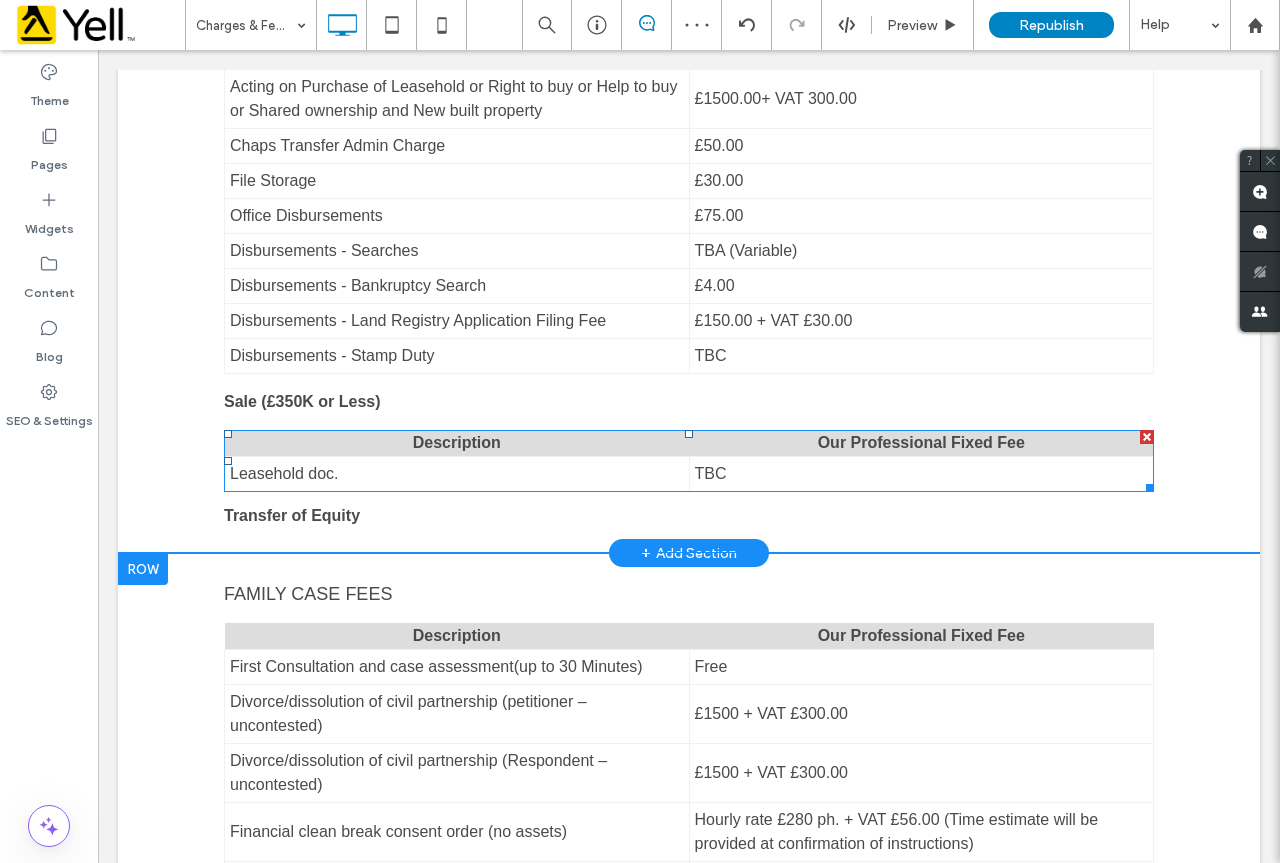 scroll, scrollTop: 1600, scrollLeft: 0, axis: vertical 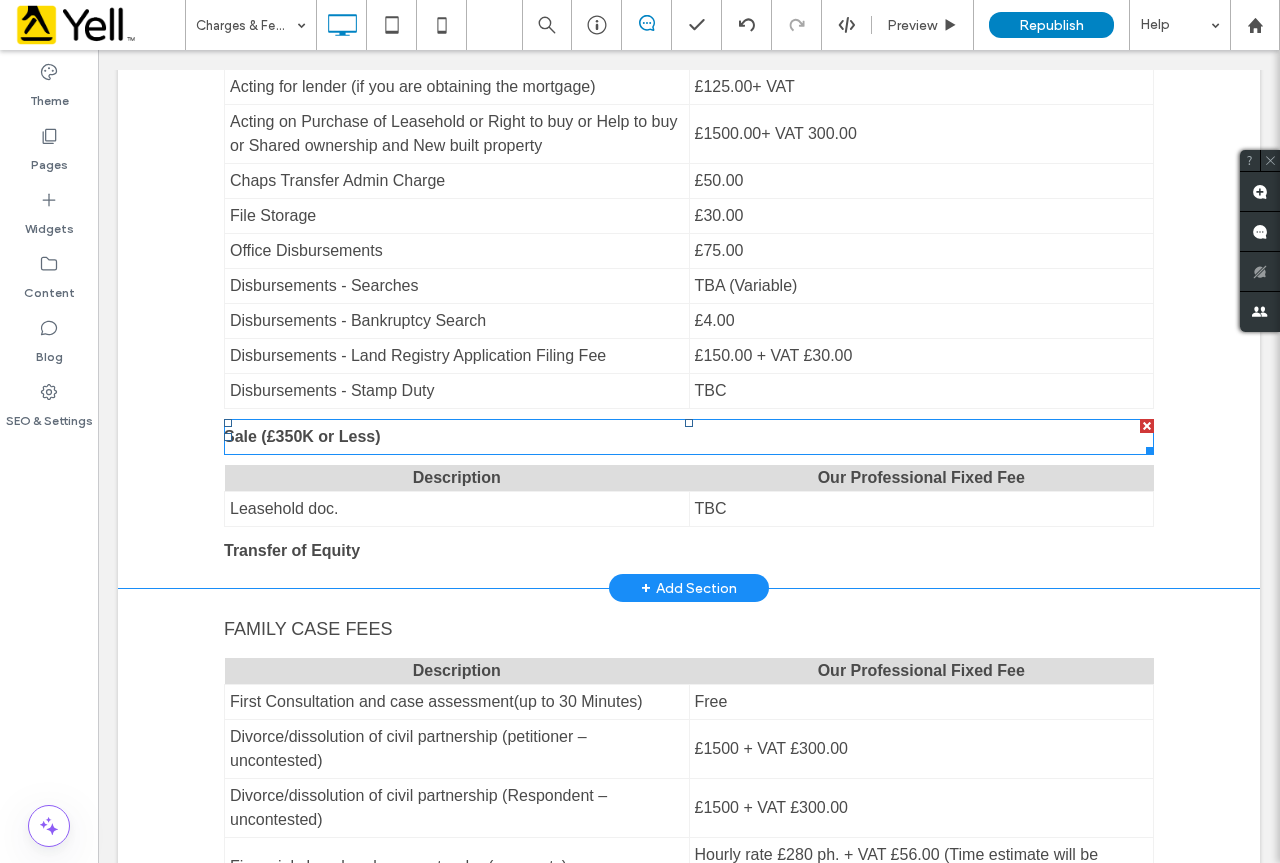 click at bounding box center [1147, 426] 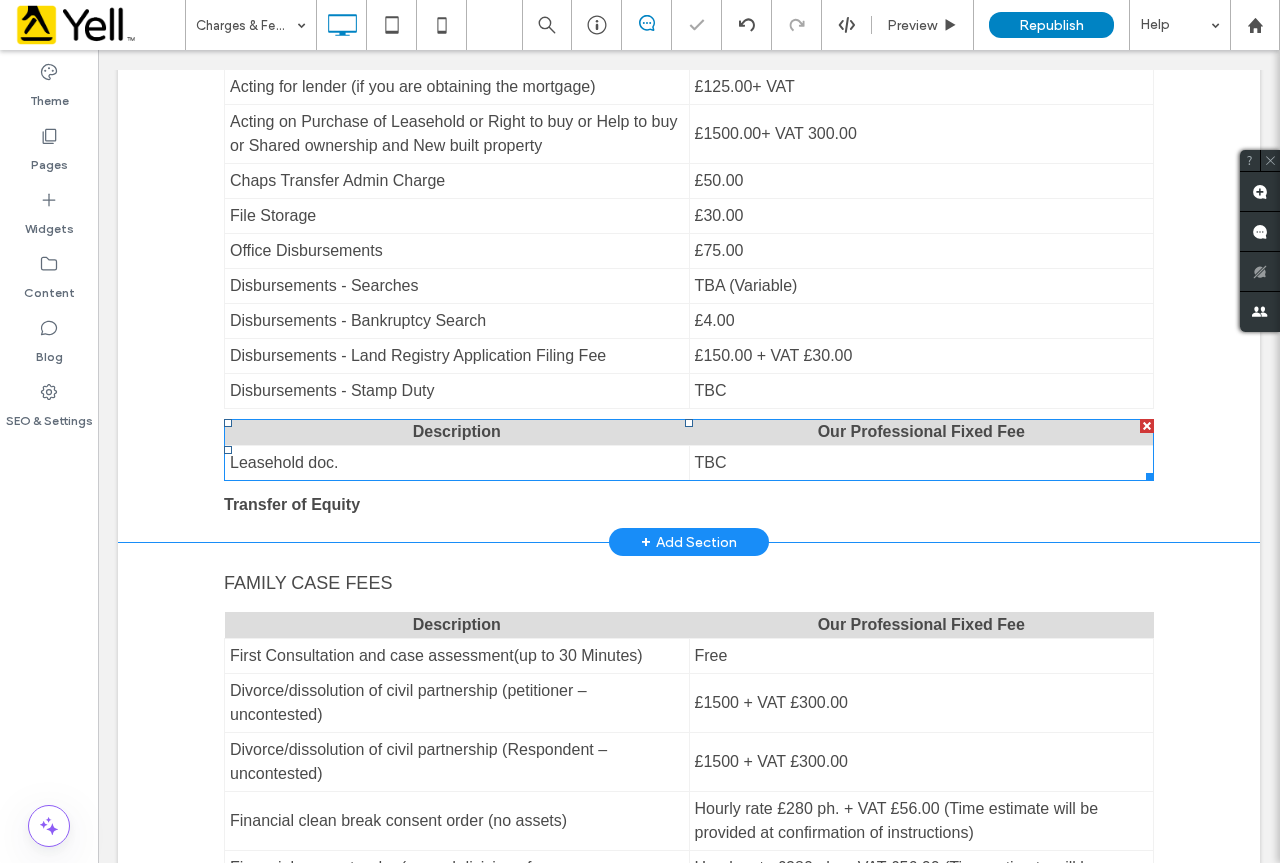 click at bounding box center [1147, 426] 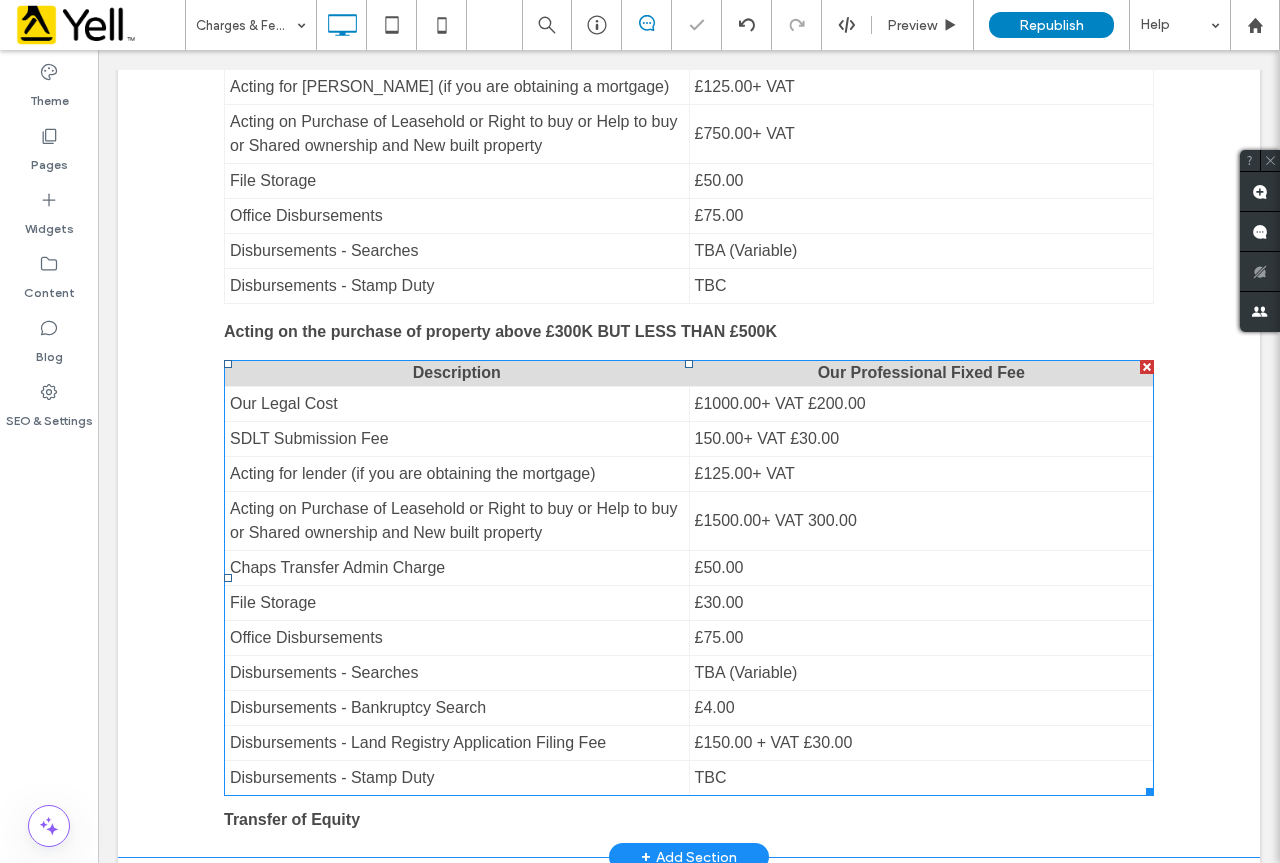 scroll, scrollTop: 1200, scrollLeft: 0, axis: vertical 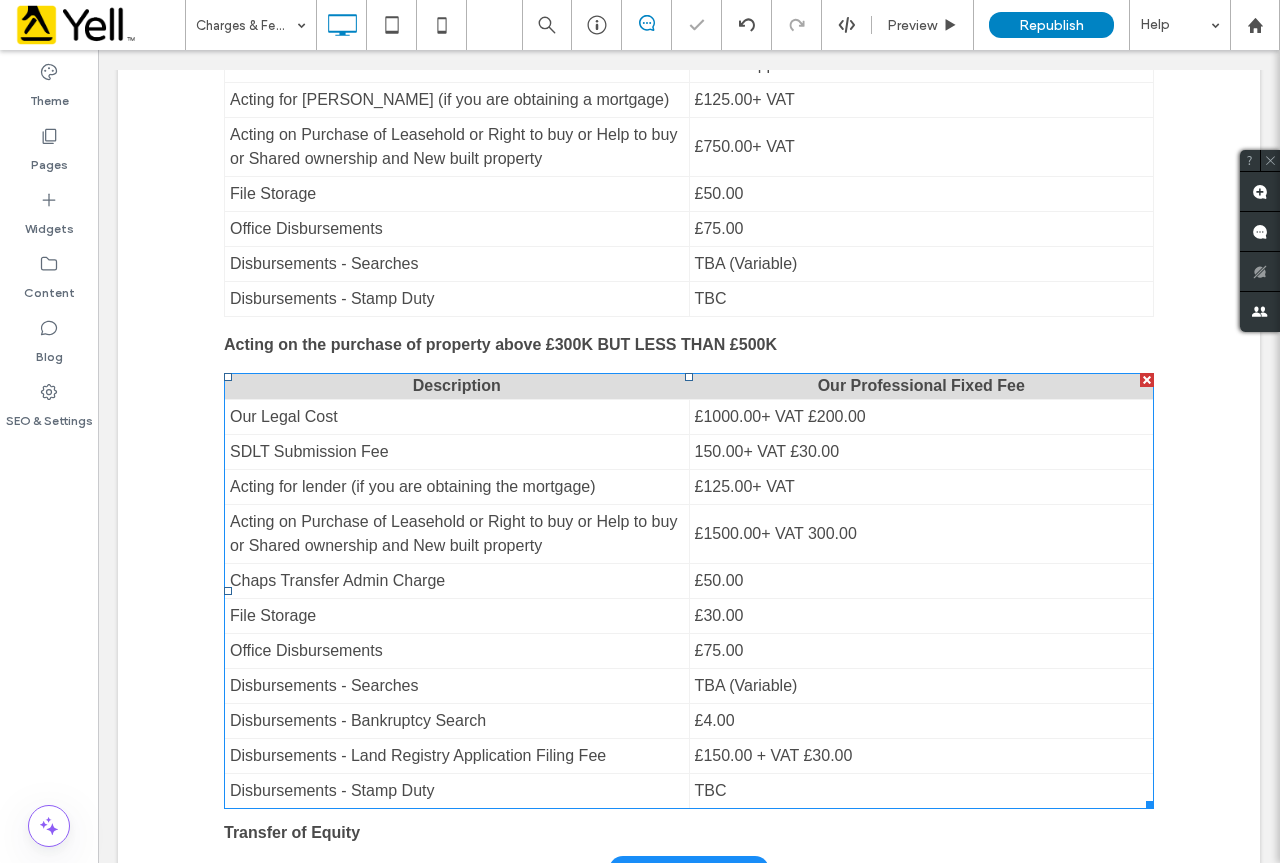 click at bounding box center (1147, 380) 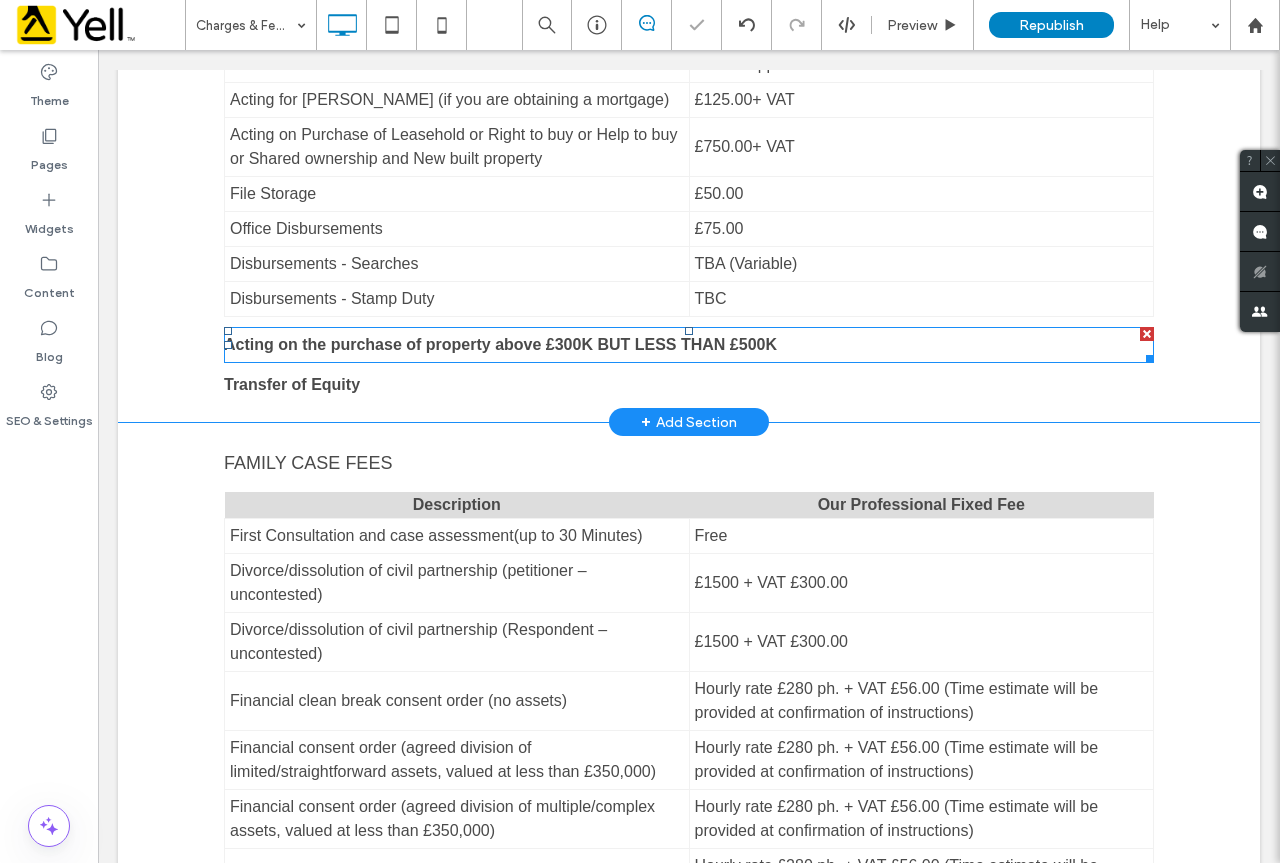 click at bounding box center [1147, 334] 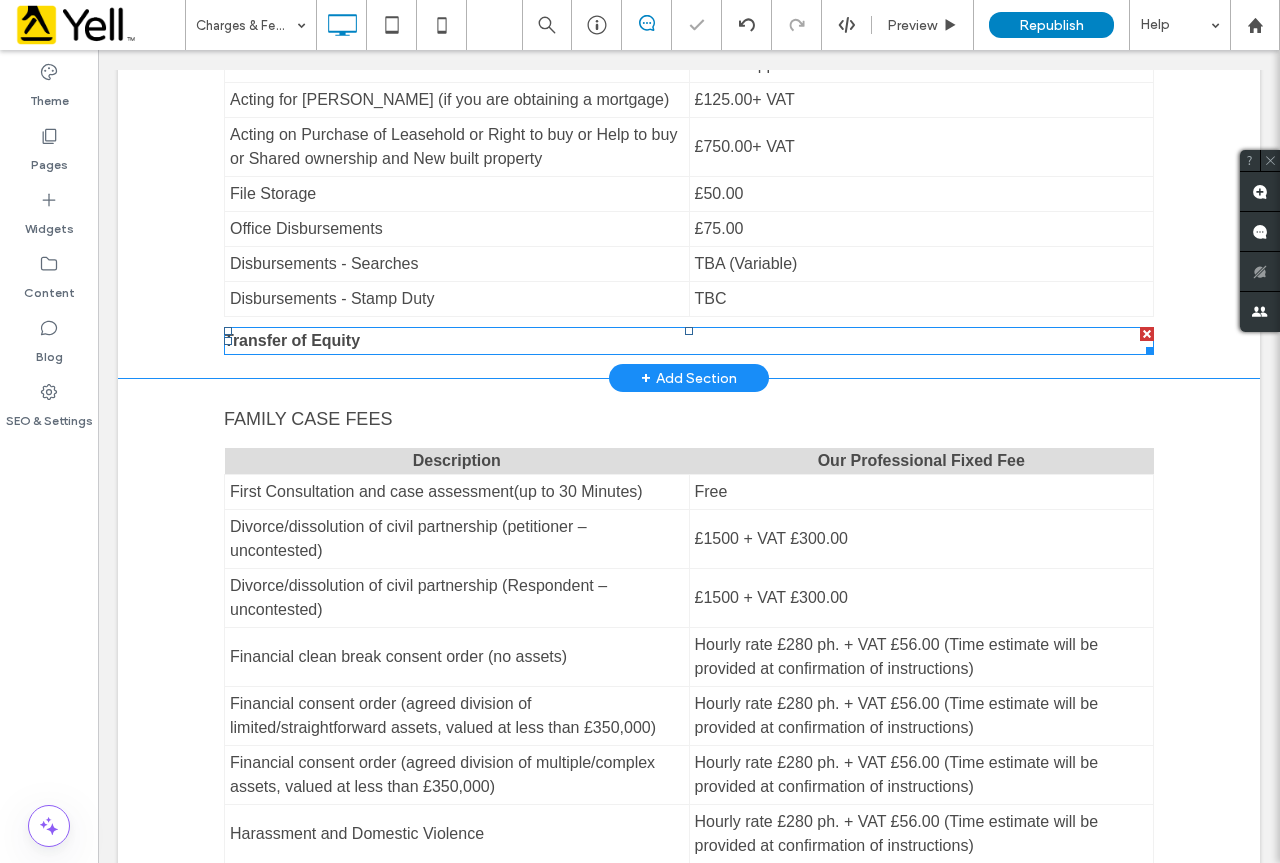 drag, startPoint x: 1231, startPoint y: 387, endPoint x: 1119, endPoint y: 371, distance: 113.137085 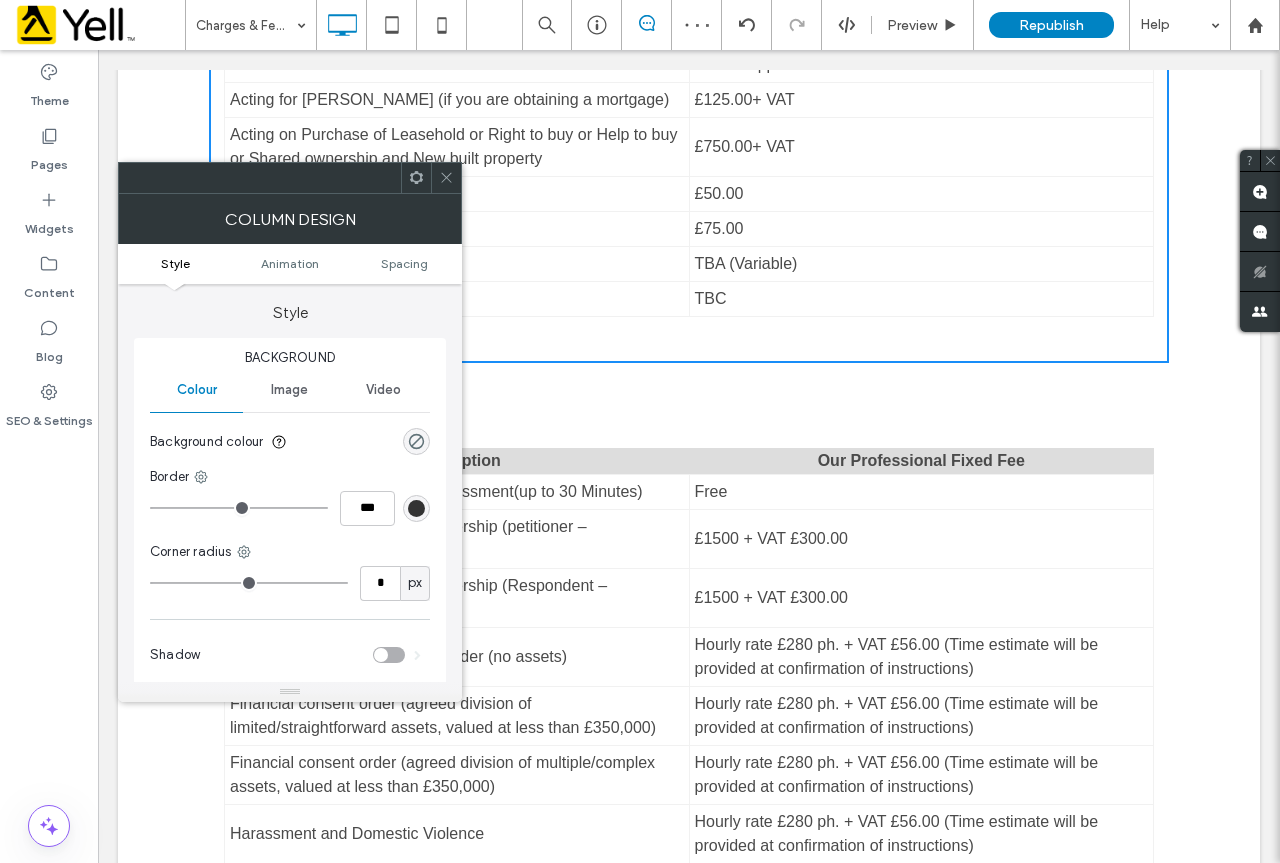 drag, startPoint x: 453, startPoint y: 180, endPoint x: 431, endPoint y: 184, distance: 22.36068 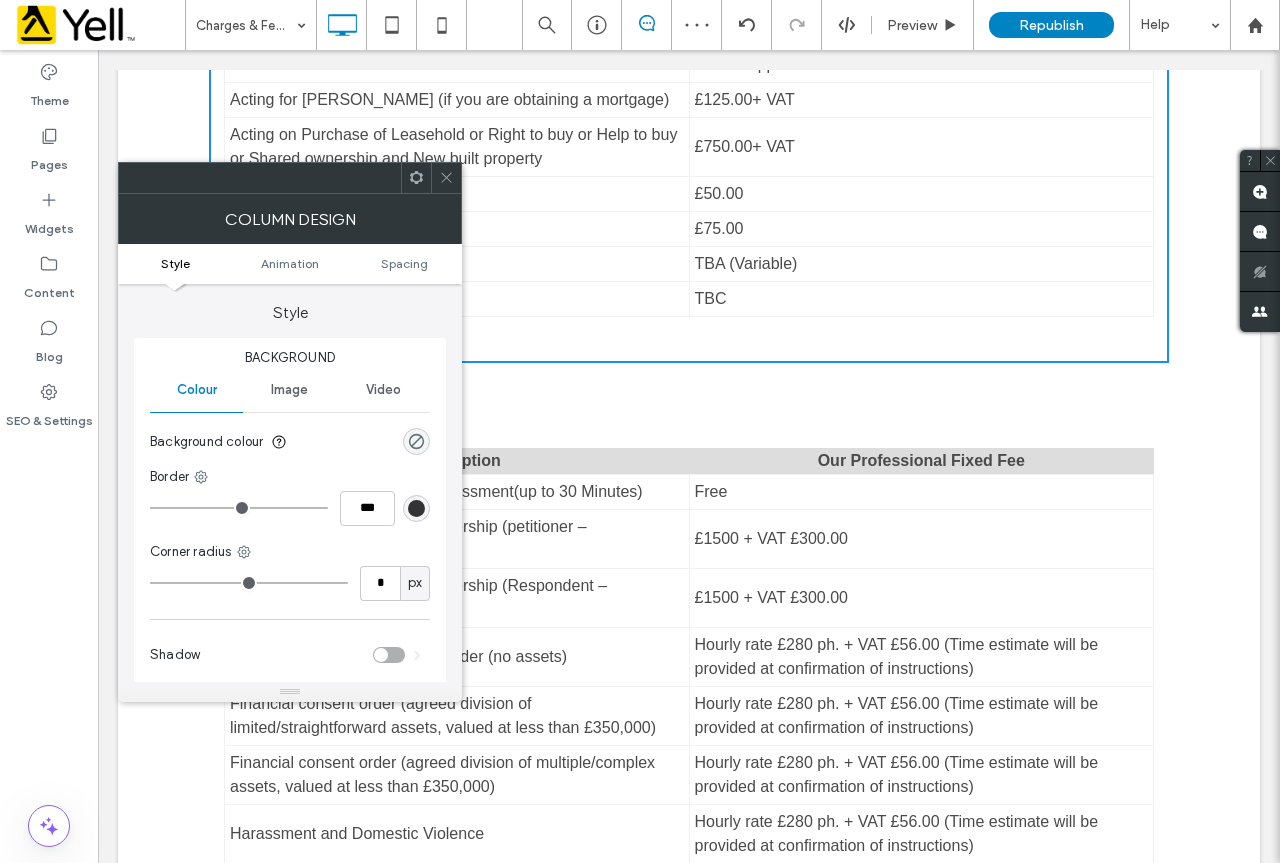 click 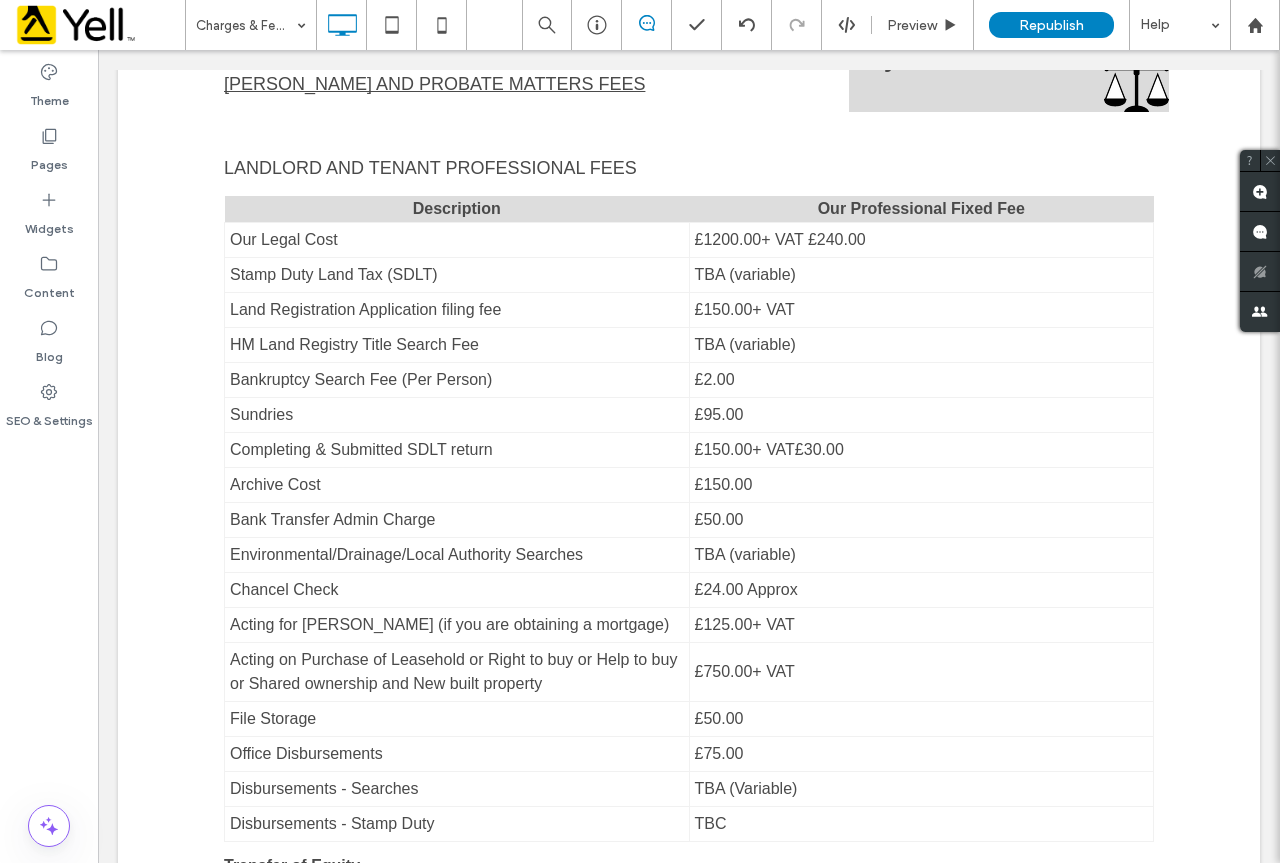 scroll, scrollTop: 667, scrollLeft: 0, axis: vertical 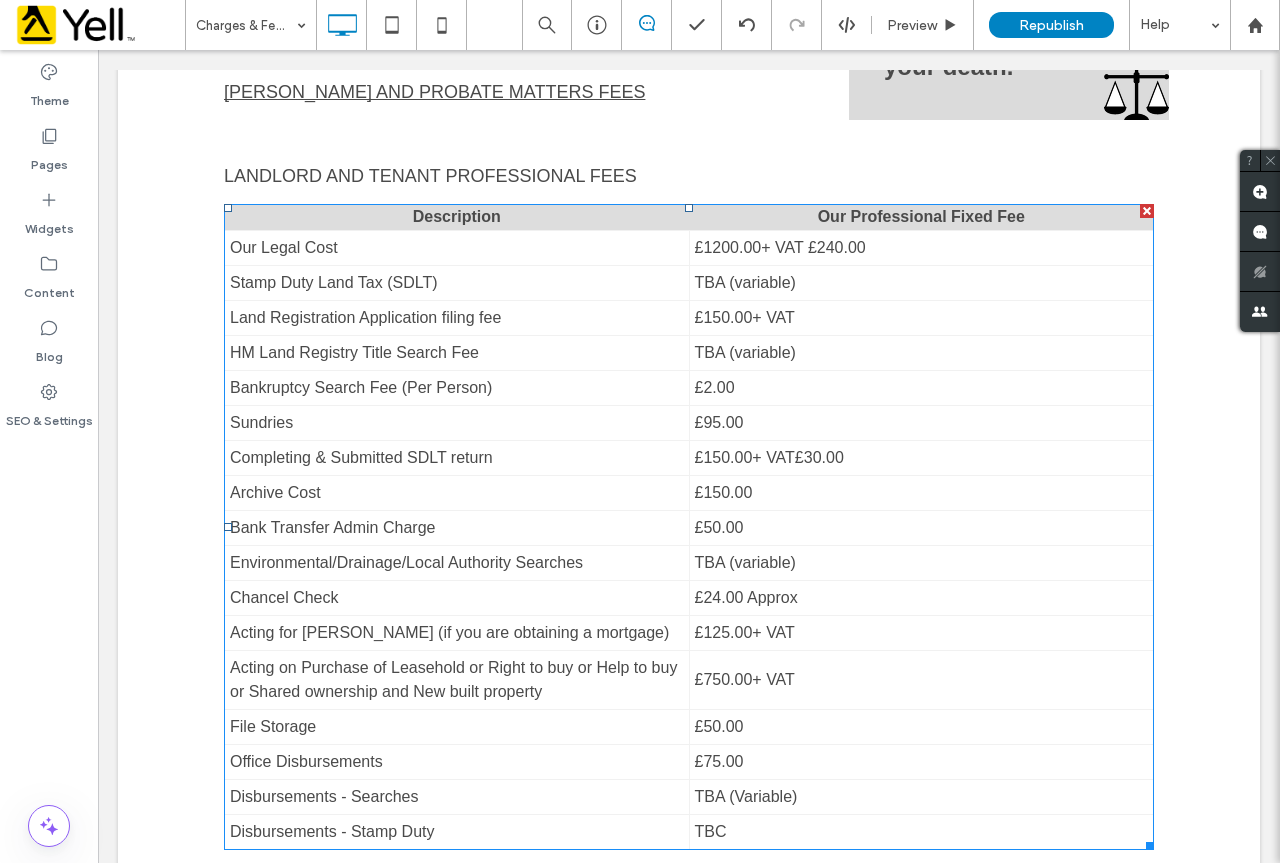 click at bounding box center (689, 527) 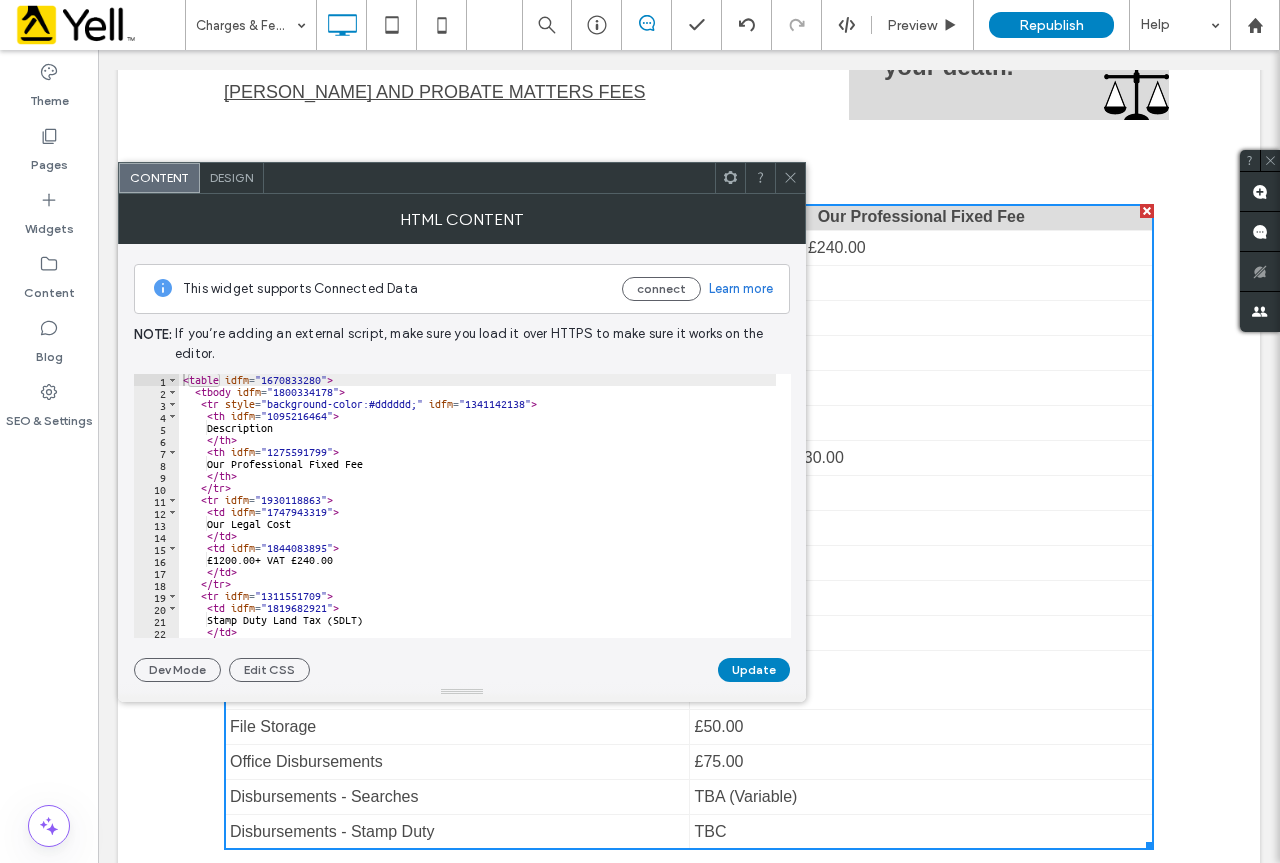 click 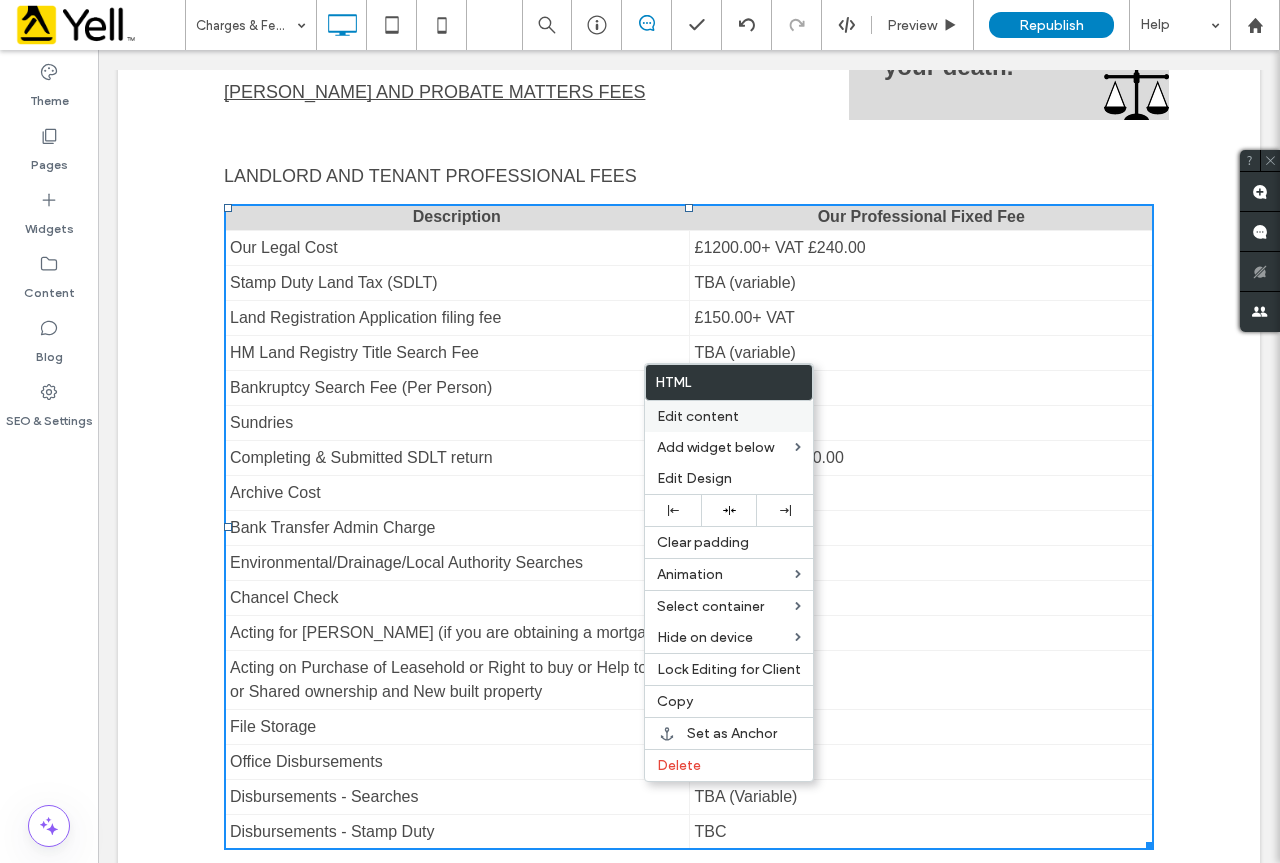 click on "Edit content" at bounding box center [698, 416] 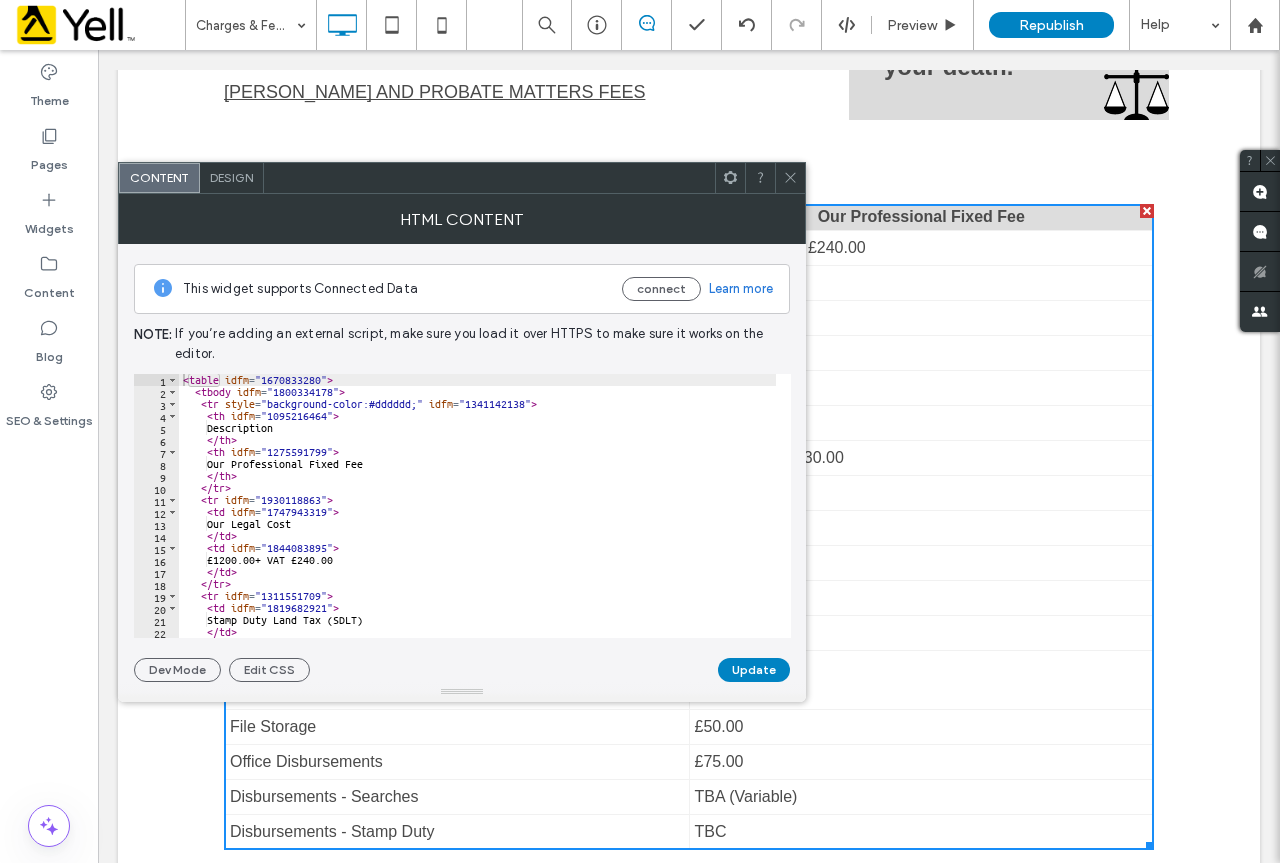 scroll, scrollTop: 0, scrollLeft: 0, axis: both 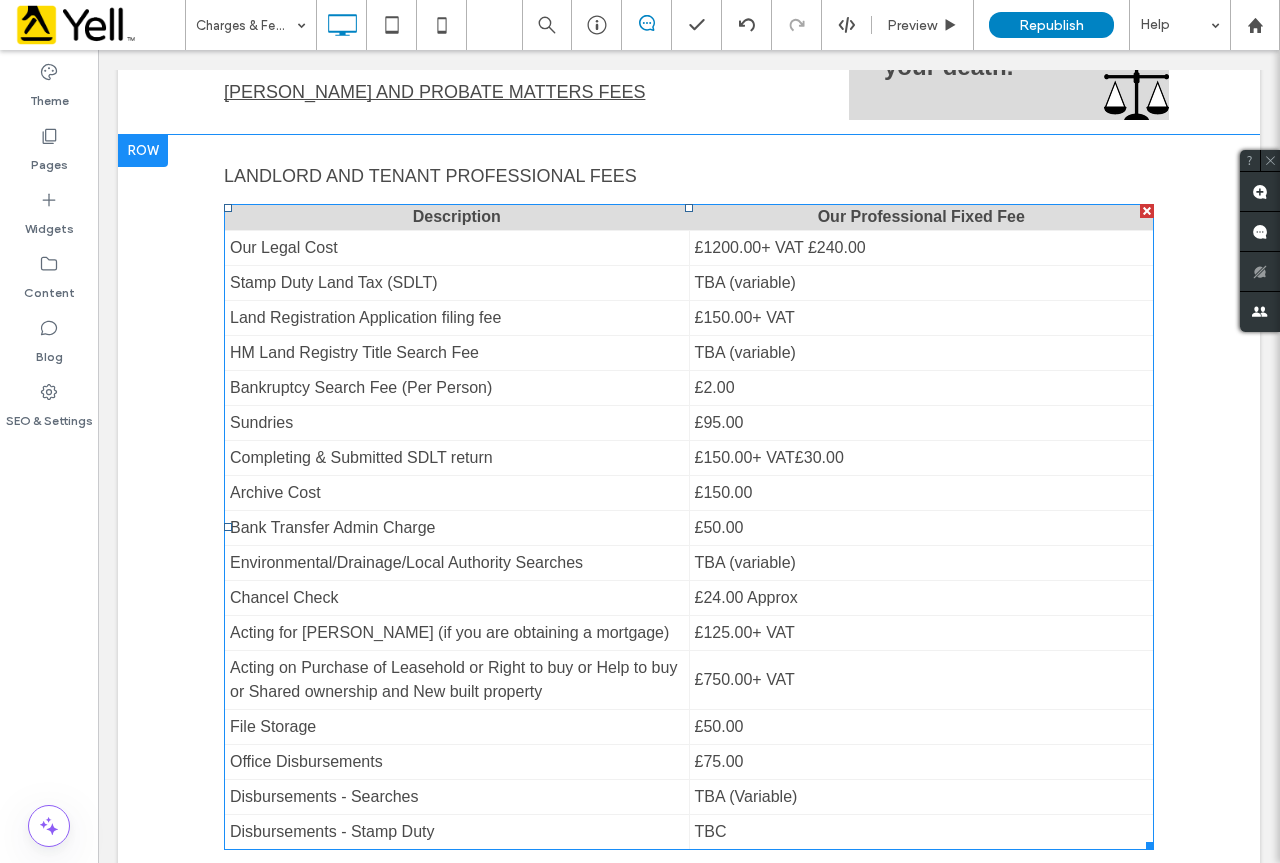 click at bounding box center [1147, 211] 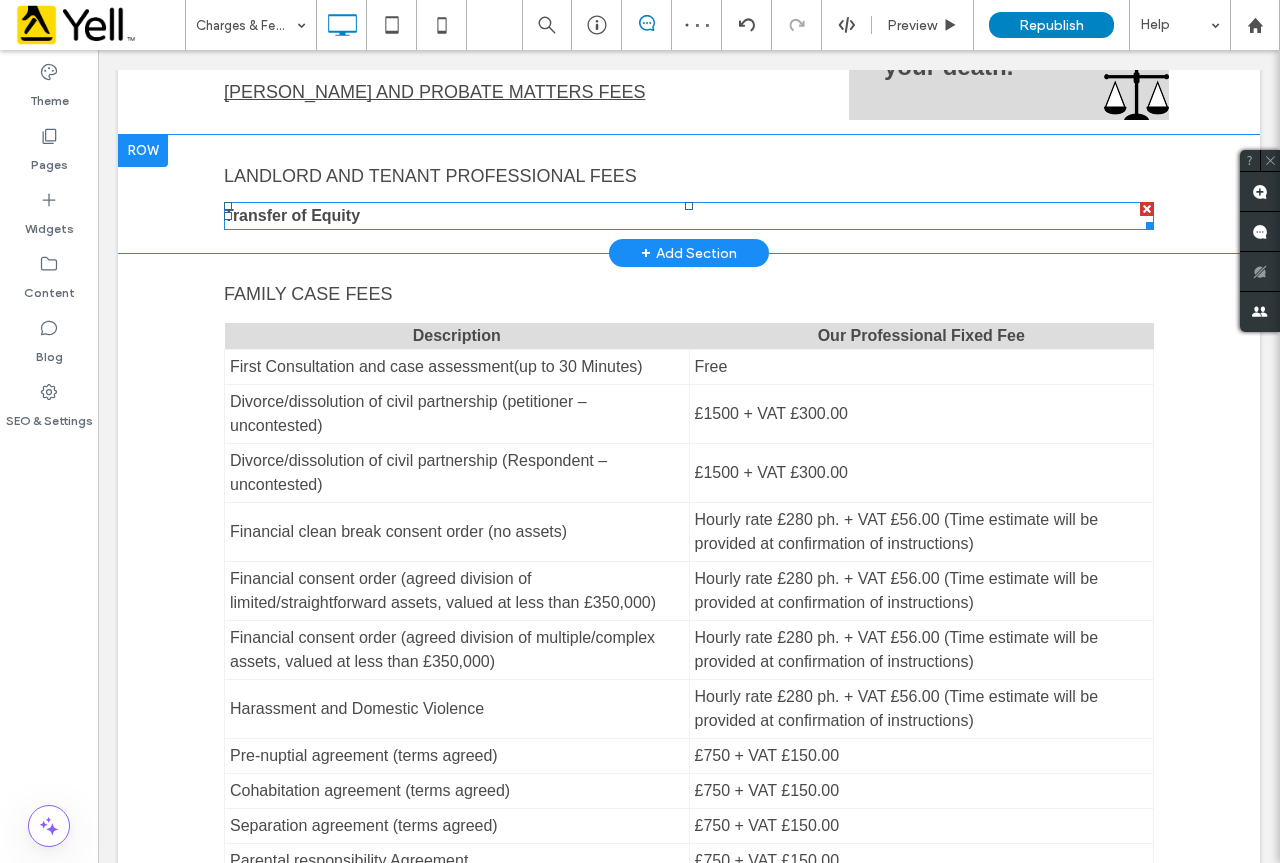click at bounding box center (1147, 209) 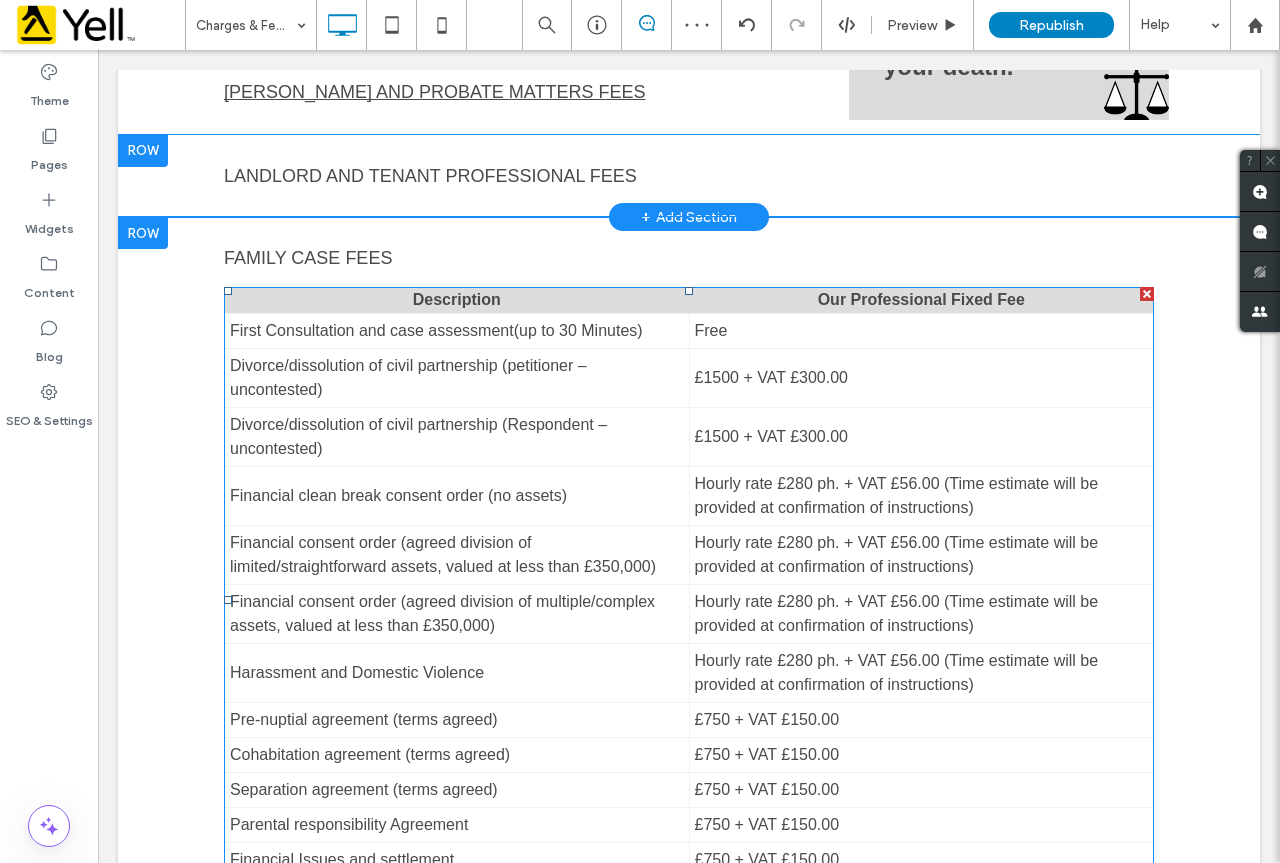 scroll, scrollTop: 267, scrollLeft: 0, axis: vertical 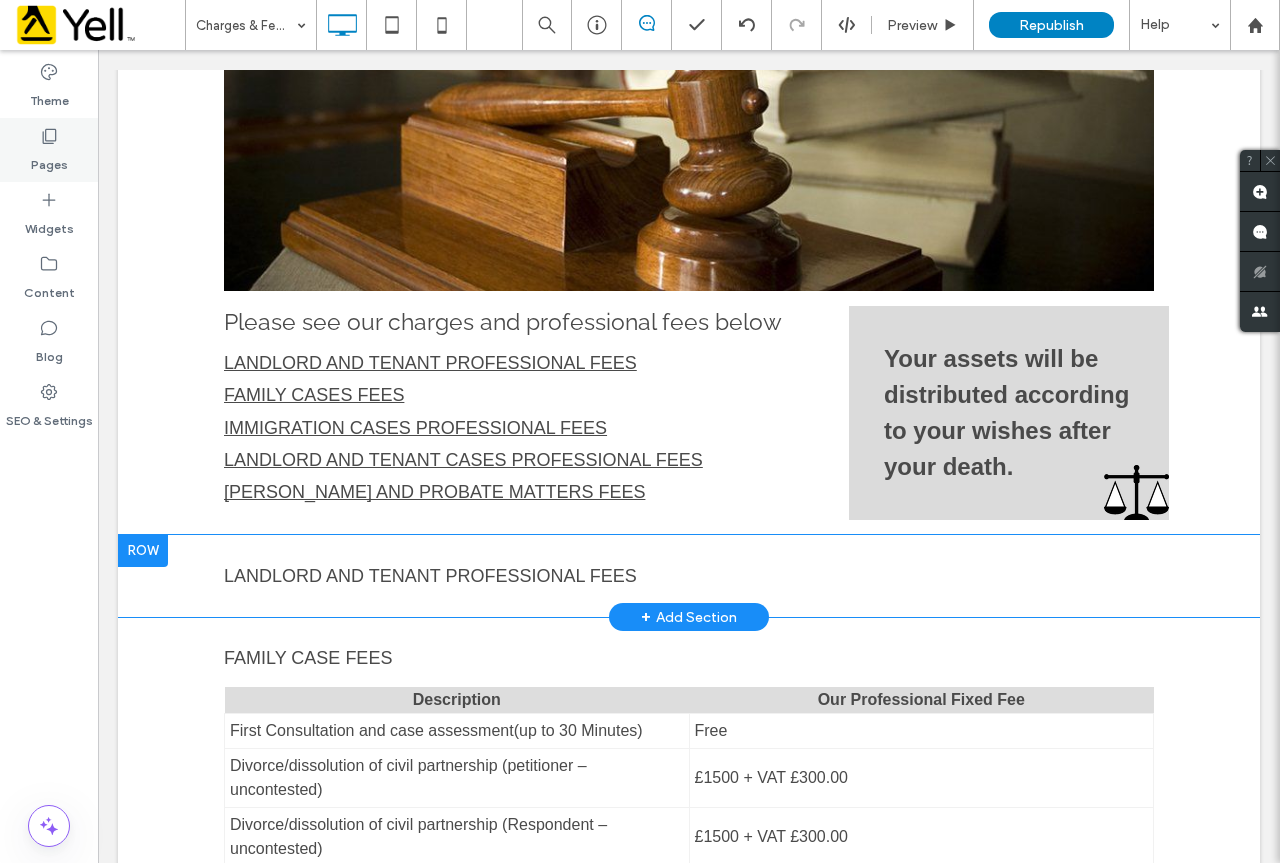 click on "Pages" at bounding box center (49, 160) 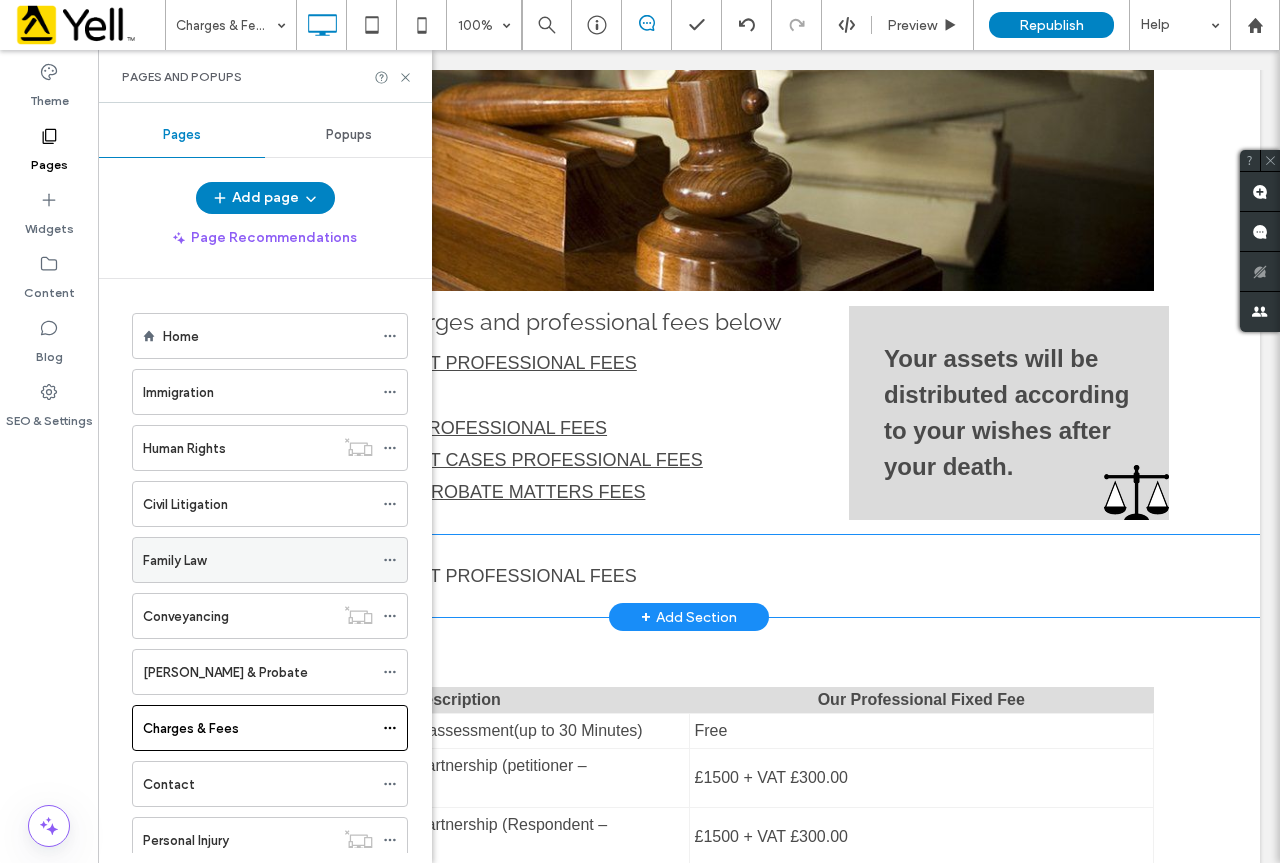 scroll, scrollTop: 116, scrollLeft: 0, axis: vertical 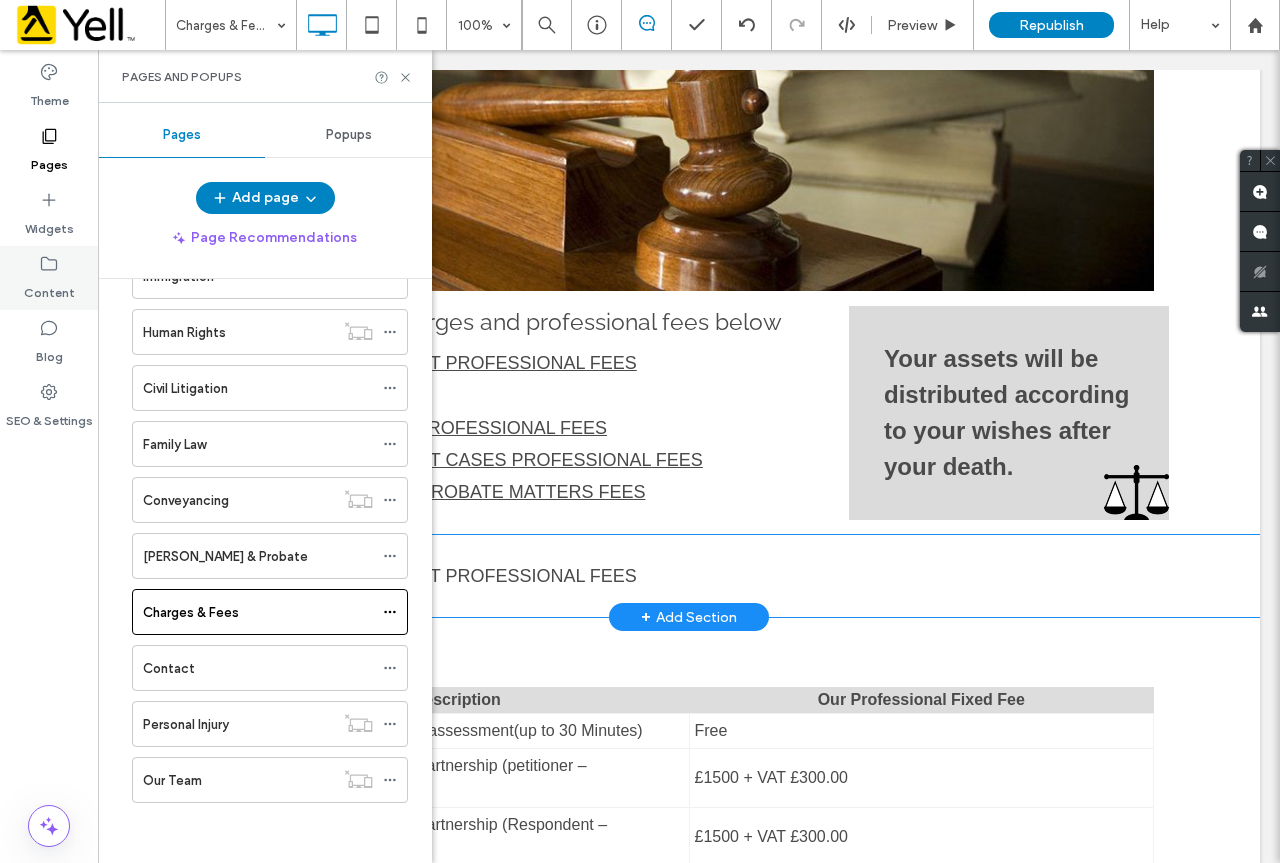 click on "Content" at bounding box center [49, 288] 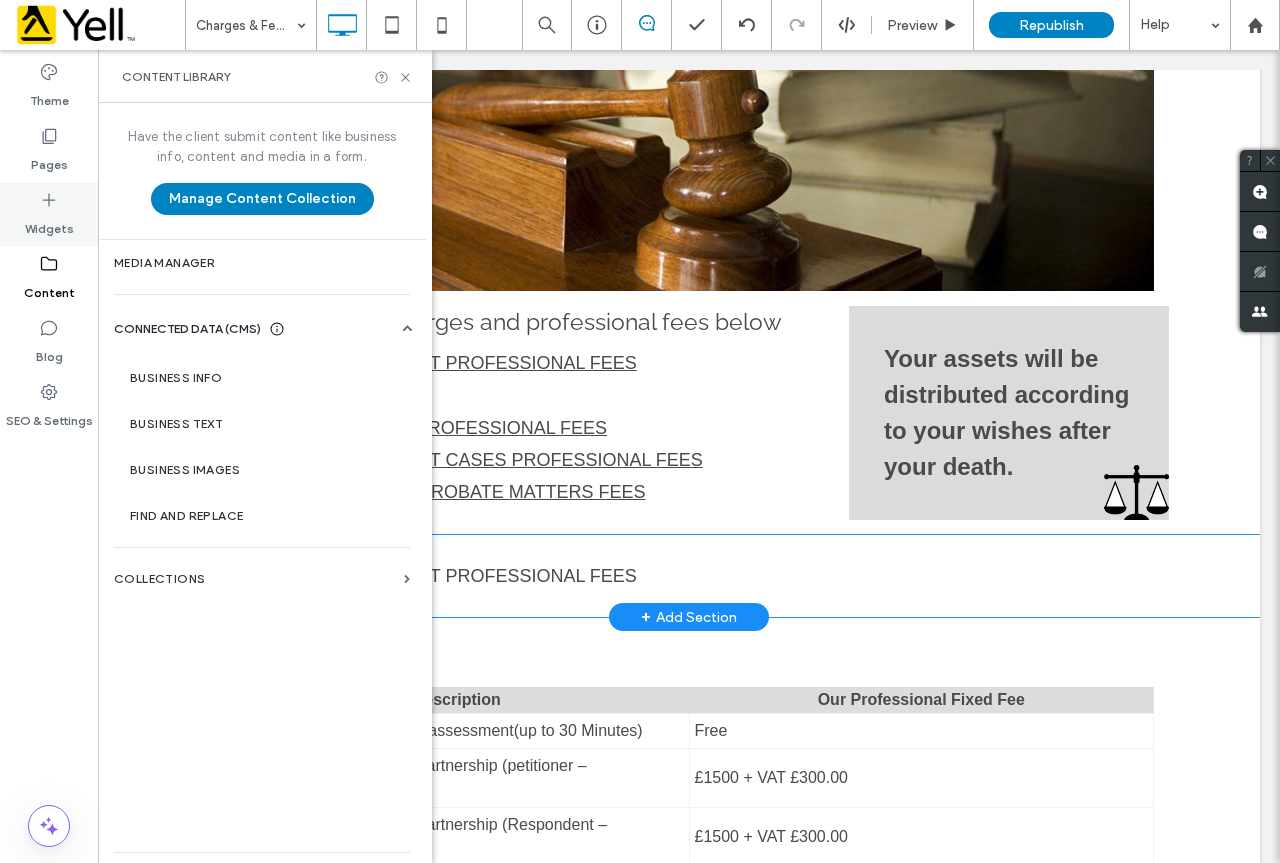 click on "Widgets" at bounding box center (49, 224) 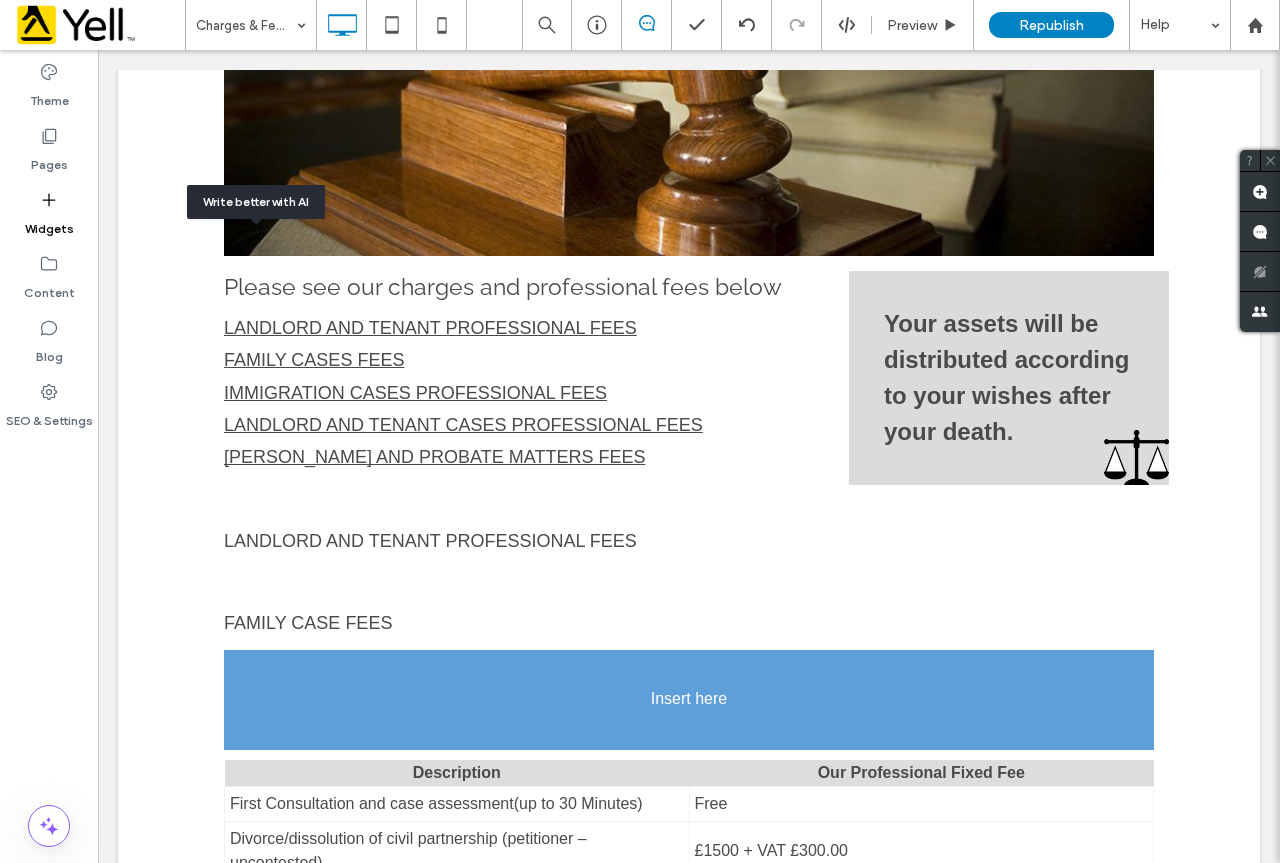 scroll, scrollTop: 317, scrollLeft: 0, axis: vertical 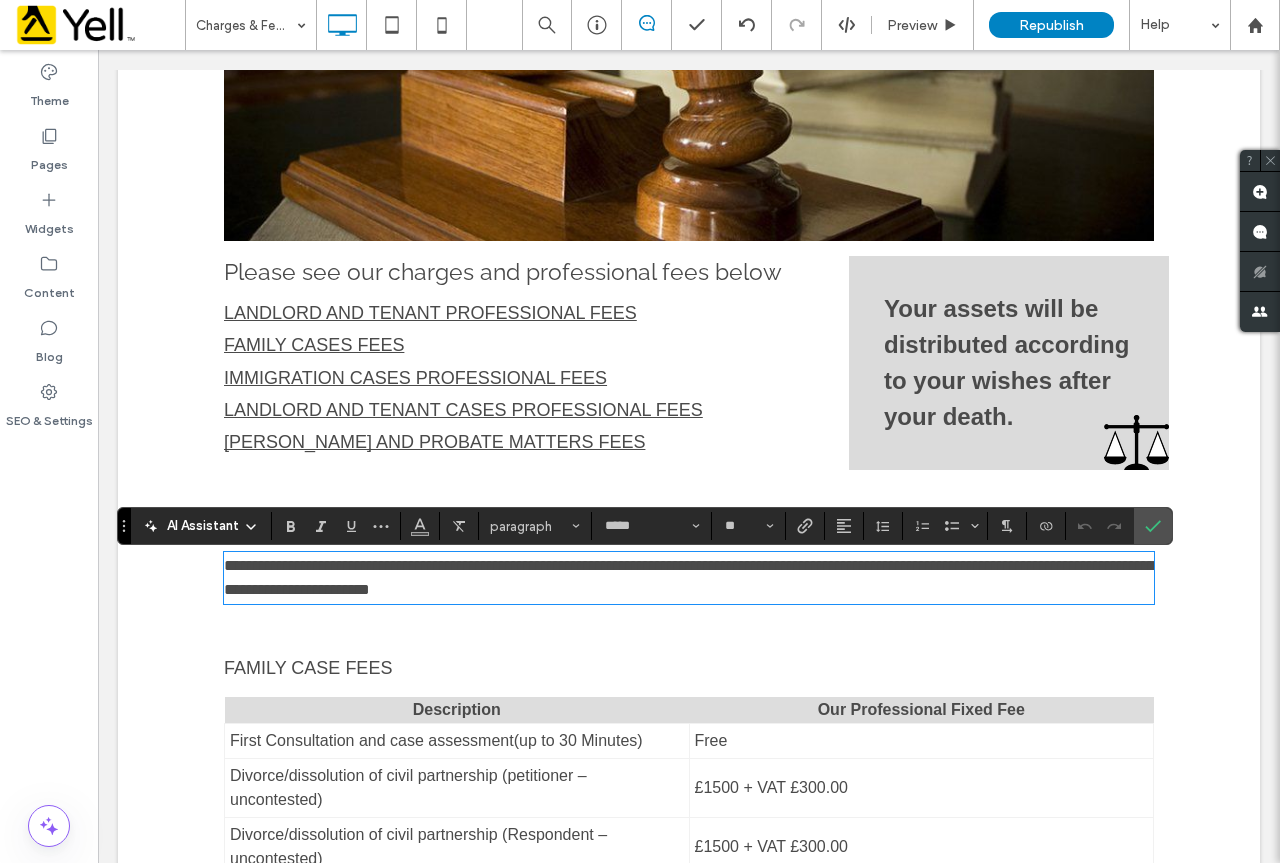 click on "**********" at bounding box center [689, 578] 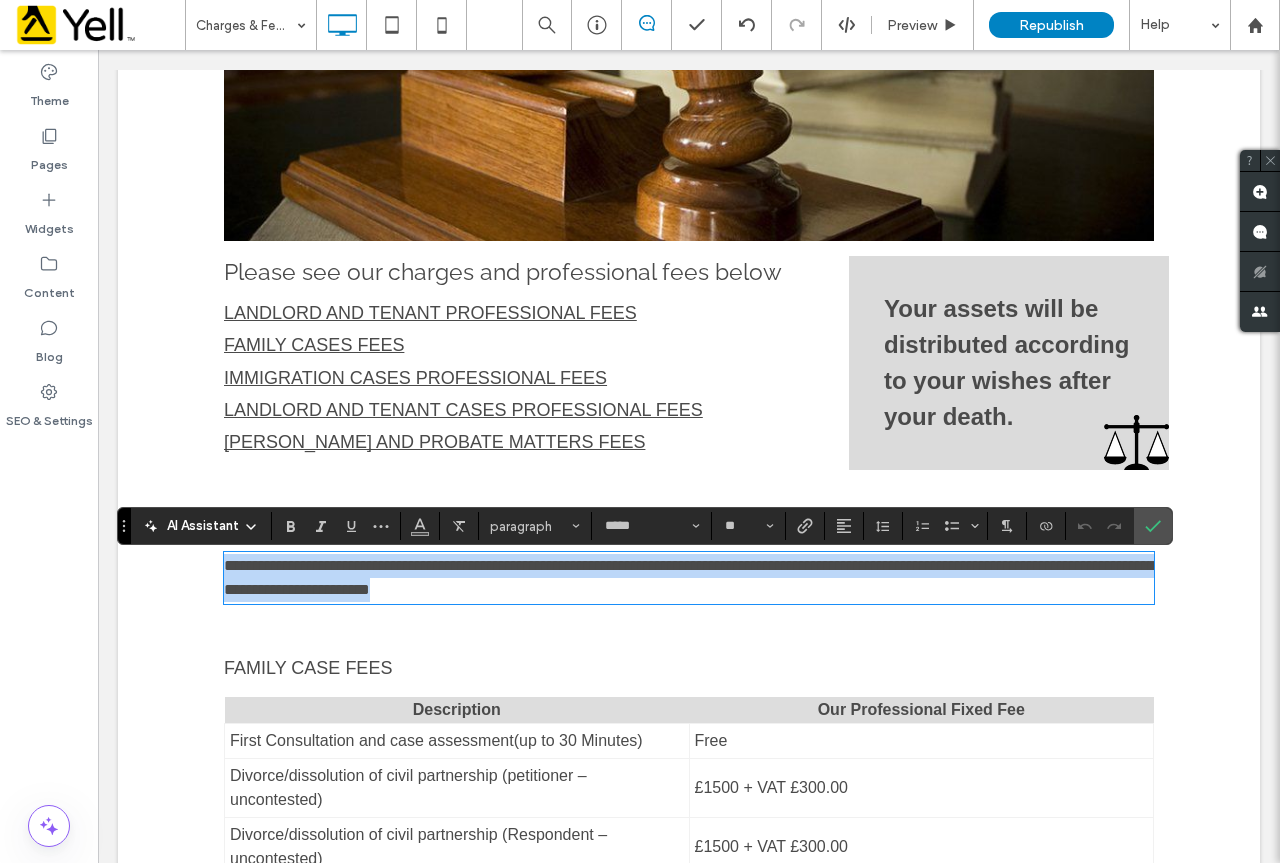 drag, startPoint x: 546, startPoint y: 590, endPoint x: 179, endPoint y: 528, distance: 372.20023 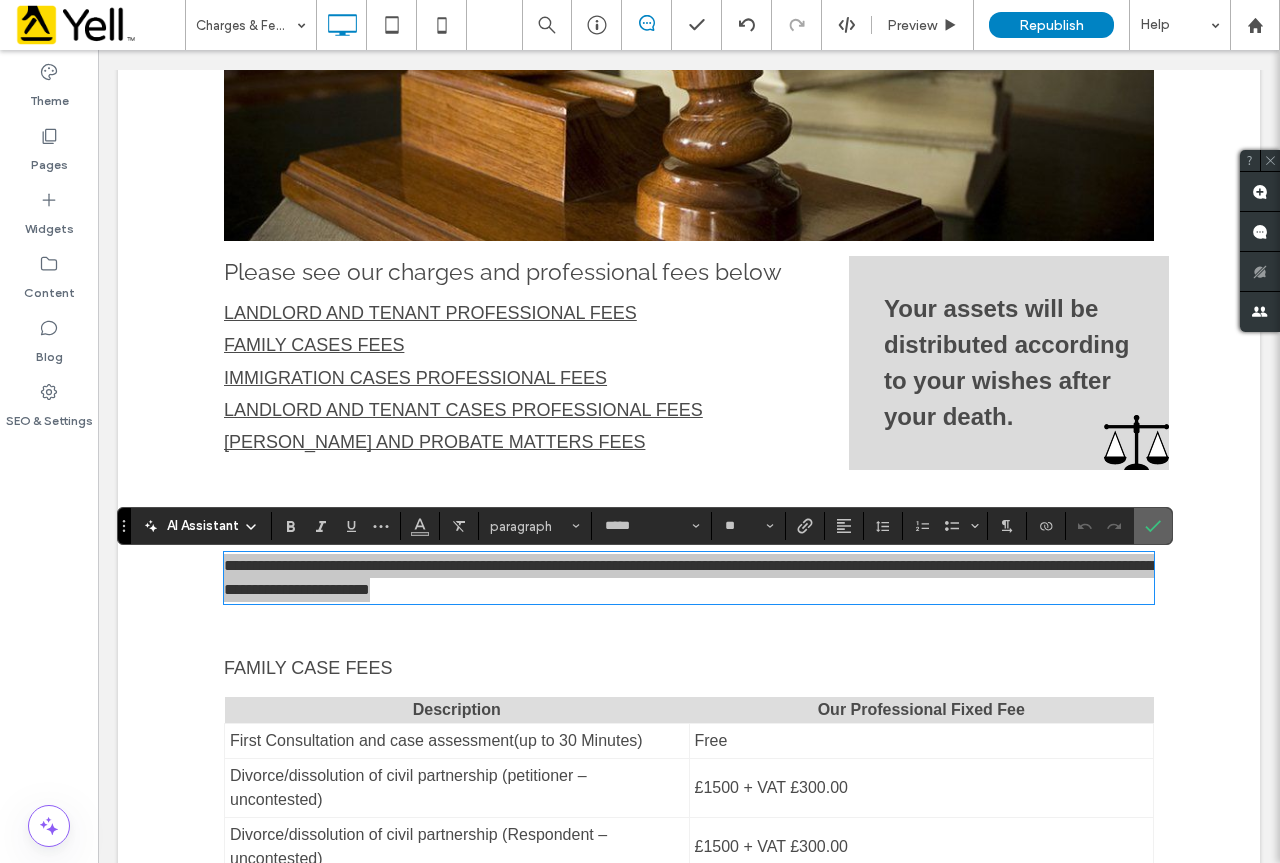 drag, startPoint x: 1152, startPoint y: 525, endPoint x: 1053, endPoint y: 475, distance: 110.909874 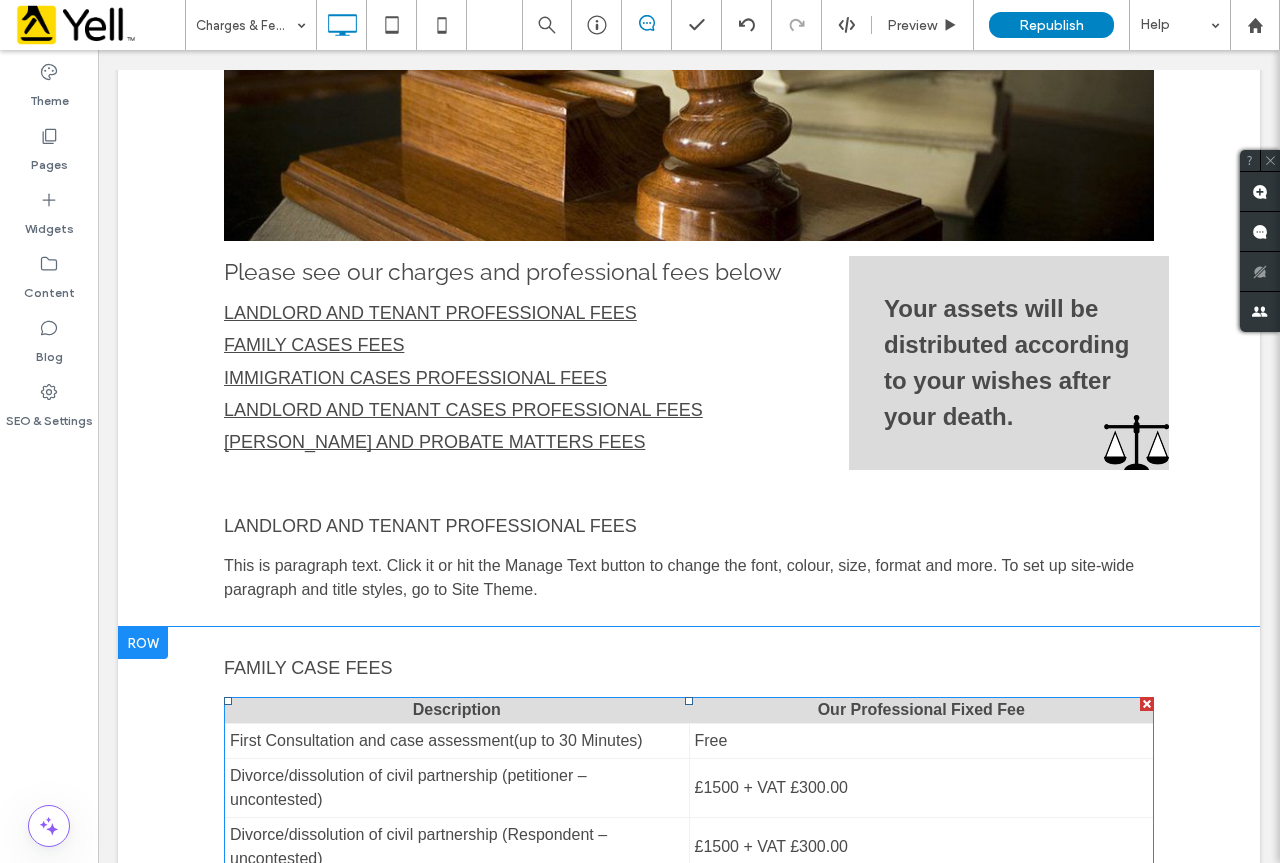 click at bounding box center [689, 1010] 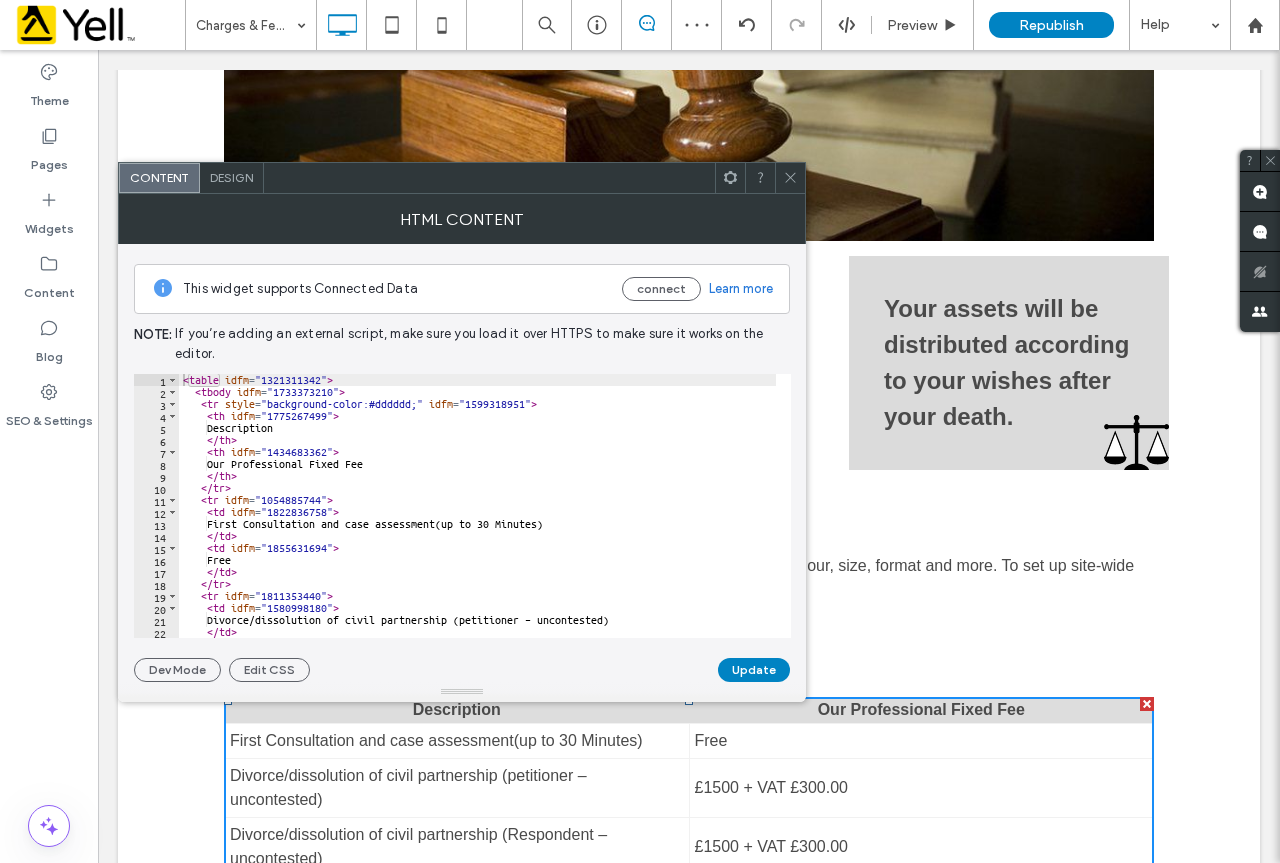click on "This is paragraph text. Click it or hit the Manage Text button to change the font, colour, size, format and more. To set up site-wide paragraph and title styles, go to Site Theme." at bounding box center (679, 577) 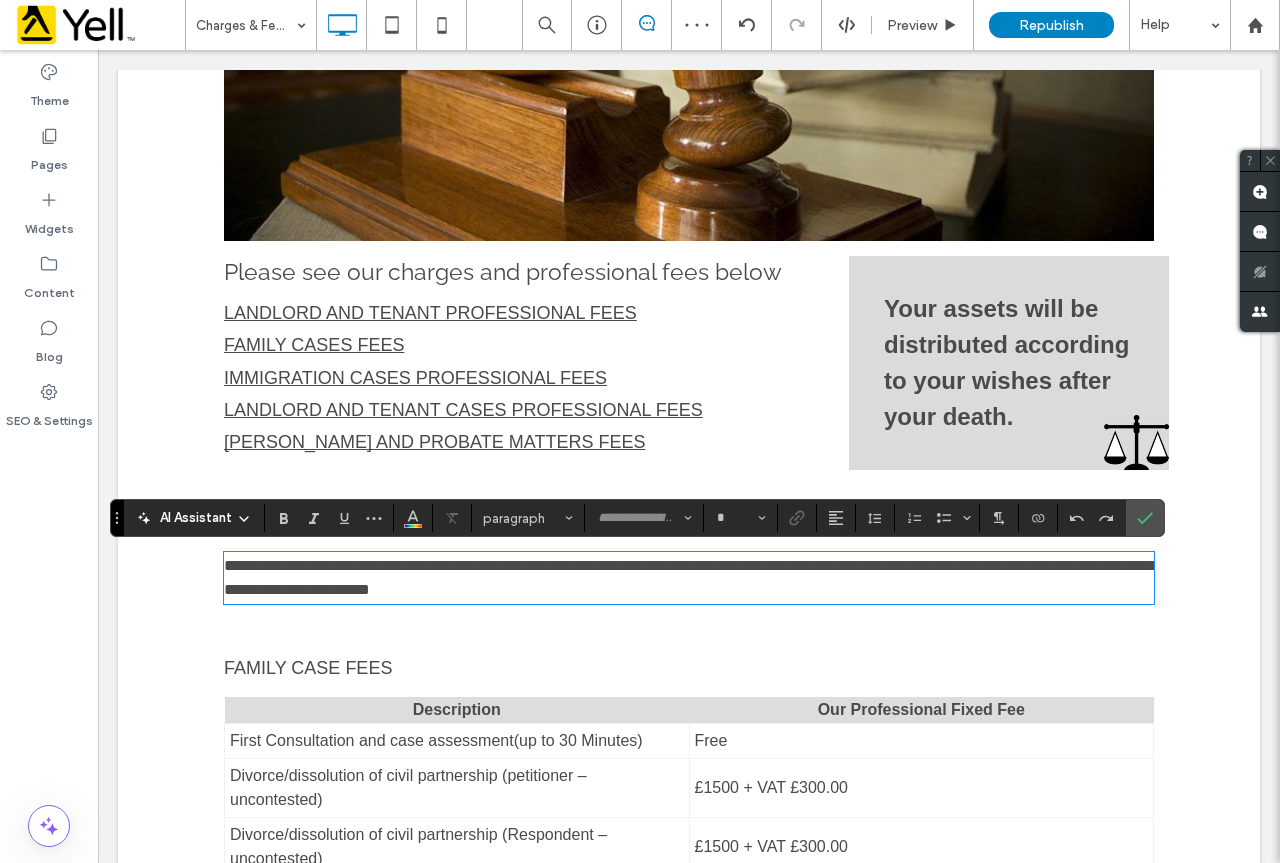 type on "*****" 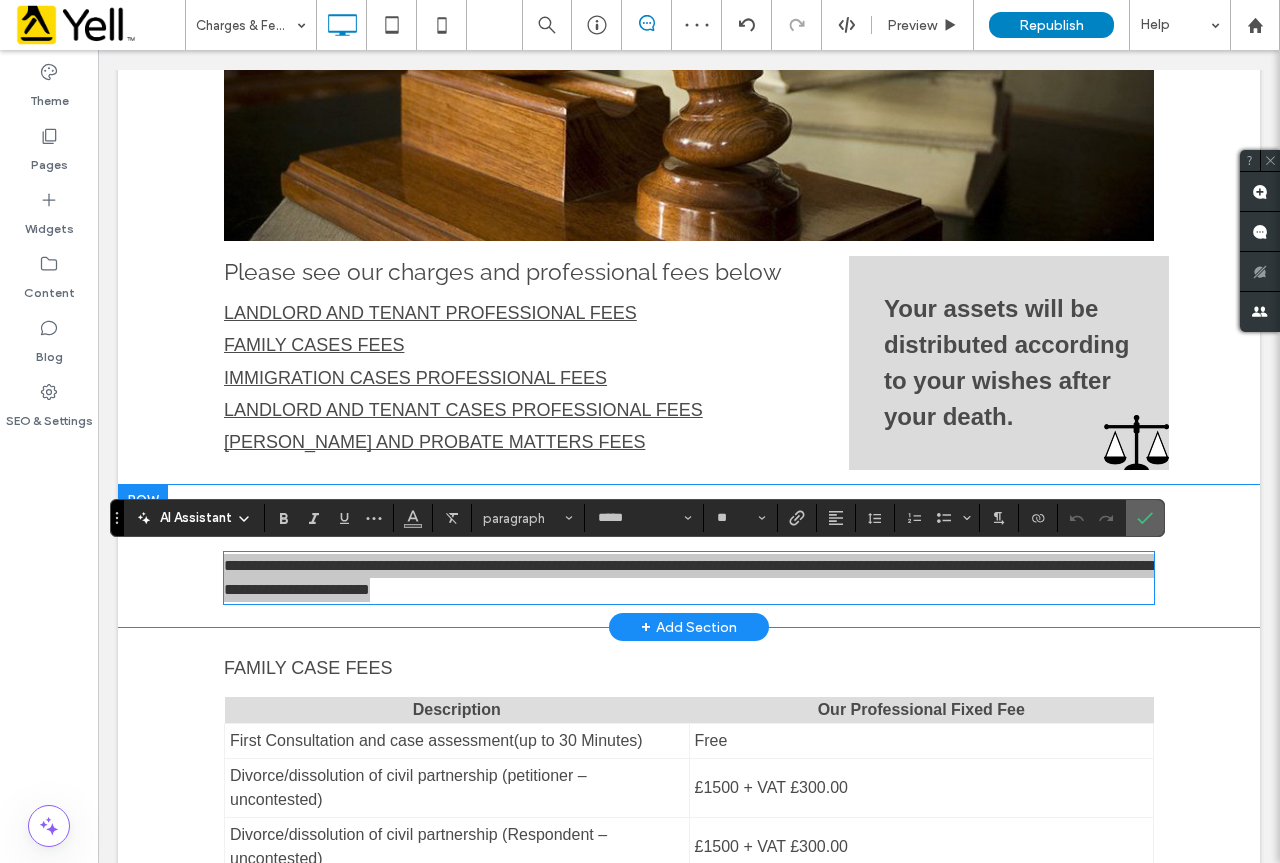 click at bounding box center [1145, 518] 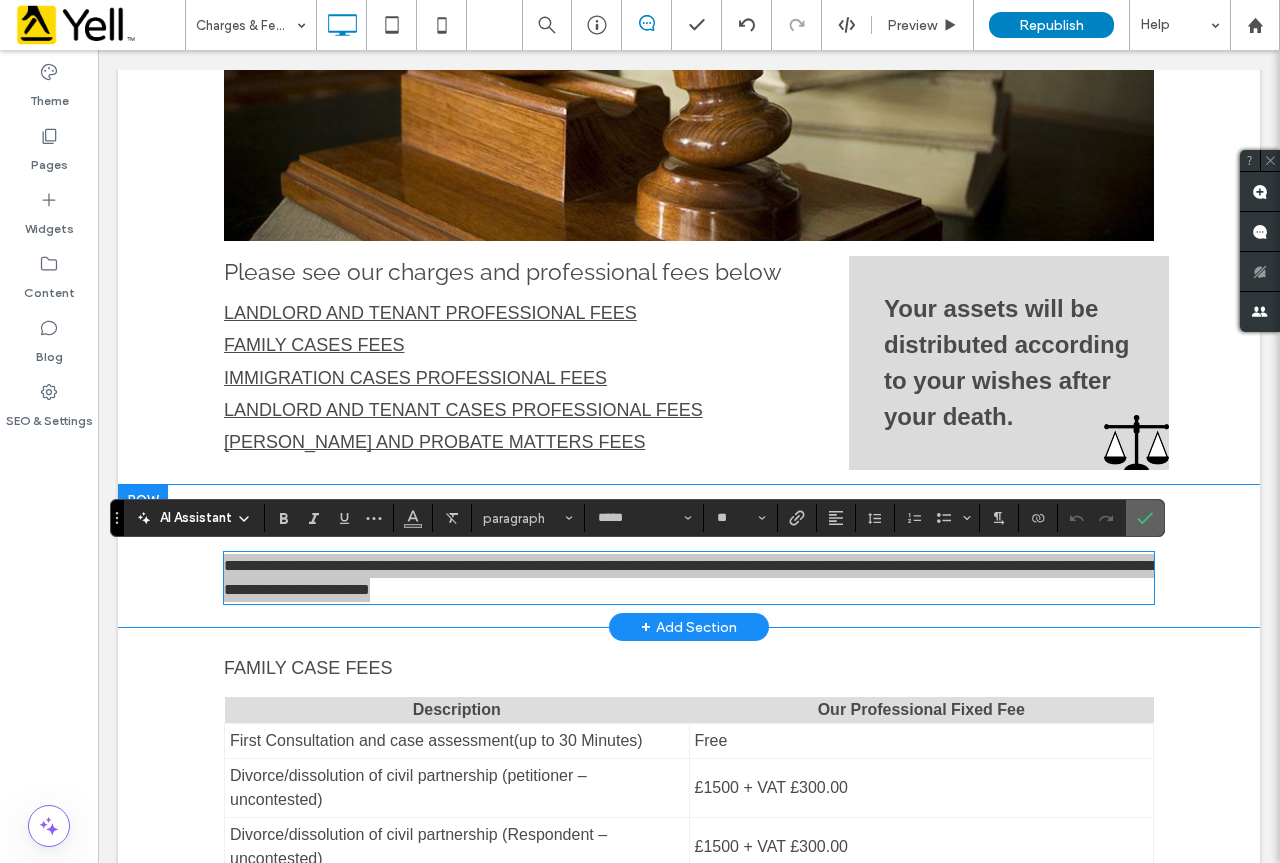 click at bounding box center [1145, 518] 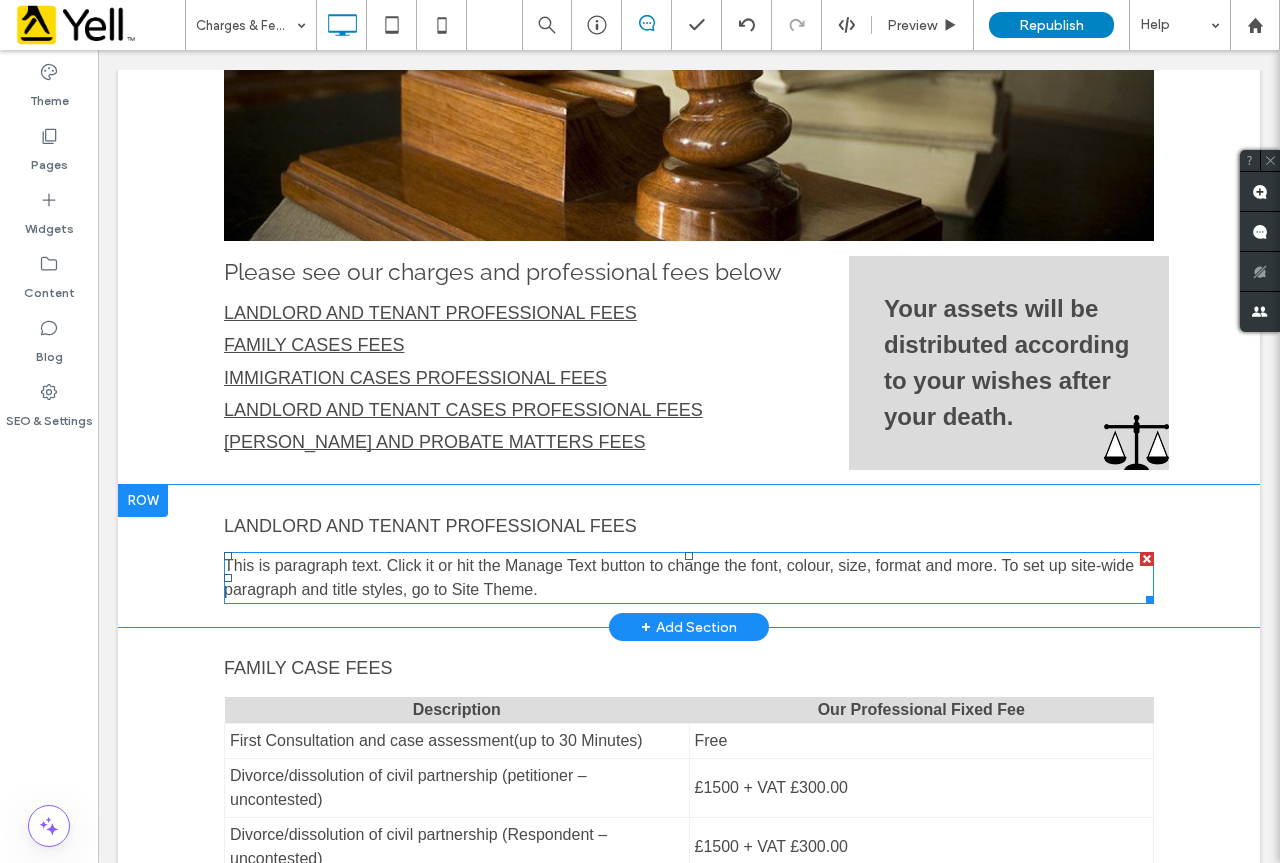 click at bounding box center (1147, 559) 